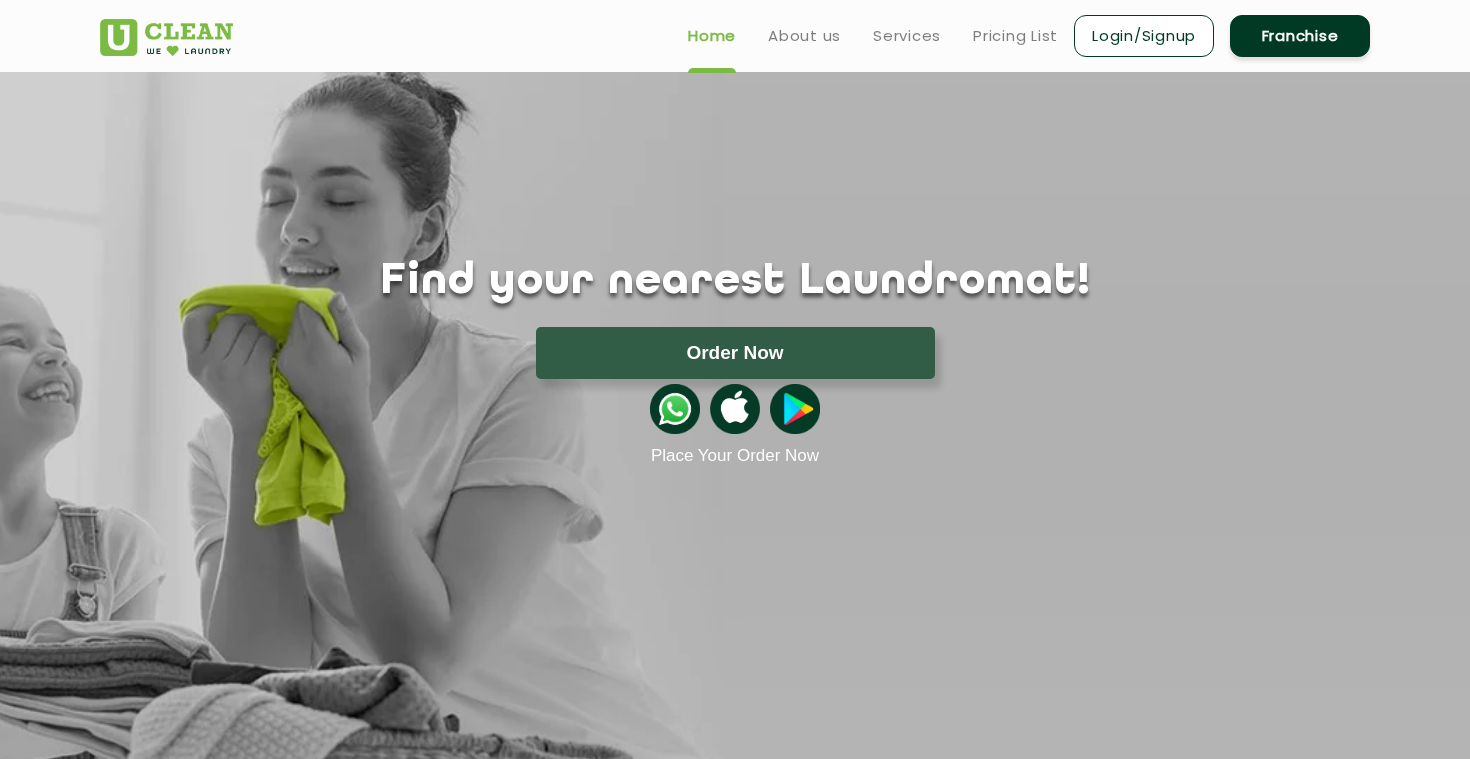 scroll, scrollTop: 0, scrollLeft: 0, axis: both 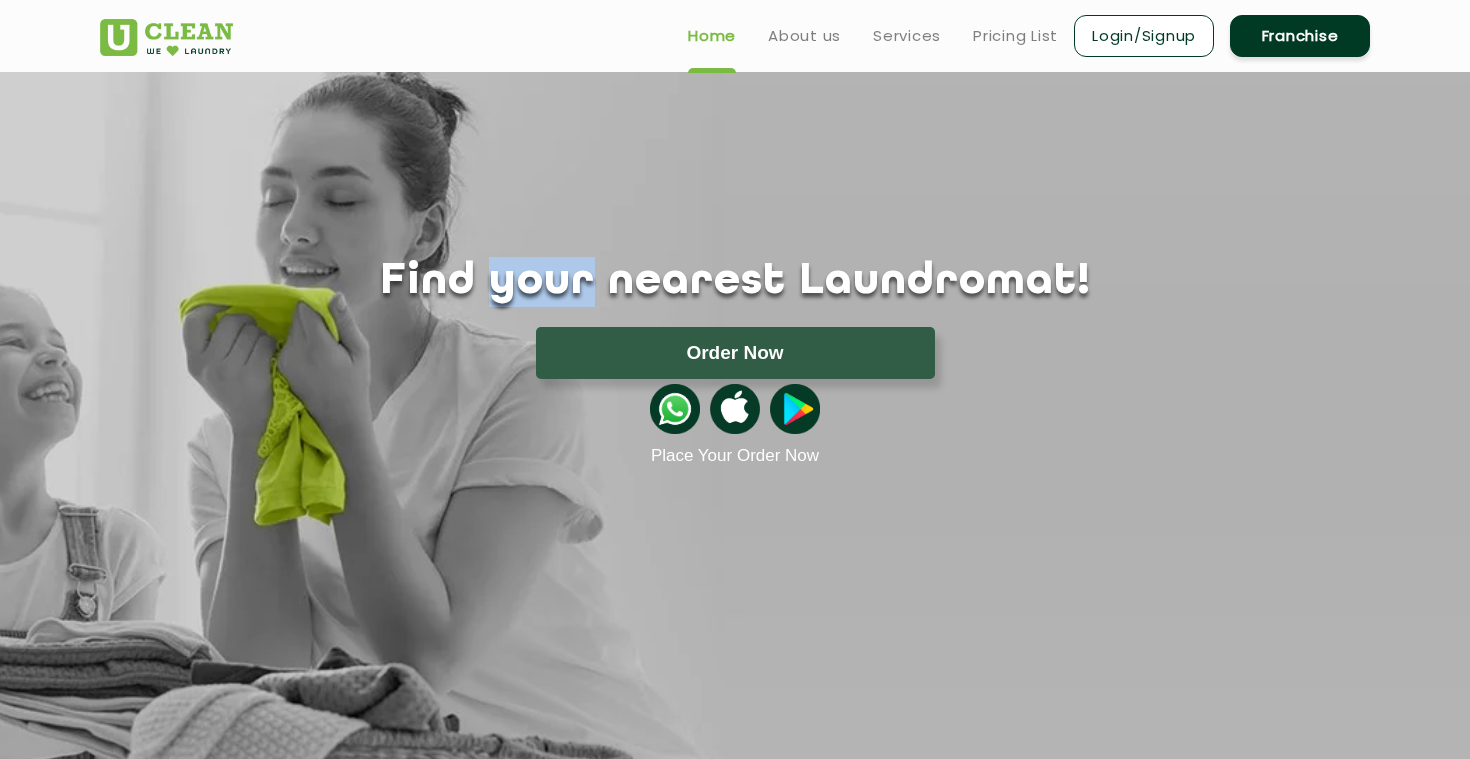 click on "Find your nearest Laundromat!" 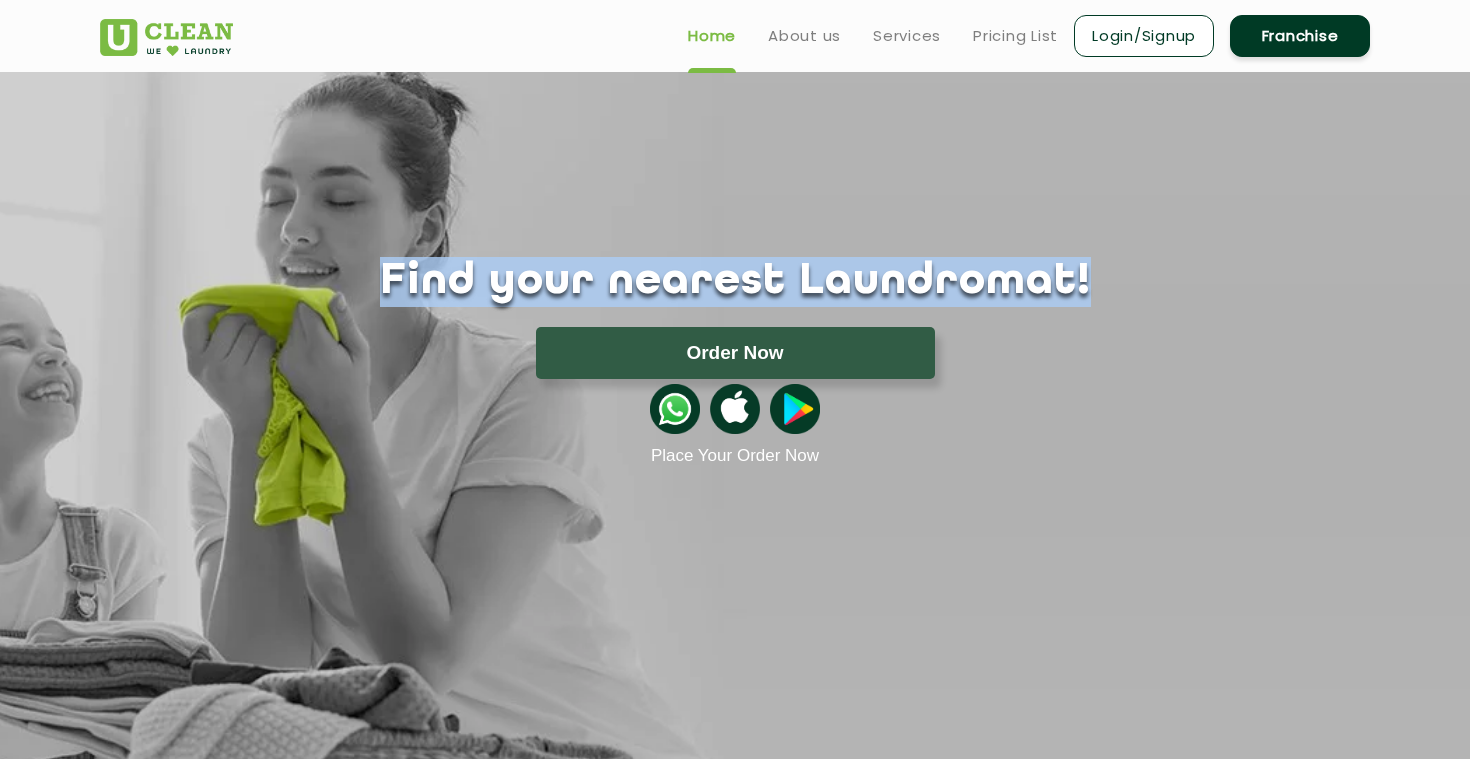 click on "Find your nearest Laundromat!" 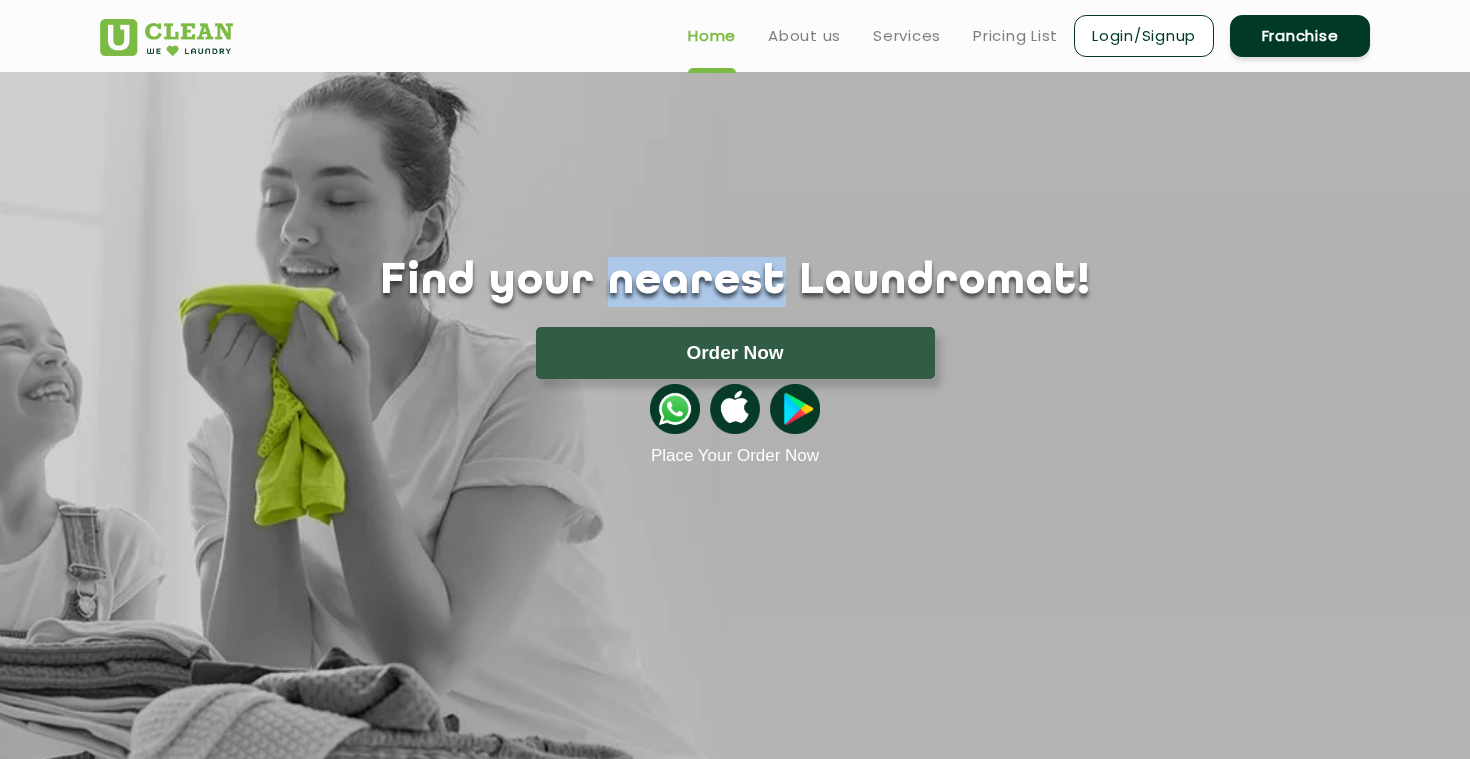 click on "Find your nearest Laundromat!" 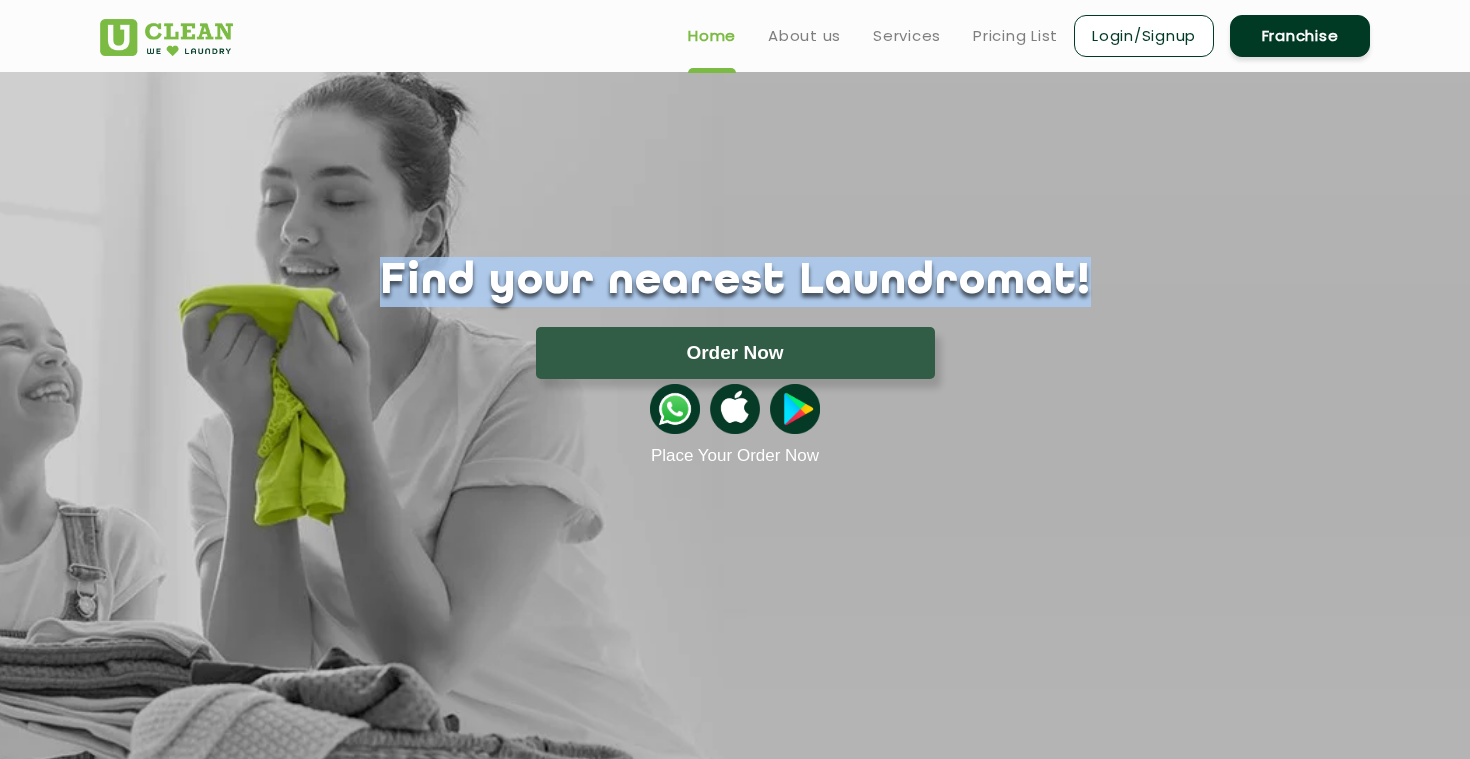 click on "Find your nearest Laundromat!" 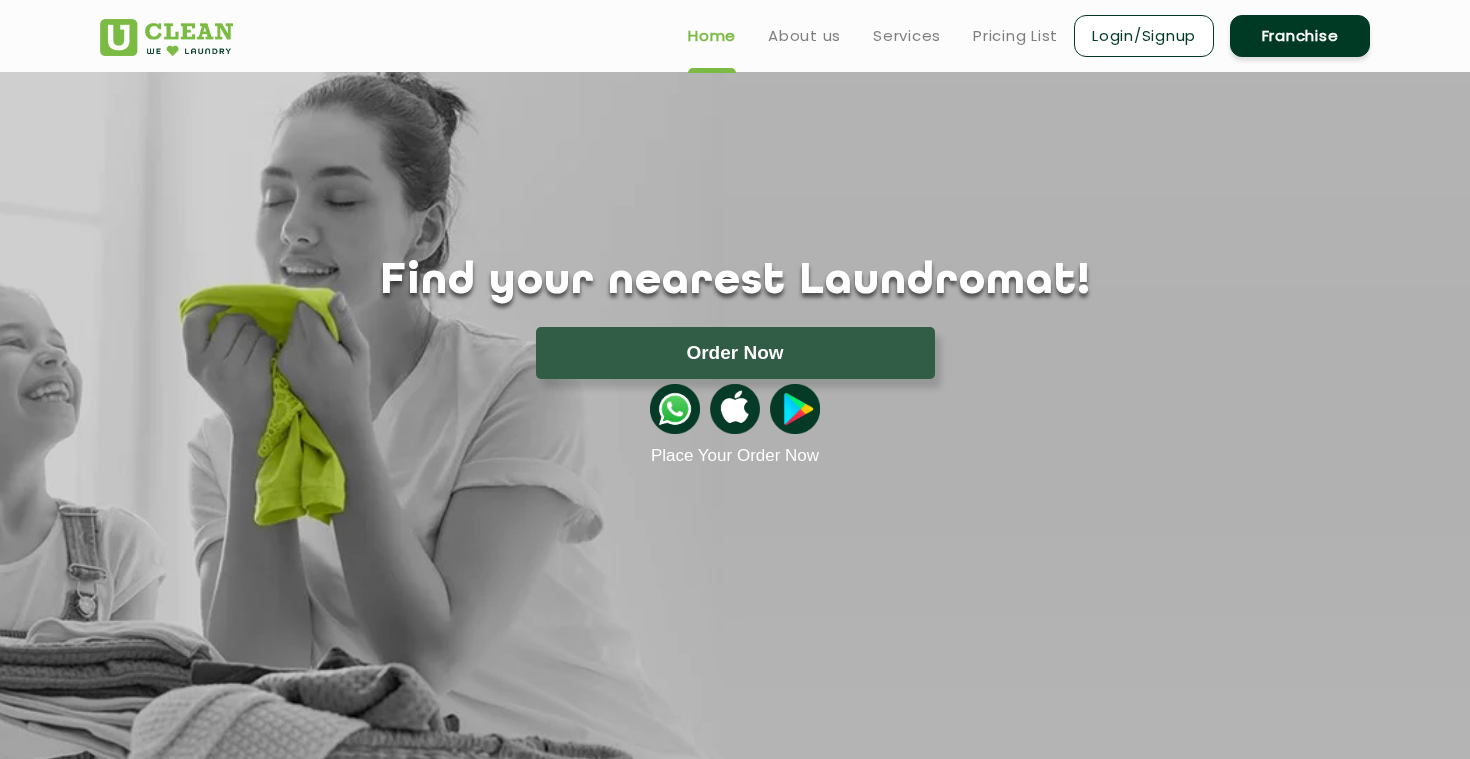 click on "Find your nearest Laundromat!" 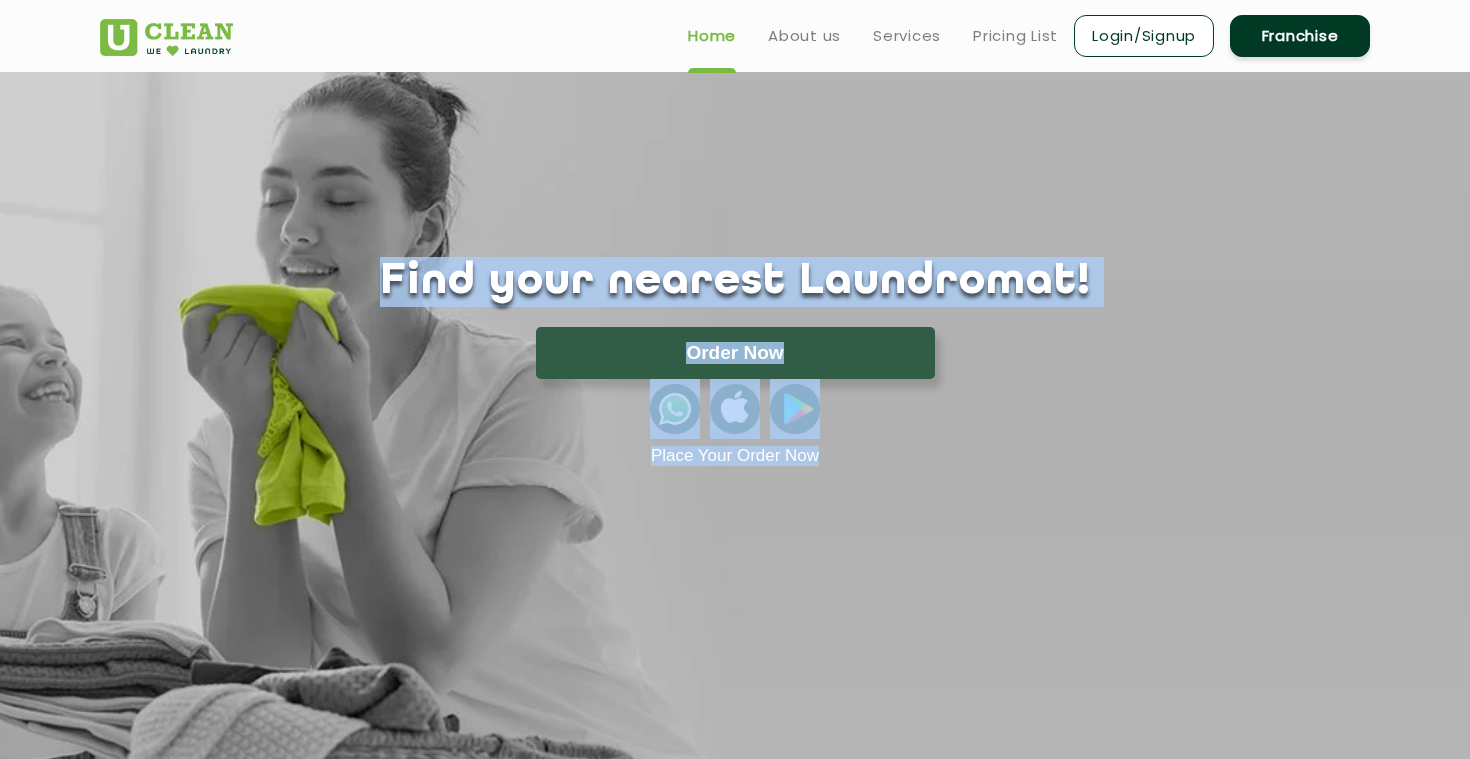 drag, startPoint x: 441, startPoint y: 274, endPoint x: 824, endPoint y: 475, distance: 432.539 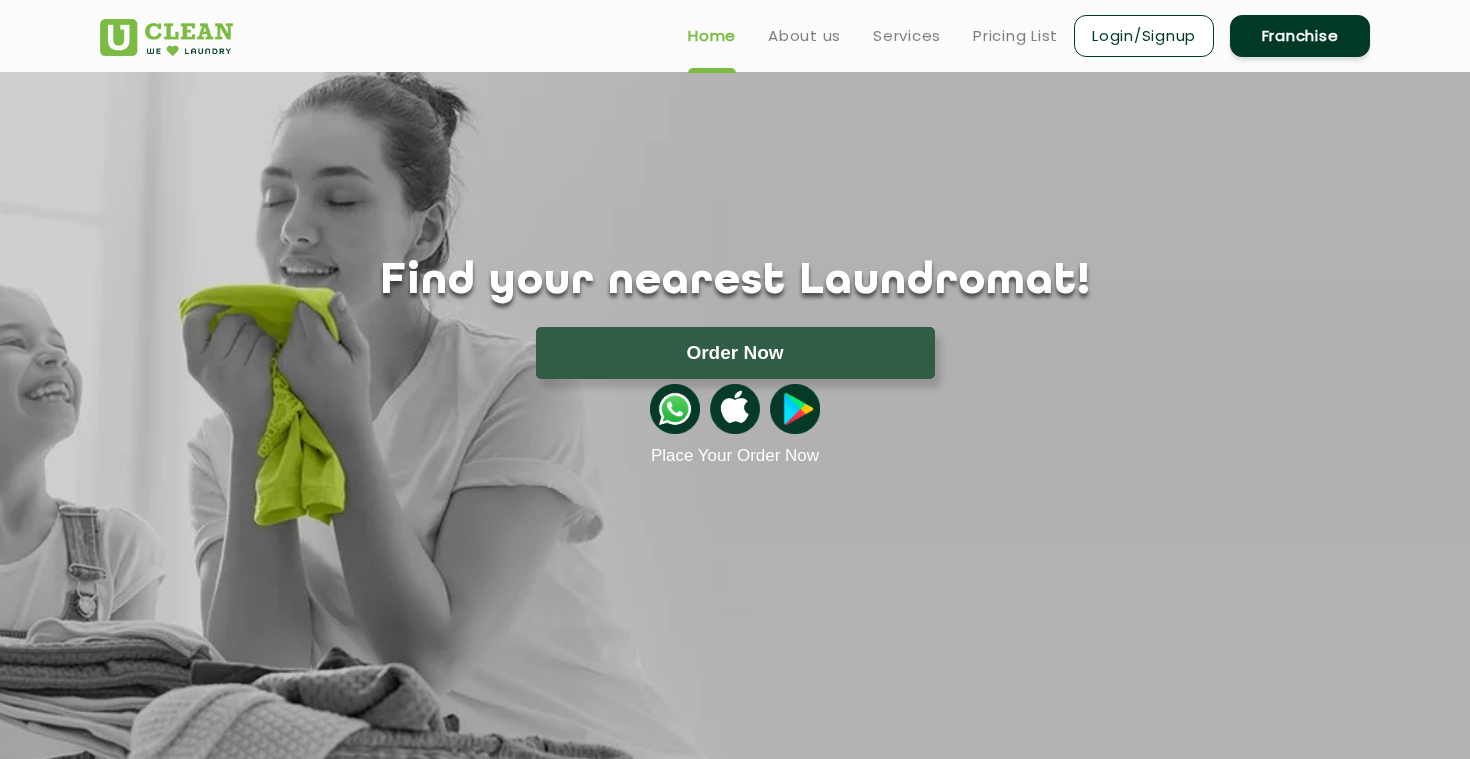 click on "Find your nearest Laundromat!" 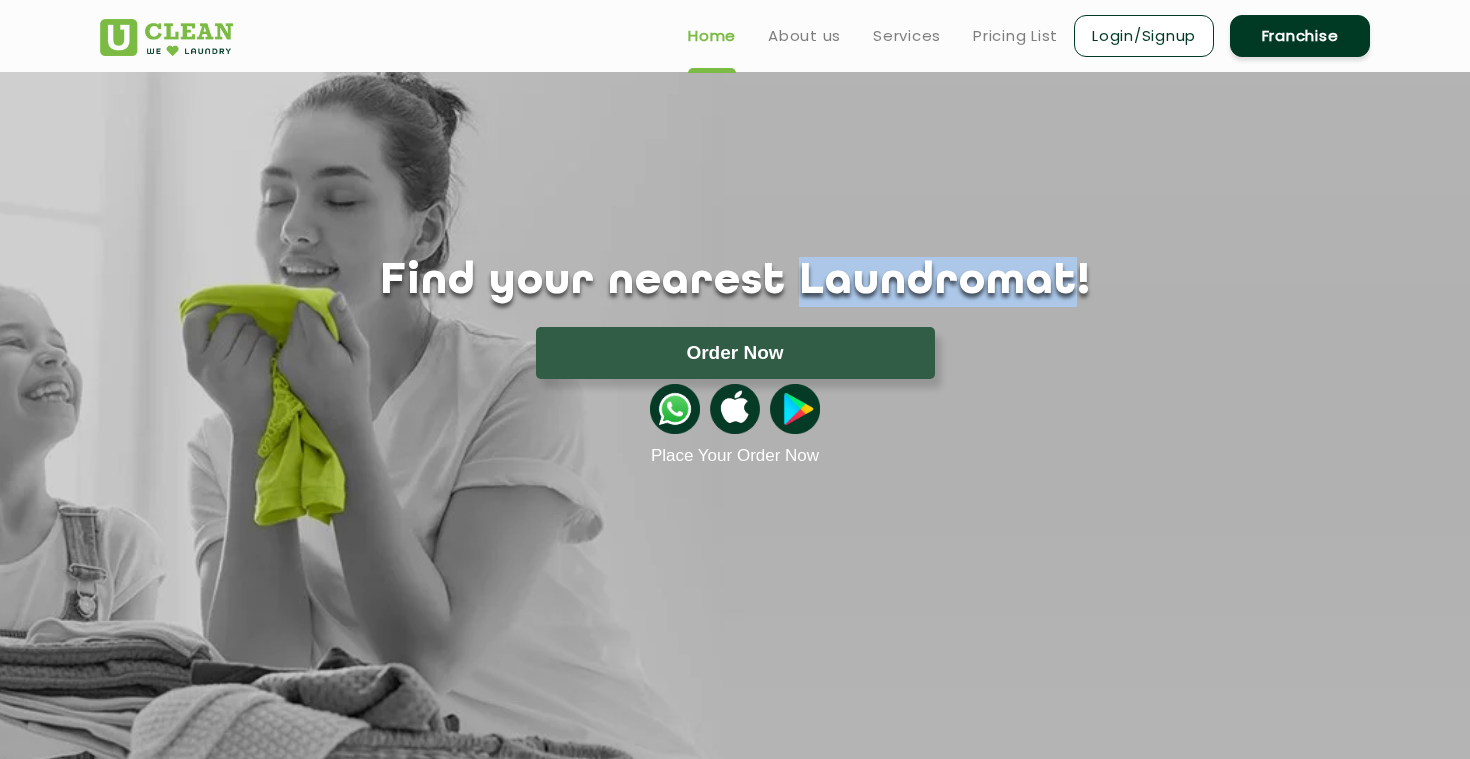 click on "Find your nearest Laundromat!" 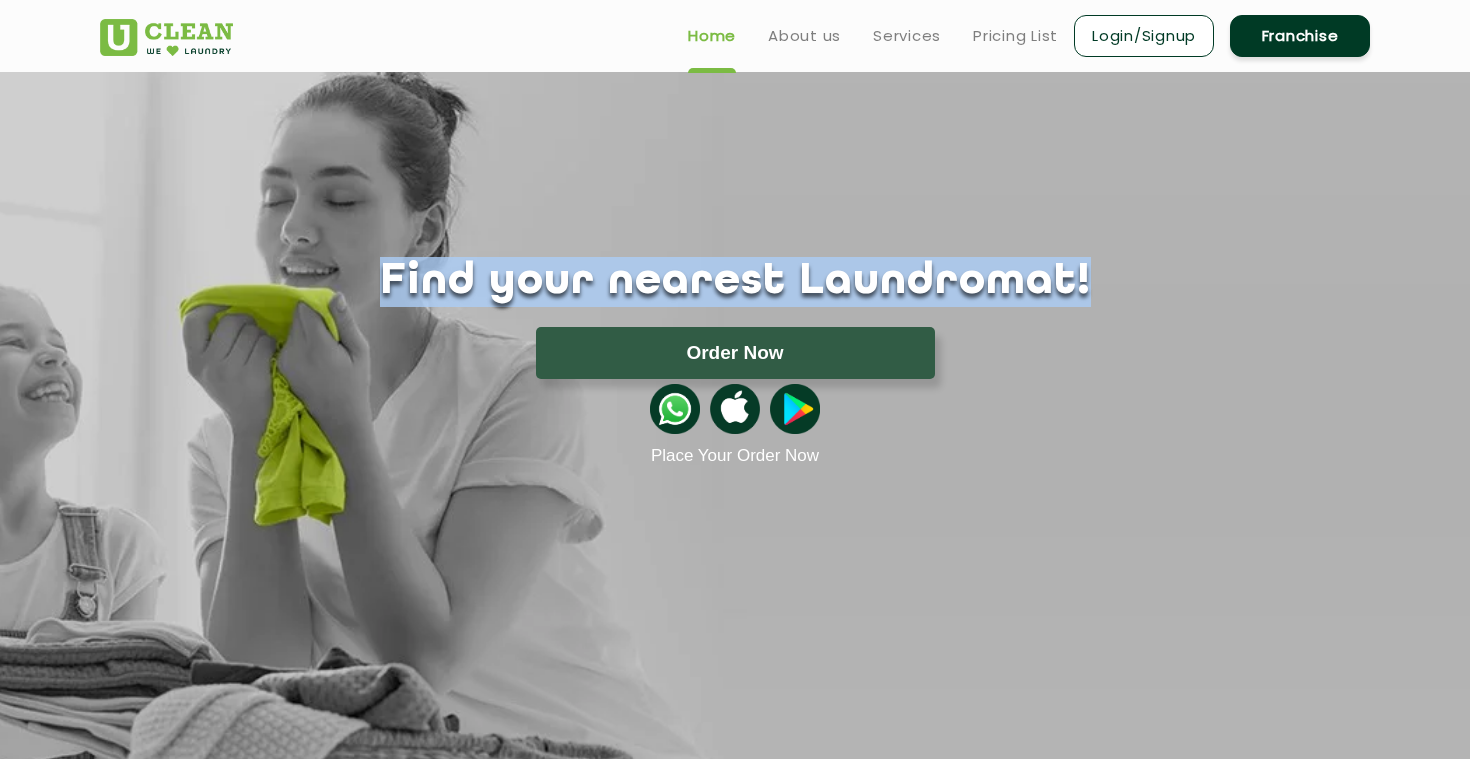 click on "Find your nearest Laundromat!" 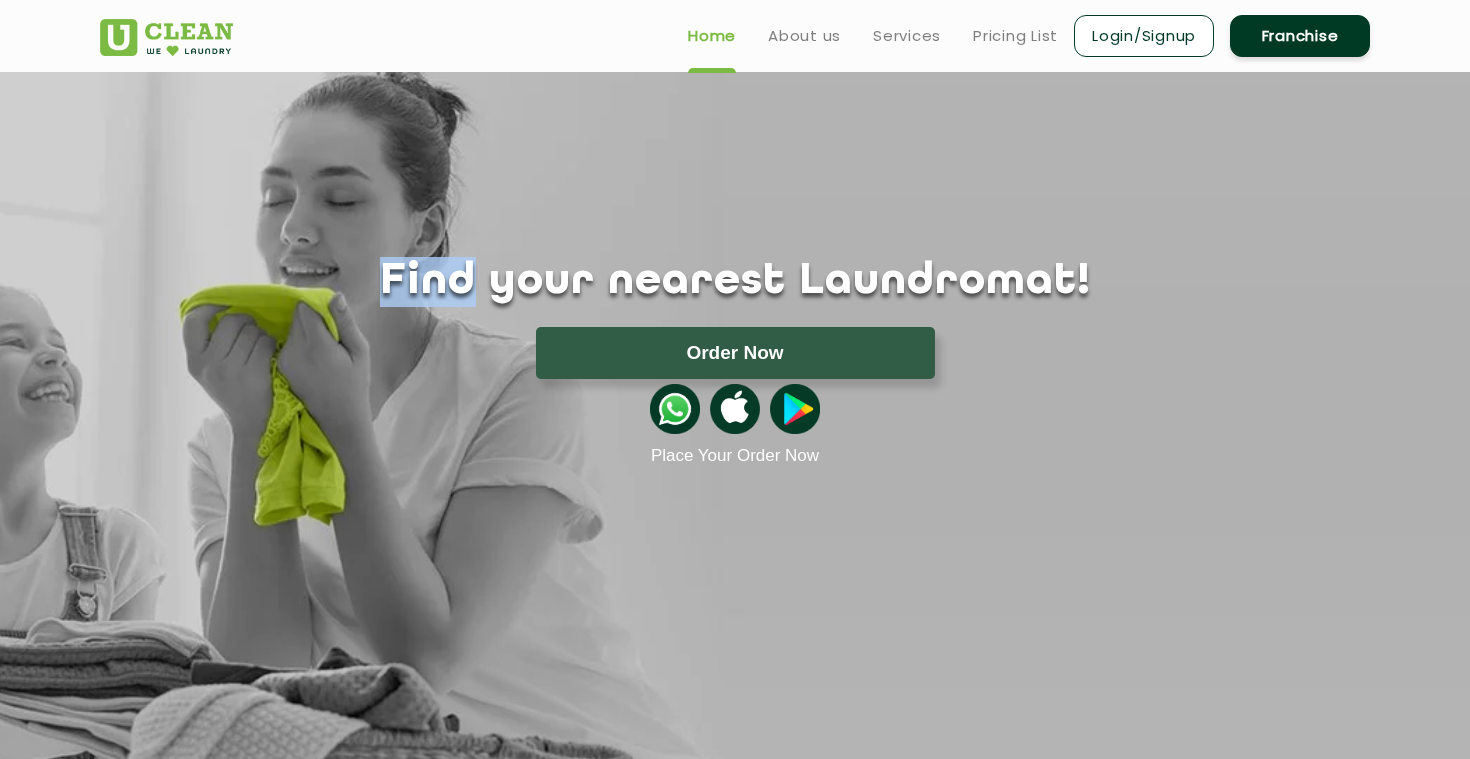 drag, startPoint x: 481, startPoint y: 292, endPoint x: 1057, endPoint y: 240, distance: 578.34247 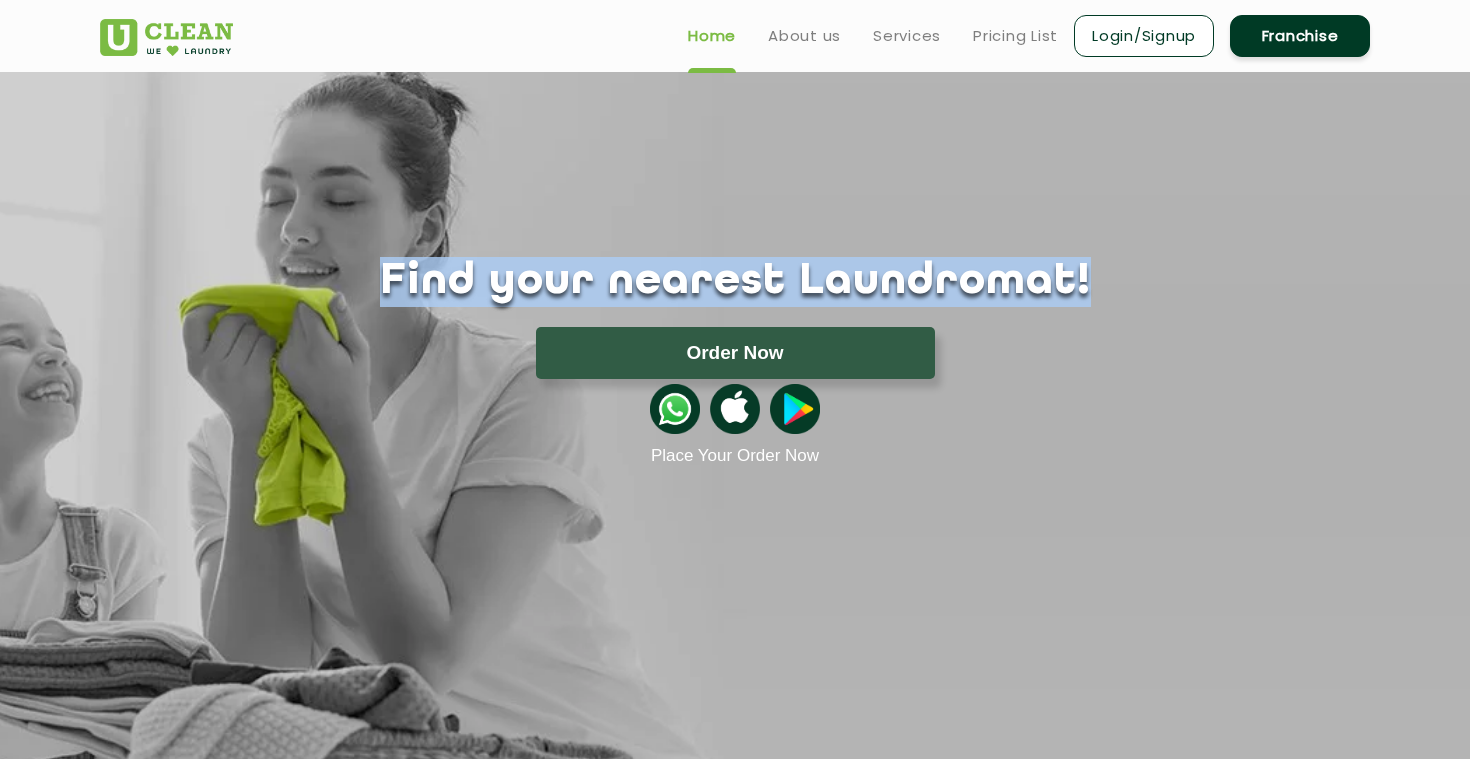 drag, startPoint x: 1035, startPoint y: 288, endPoint x: 432, endPoint y: 272, distance: 603.2122 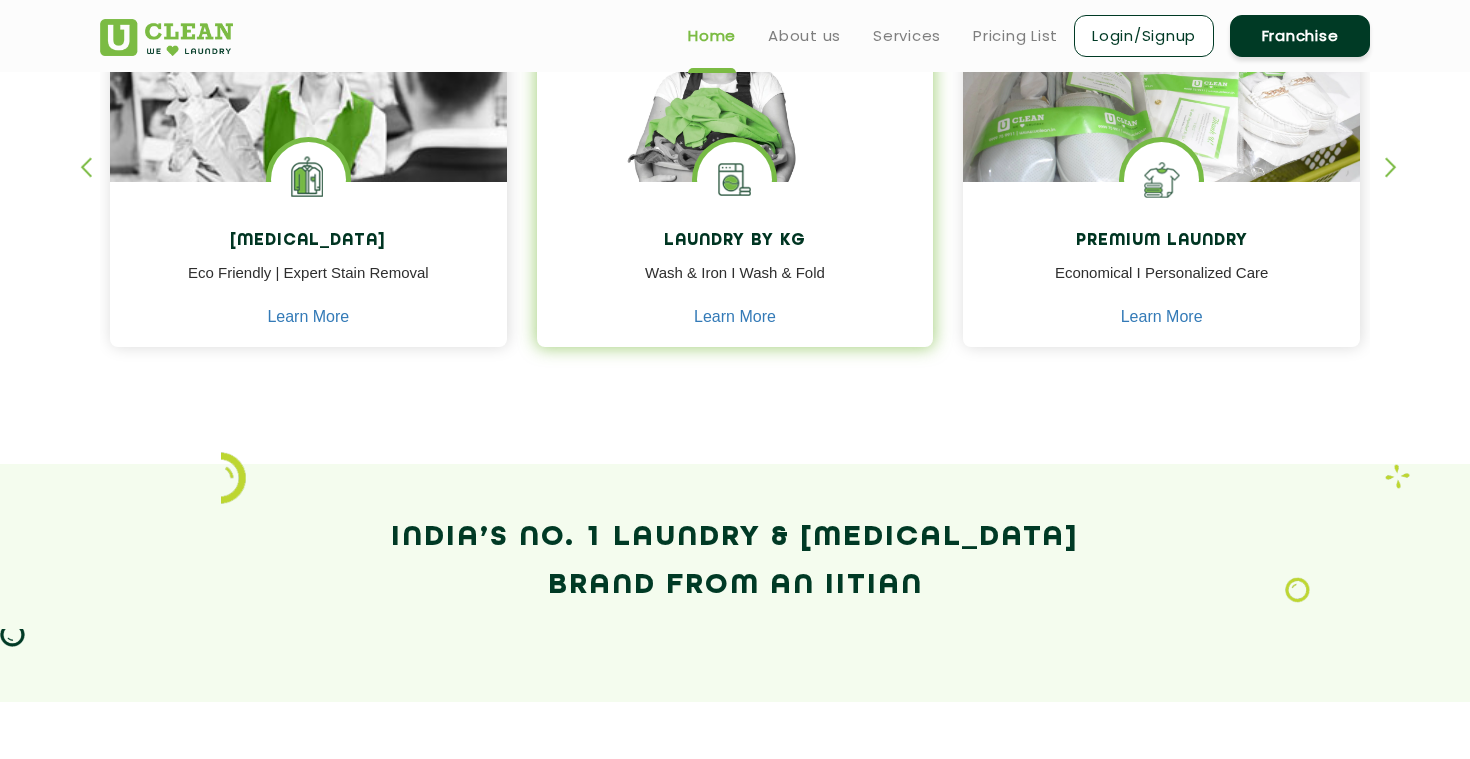 scroll, scrollTop: 0, scrollLeft: 0, axis: both 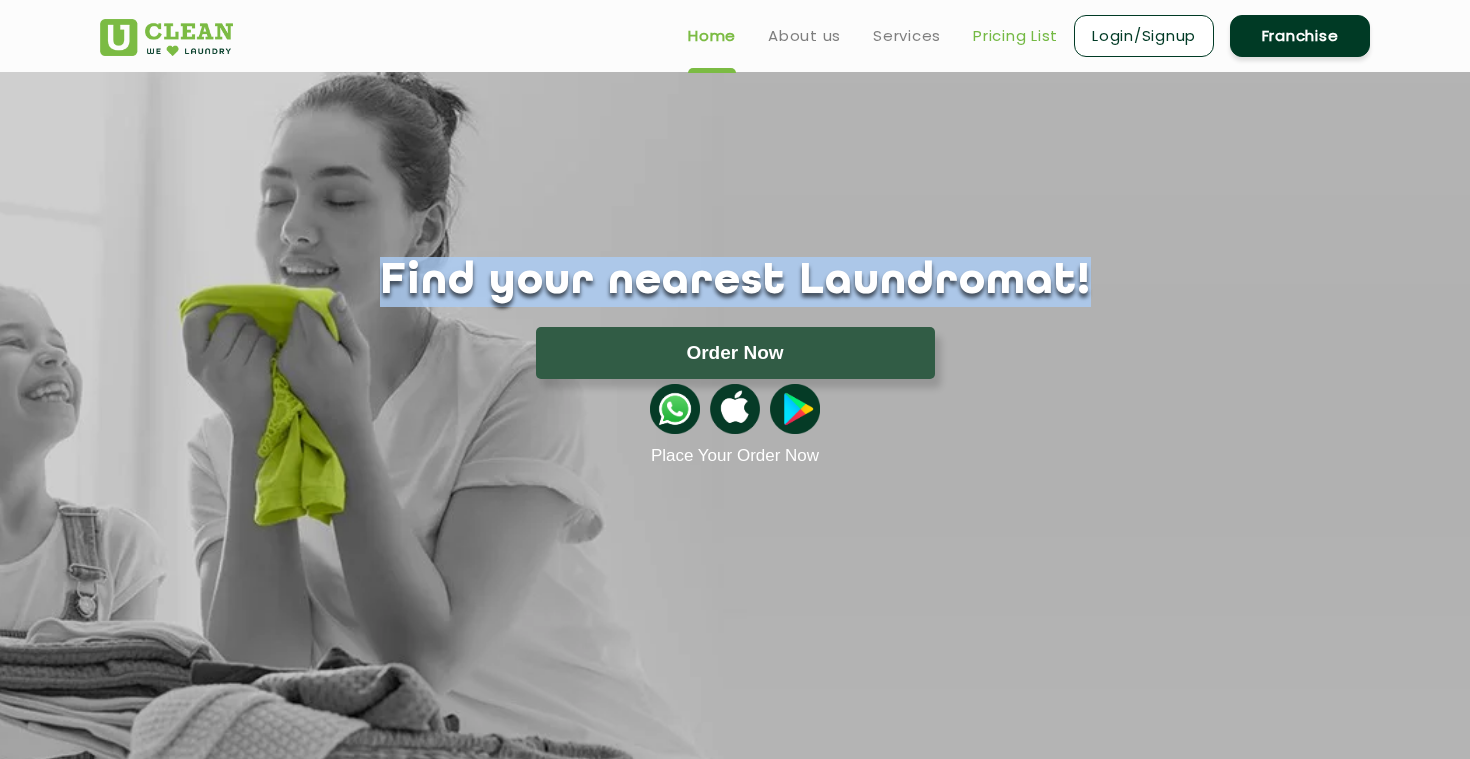 click on "About us" at bounding box center [804, 36] 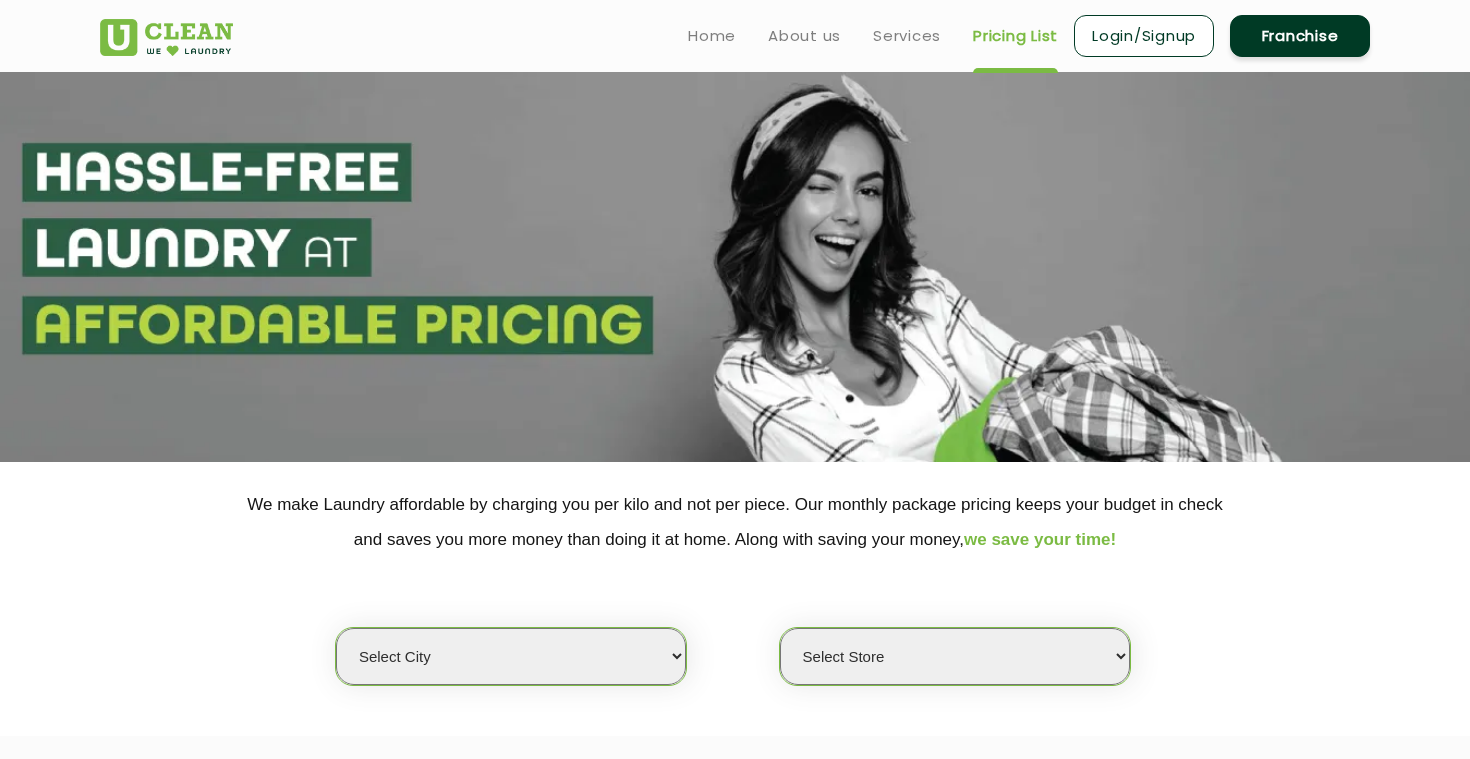 scroll, scrollTop: 226, scrollLeft: 0, axis: vertical 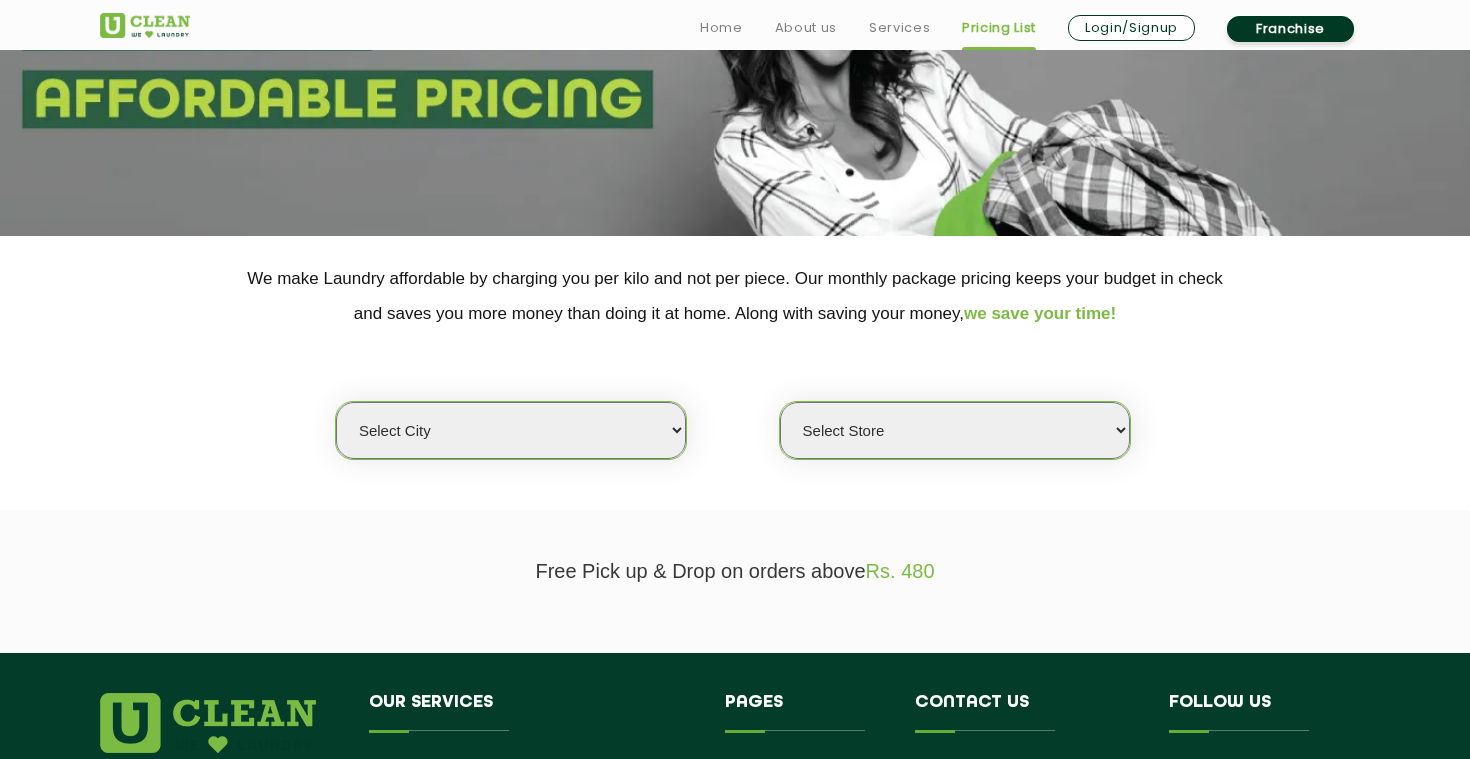 click on "Select city [GEOGRAPHIC_DATA] [GEOGRAPHIC_DATA] [GEOGRAPHIC_DATA] [GEOGRAPHIC_DATA] [GEOGRAPHIC_DATA] [GEOGRAPHIC_DATA] [GEOGRAPHIC_DATA] - [GEOGRAPHIC_DATA] Select [GEOGRAPHIC_DATA] [GEOGRAPHIC_DATA] [GEOGRAPHIC_DATA] [GEOGRAPHIC_DATA] [GEOGRAPHIC_DATA] [GEOGRAPHIC_DATA] [GEOGRAPHIC_DATA] [GEOGRAPHIC_DATA] [GEOGRAPHIC_DATA] [GEOGRAPHIC_DATA] [GEOGRAPHIC_DATA] [GEOGRAPHIC_DATA] [GEOGRAPHIC_DATA] [GEOGRAPHIC_DATA] [GEOGRAPHIC_DATA] [GEOGRAPHIC_DATA] [GEOGRAPHIC_DATA] [GEOGRAPHIC_DATA] [GEOGRAPHIC_DATA] [GEOGRAPHIC_DATA] [GEOGRAPHIC_DATA] [GEOGRAPHIC_DATA] [GEOGRAPHIC_DATA] [GEOGRAPHIC_DATA] [GEOGRAPHIC_DATA] [GEOGRAPHIC_DATA] [GEOGRAPHIC_DATA] [GEOGRAPHIC_DATA] [GEOGRAPHIC_DATA] [GEOGRAPHIC_DATA] [GEOGRAPHIC_DATA] [GEOGRAPHIC_DATA] [GEOGRAPHIC_DATA] [GEOGRAPHIC_DATA] [GEOGRAPHIC_DATA] [GEOGRAPHIC_DATA] [GEOGRAPHIC_DATA] [GEOGRAPHIC_DATA] [GEOGRAPHIC_DATA] [GEOGRAPHIC_DATA] [GEOGRAPHIC_DATA] [GEOGRAPHIC_DATA] [GEOGRAPHIC_DATA] [GEOGRAPHIC_DATA] [GEOGRAPHIC_DATA] [GEOGRAPHIC_DATA] [GEOGRAPHIC_DATA] [GEOGRAPHIC_DATA] [GEOGRAPHIC_DATA] [GEOGRAPHIC_DATA] [GEOGRAPHIC_DATA] [GEOGRAPHIC_DATA] [GEOGRAPHIC_DATA] [GEOGRAPHIC_DATA] [GEOGRAPHIC_DATA] [GEOGRAPHIC_DATA] [GEOGRAPHIC_DATA] [GEOGRAPHIC_DATA] [GEOGRAPHIC_DATA] [GEOGRAPHIC_DATA] [GEOGRAPHIC_DATA] [GEOGRAPHIC_DATA] [GEOGRAPHIC_DATA] [GEOGRAPHIC_DATA] [GEOGRAPHIC_DATA] [GEOGRAPHIC_DATA] [GEOGRAPHIC_DATA] [GEOGRAPHIC_DATA] [GEOGRAPHIC_DATA] [GEOGRAPHIC_DATA] [GEOGRAPHIC_DATA] [GEOGRAPHIC_DATA] [GEOGRAPHIC_DATA] [GEOGRAPHIC_DATA] [GEOGRAPHIC_DATA] [GEOGRAPHIC_DATA] [GEOGRAPHIC_DATA] [GEOGRAPHIC_DATA] - Select [GEOGRAPHIC_DATA] [GEOGRAPHIC_DATA] [GEOGRAPHIC_DATA] [GEOGRAPHIC_DATA] [GEOGRAPHIC_DATA] [GEOGRAPHIC_DATA] [GEOGRAPHIC_DATA] [GEOGRAPHIC_DATA] [GEOGRAPHIC_DATA] [GEOGRAPHIC_DATA] [GEOGRAPHIC_DATA] [GEOGRAPHIC_DATA] [GEOGRAPHIC_DATA] [GEOGRAPHIC_DATA] [GEOGRAPHIC_DATA] [GEOGRAPHIC_DATA] [GEOGRAPHIC_DATA] [GEOGRAPHIC_DATA] [GEOGRAPHIC_DATA] [GEOGRAPHIC_DATA] [GEOGRAPHIC_DATA] [GEOGRAPHIC_DATA] [GEOGRAPHIC_DATA] [GEOGRAPHIC_DATA] [GEOGRAPHIC_DATA] [GEOGRAPHIC_DATA] [GEOGRAPHIC_DATA] [GEOGRAPHIC_DATA] [GEOGRAPHIC_DATA] [GEOGRAPHIC_DATA] [GEOGRAPHIC_DATA] [GEOGRAPHIC_DATA]" at bounding box center (511, 430) 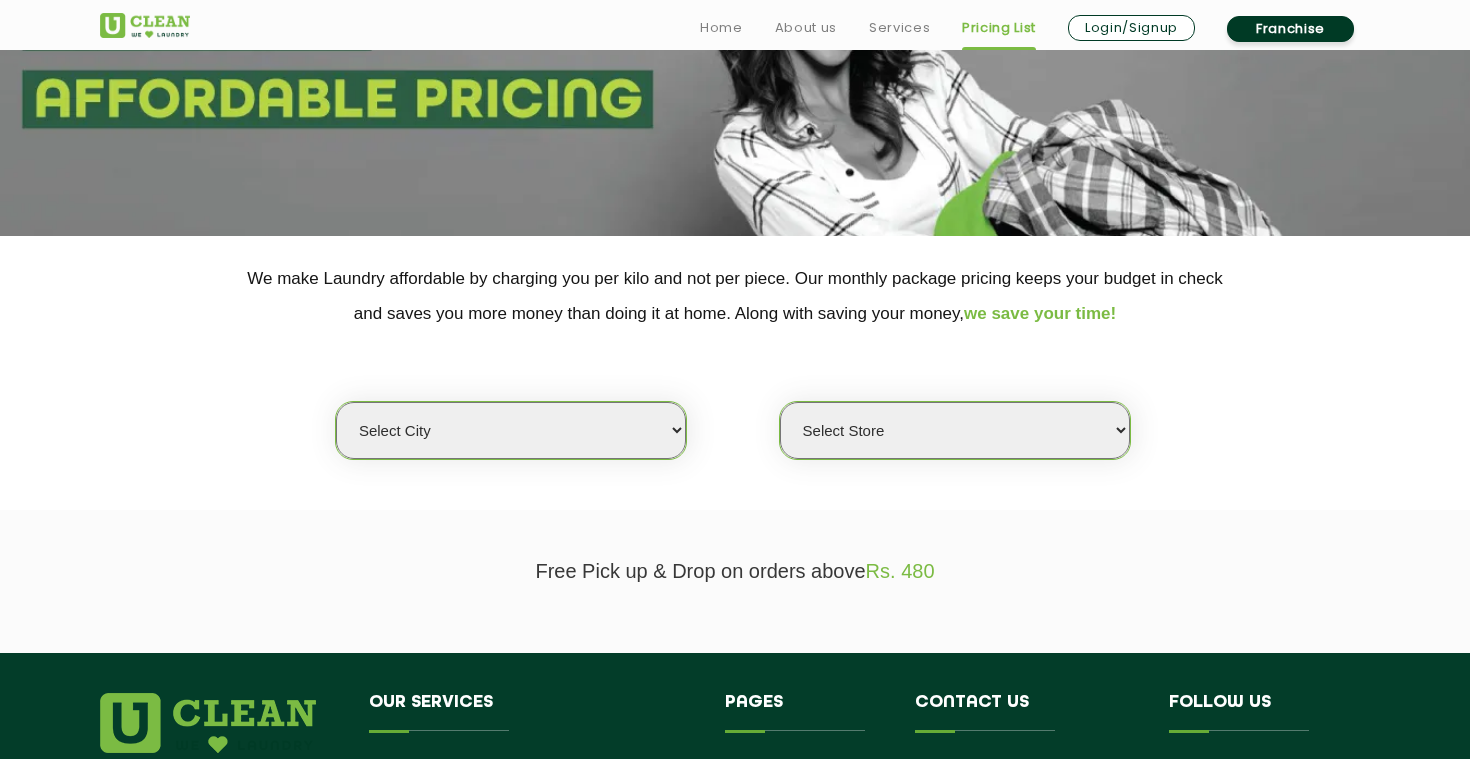 select on "2" 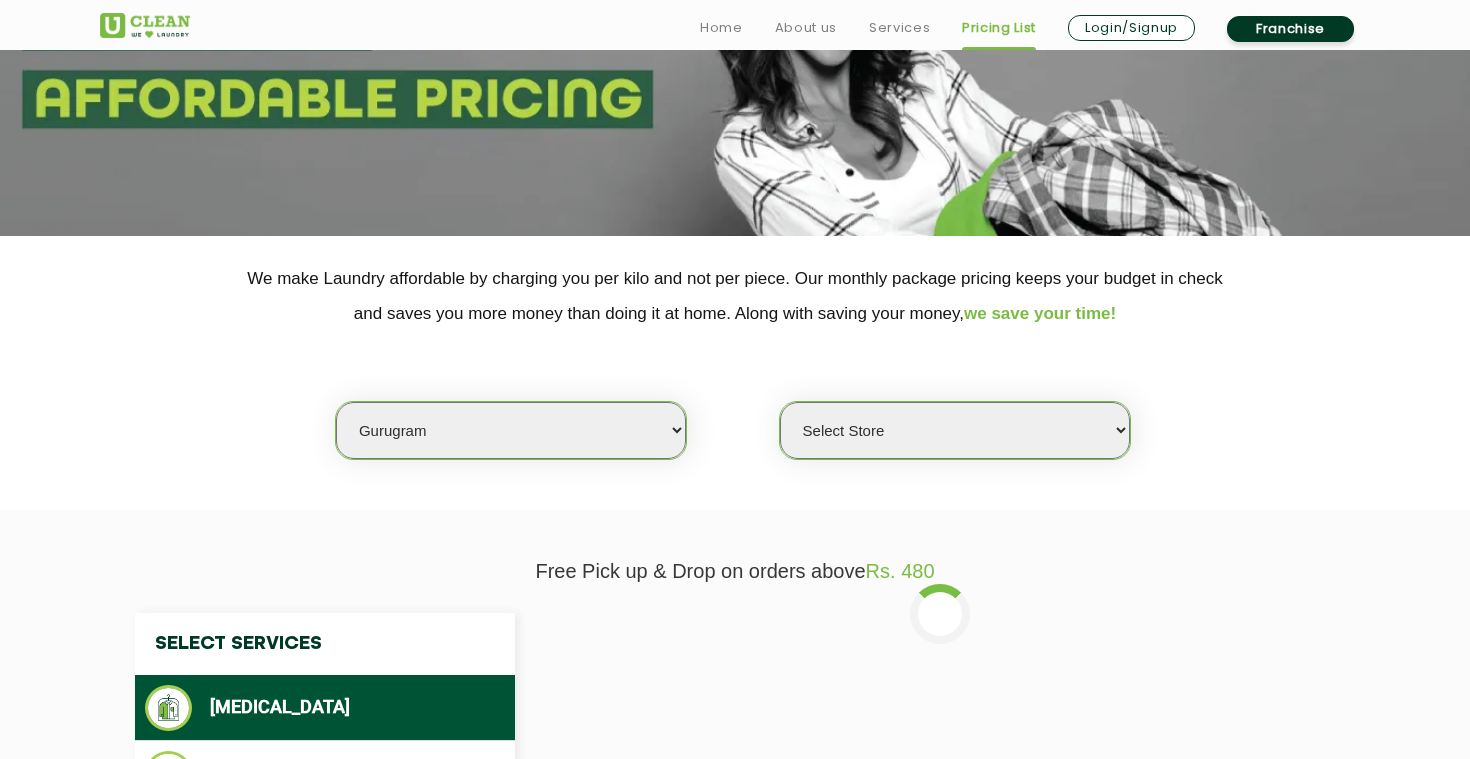 click on "Select Store [GEOGRAPHIC_DATA] Sector 66 [GEOGRAPHIC_DATA] Phase [GEOGRAPHIC_DATA] 56 [PERSON_NAME][GEOGRAPHIC_DATA] UClean Sector 38 UClean Sector 93 UClean Vyapar [PERSON_NAME]" at bounding box center [955, 430] 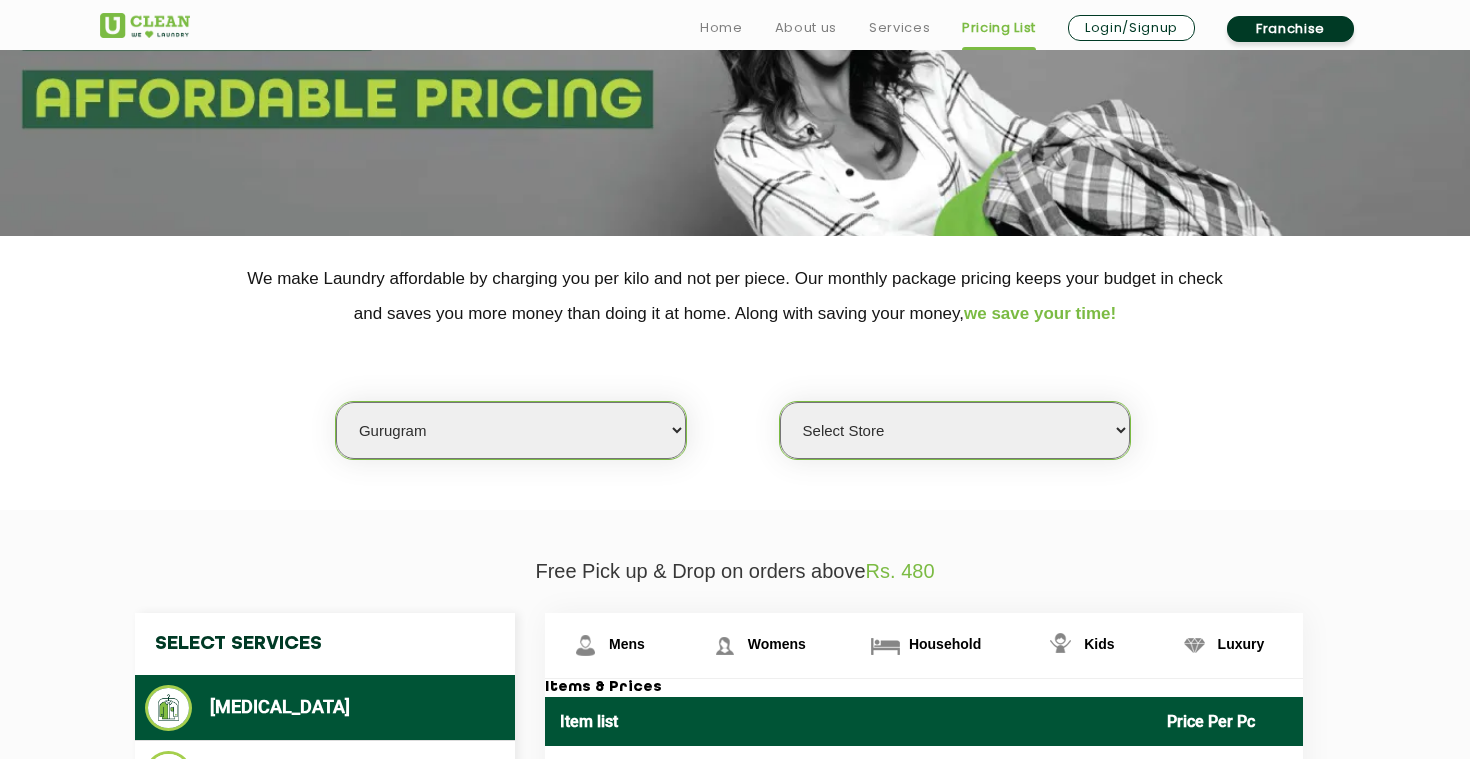 select on "329" 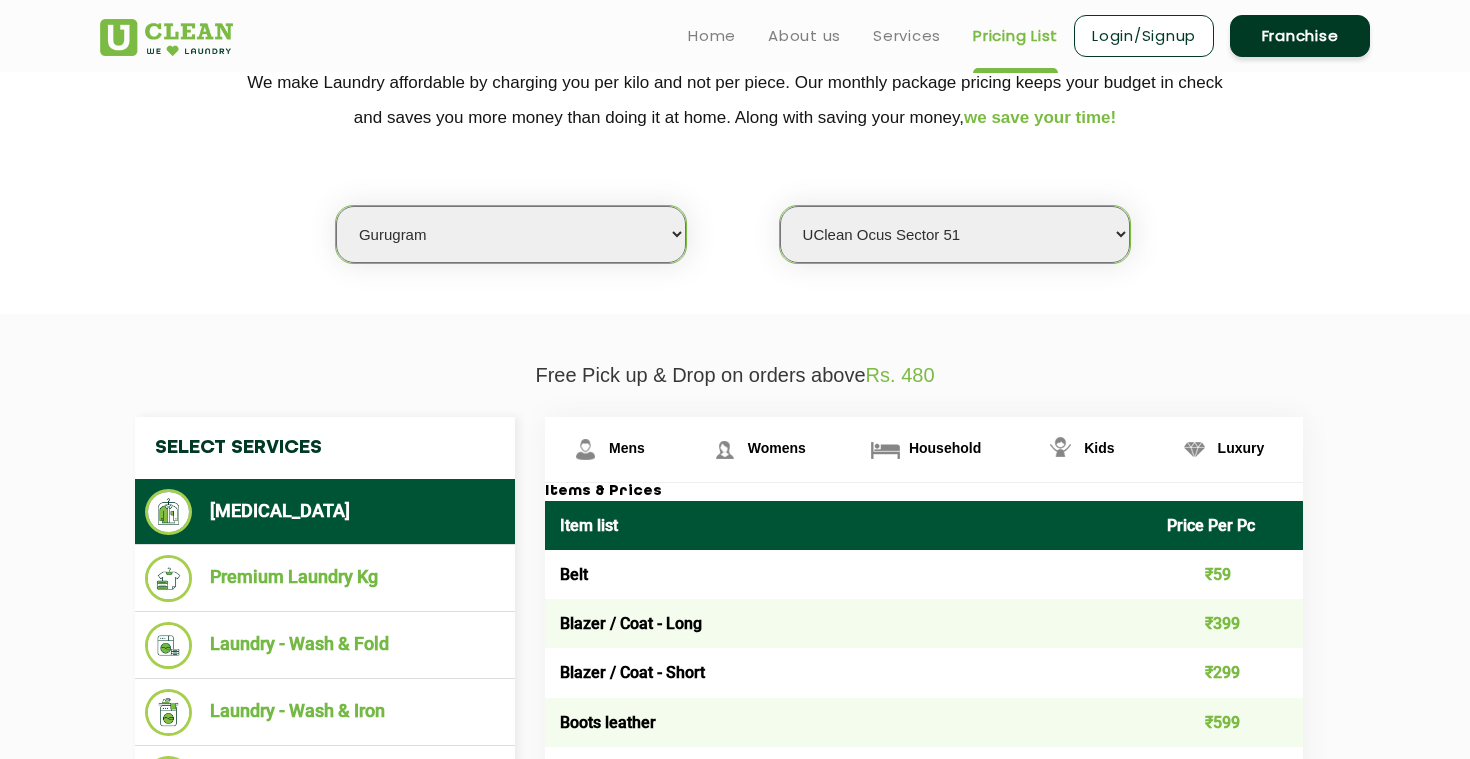 scroll, scrollTop: 421, scrollLeft: 0, axis: vertical 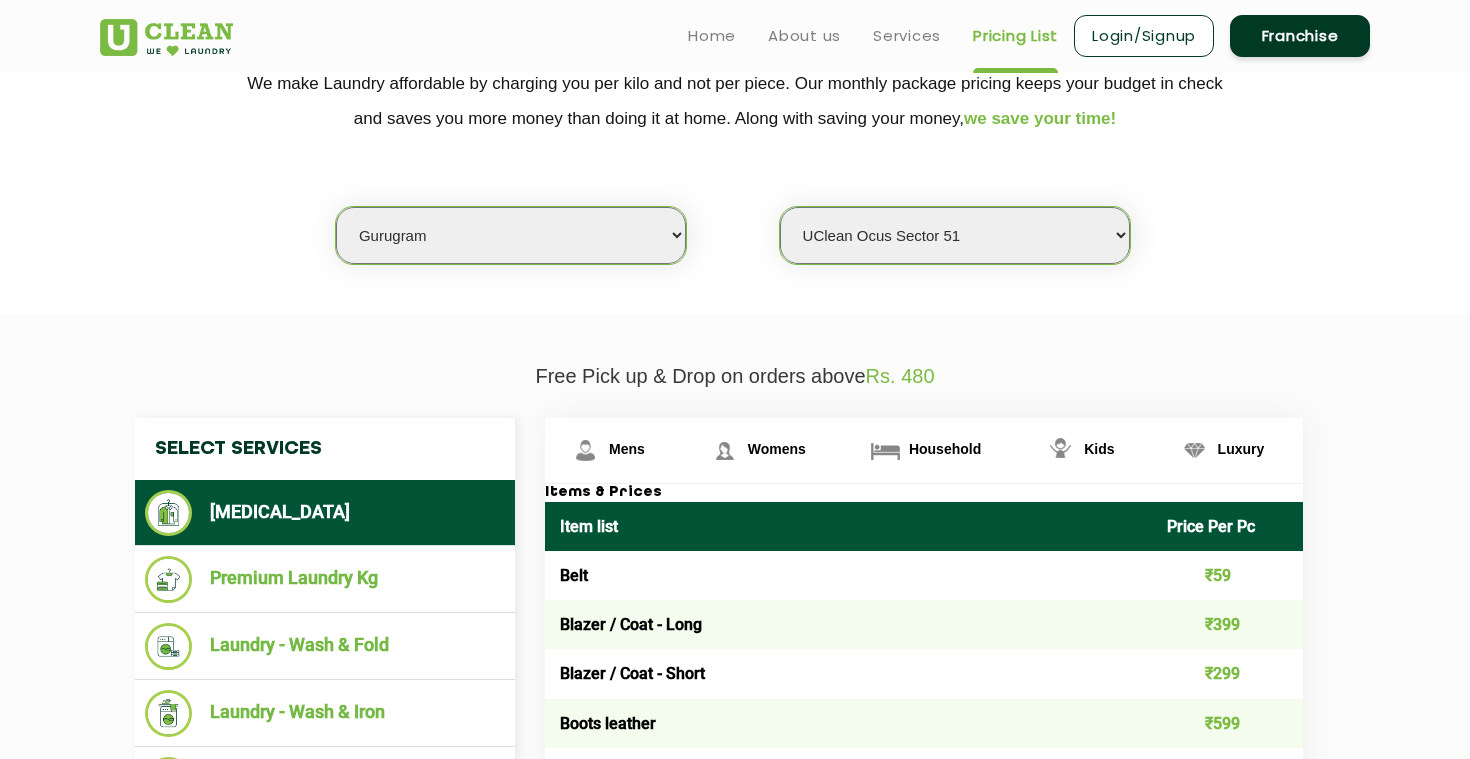 click on "Select Store [GEOGRAPHIC_DATA] Sector 66 [GEOGRAPHIC_DATA] Phase [GEOGRAPHIC_DATA] 56 [PERSON_NAME][GEOGRAPHIC_DATA] UClean Sector 38 UClean Sector 93 UClean Vyapar [PERSON_NAME]" at bounding box center [955, 235] 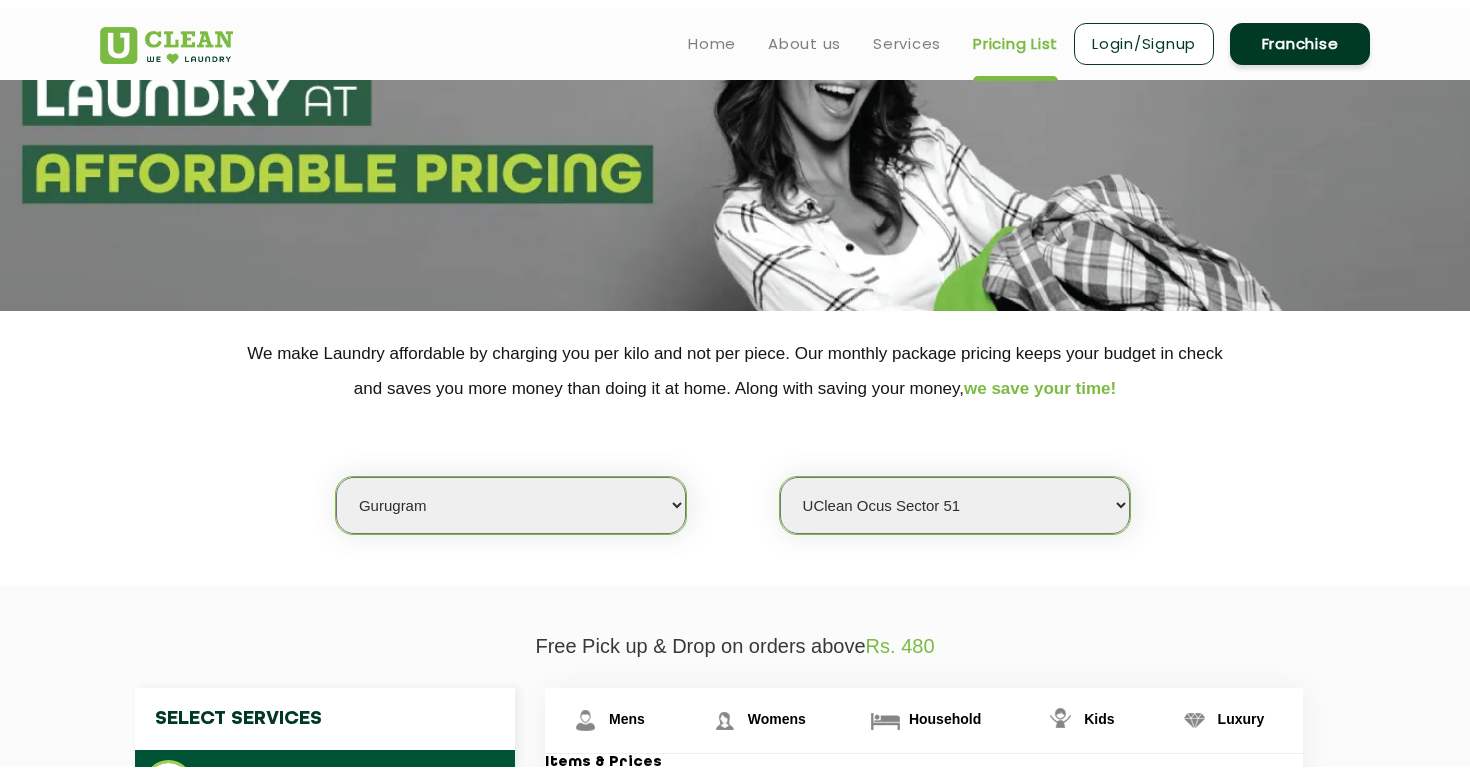 scroll, scrollTop: 66, scrollLeft: 0, axis: vertical 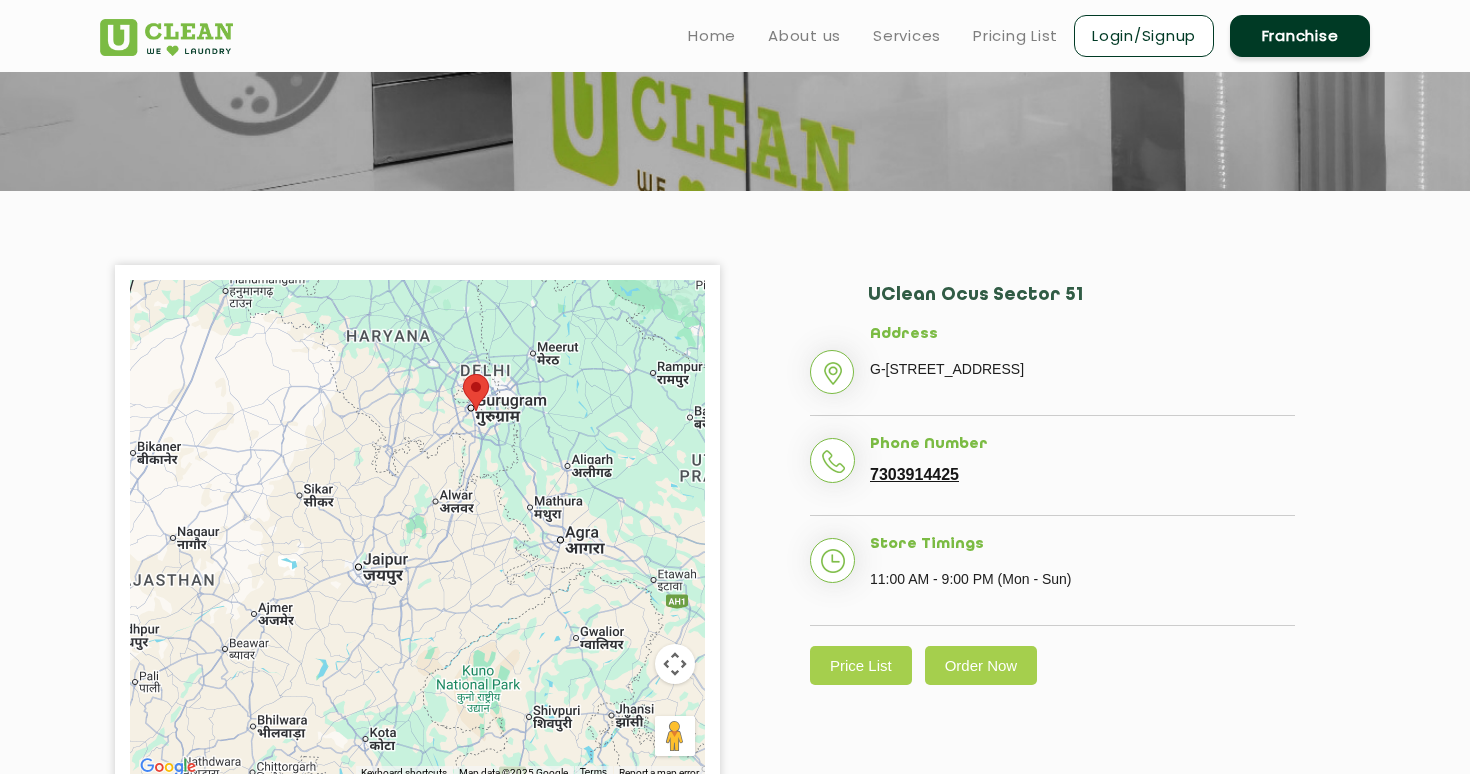 click on "UClean Ocus Sector 51" 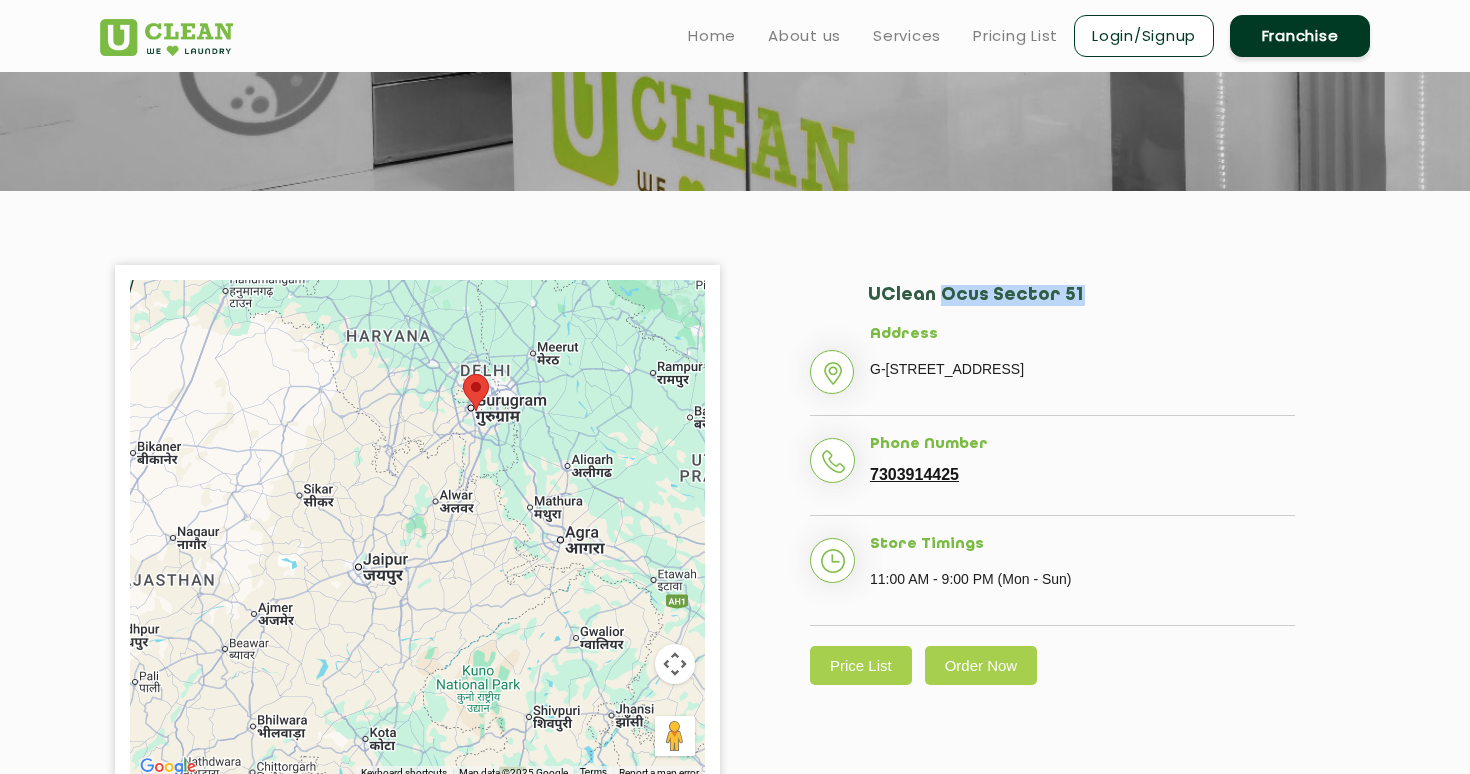 drag, startPoint x: 969, startPoint y: 298, endPoint x: 1053, endPoint y: 293, distance: 84.14868 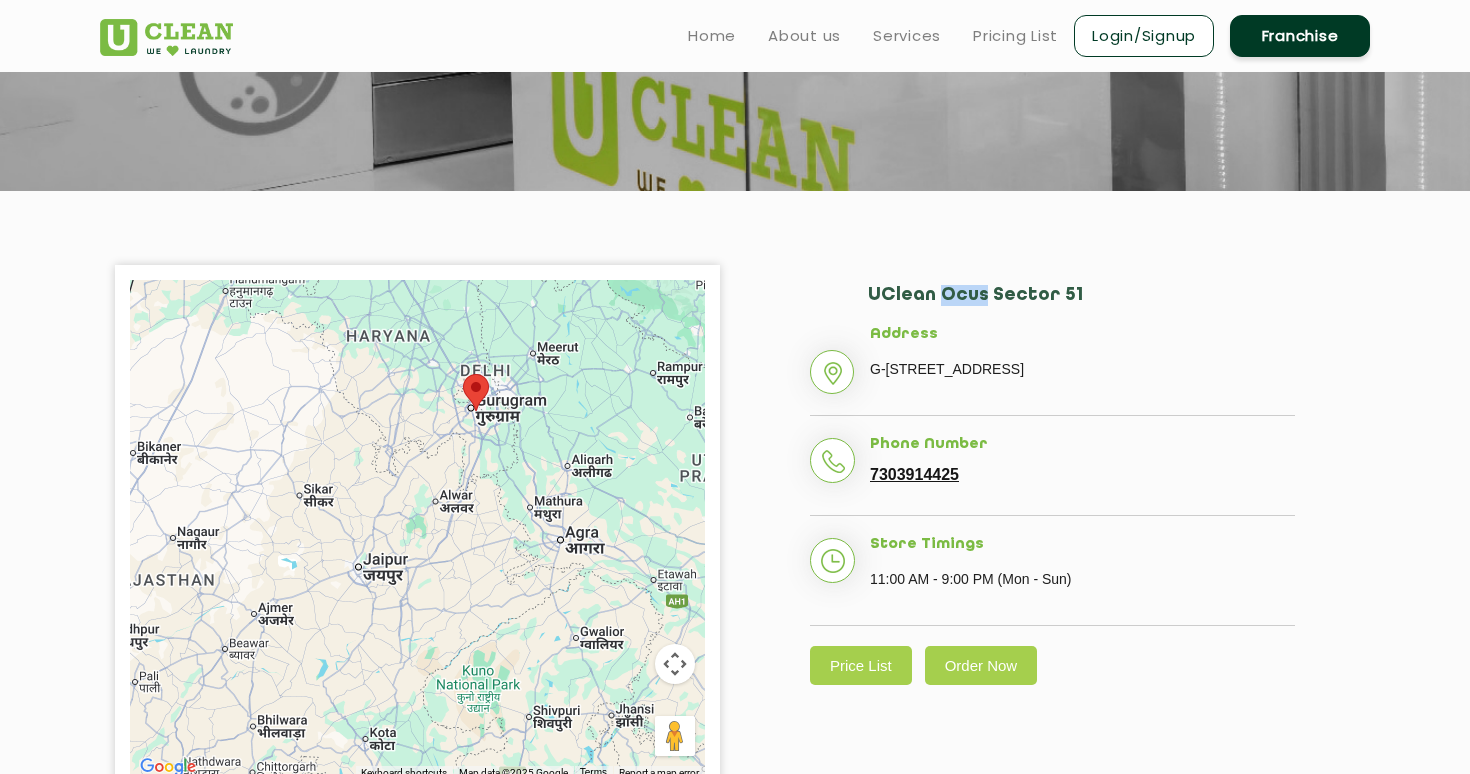click on "UClean Ocus Sector 51" 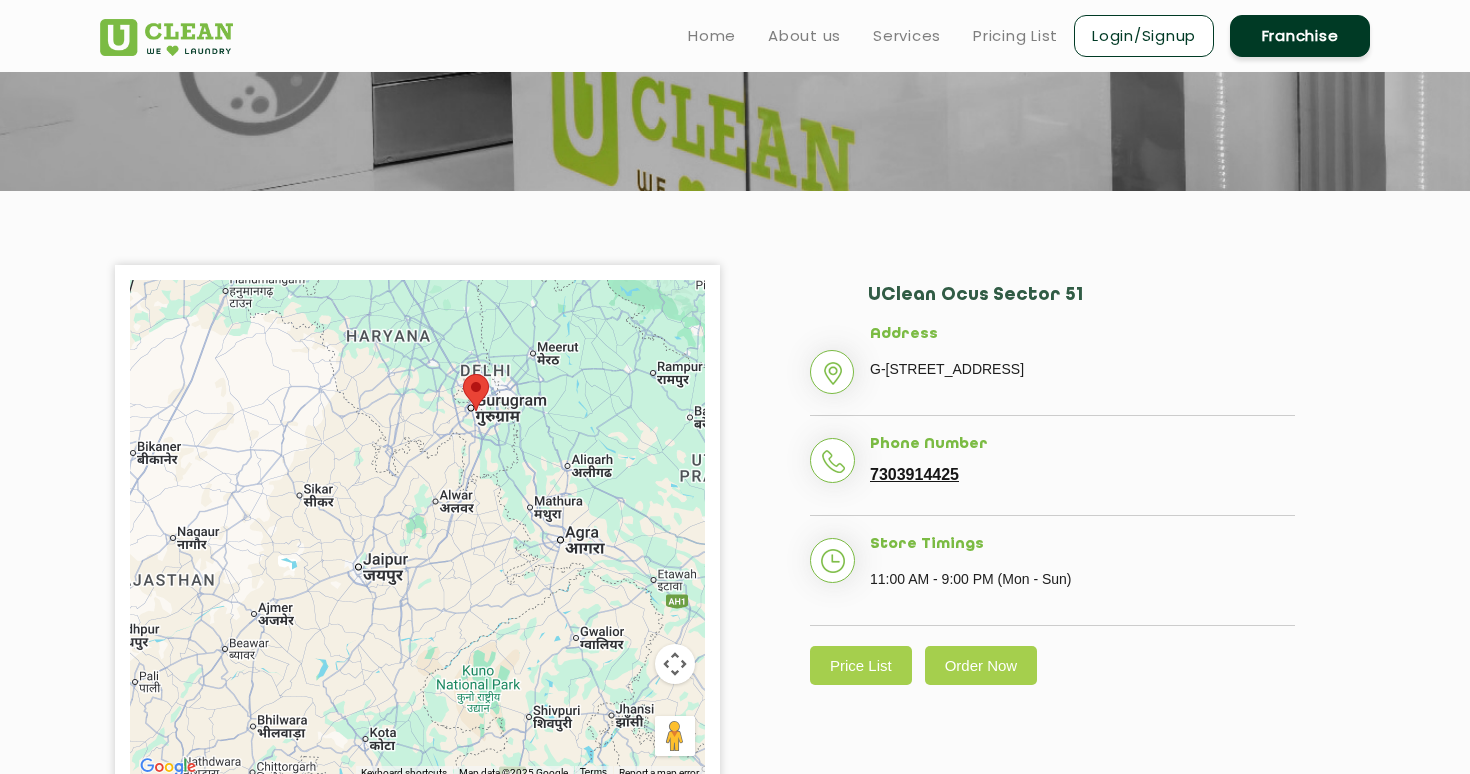 click on "UClean Ocus Sector 51" 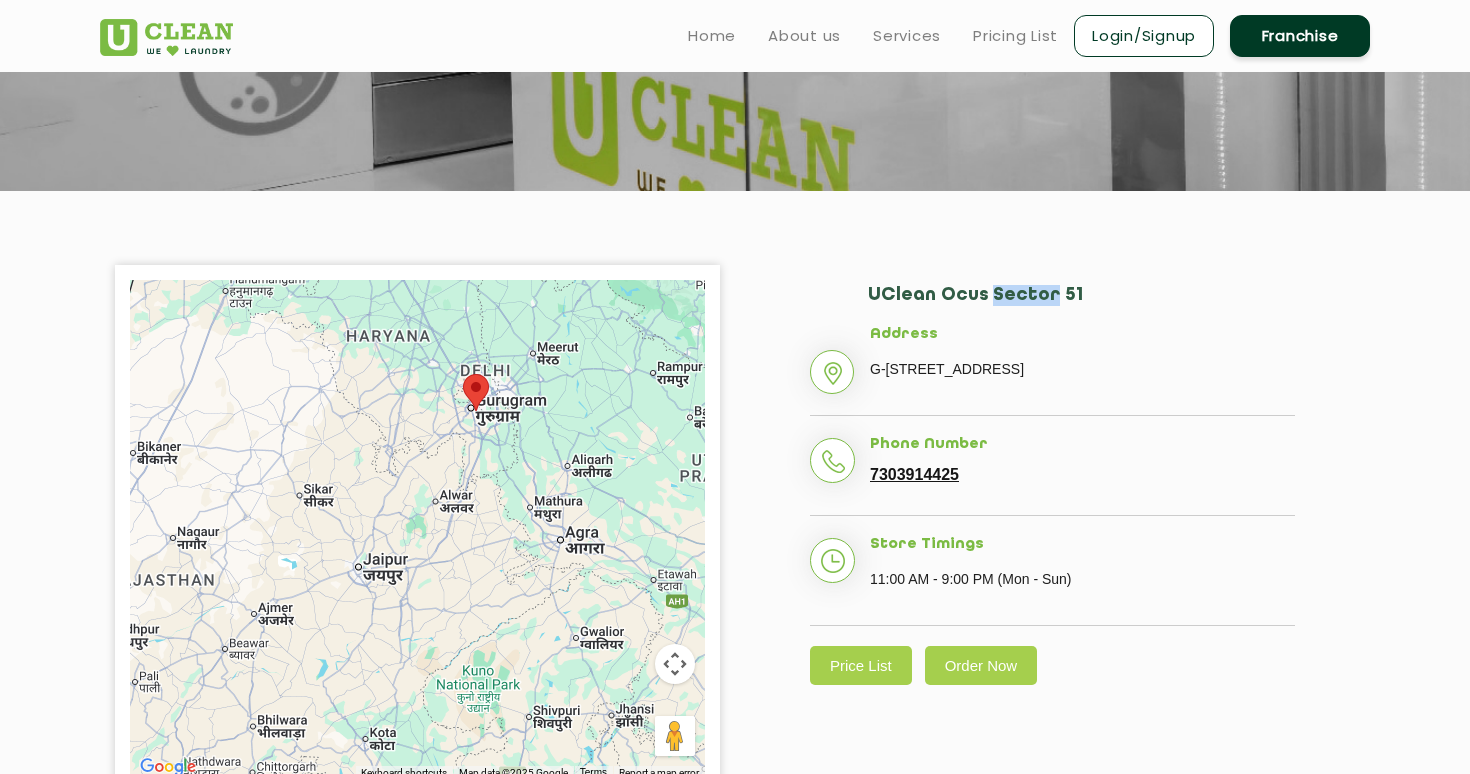 drag, startPoint x: 993, startPoint y: 292, endPoint x: 974, endPoint y: 292, distance: 19 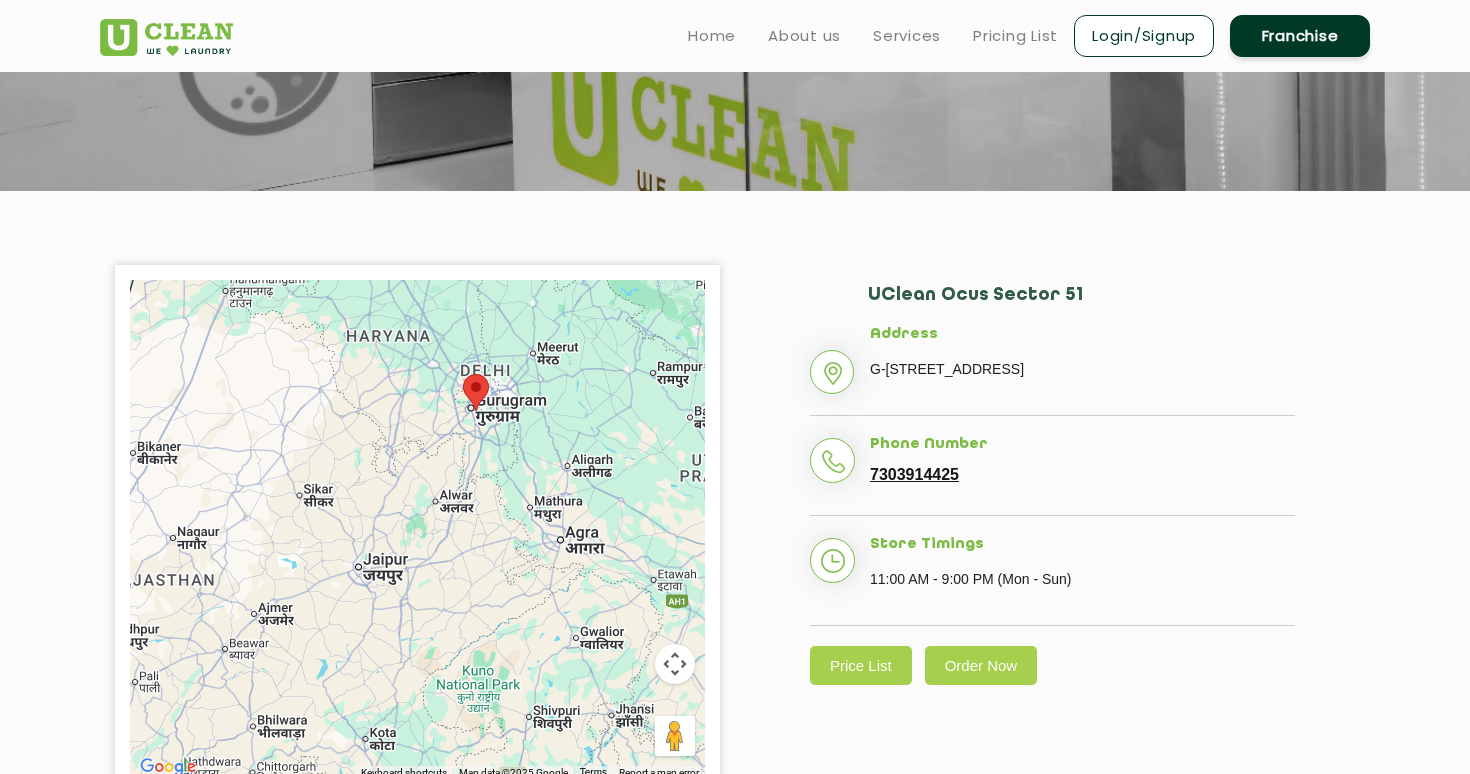 click on "UClean Ocus Sector 51" 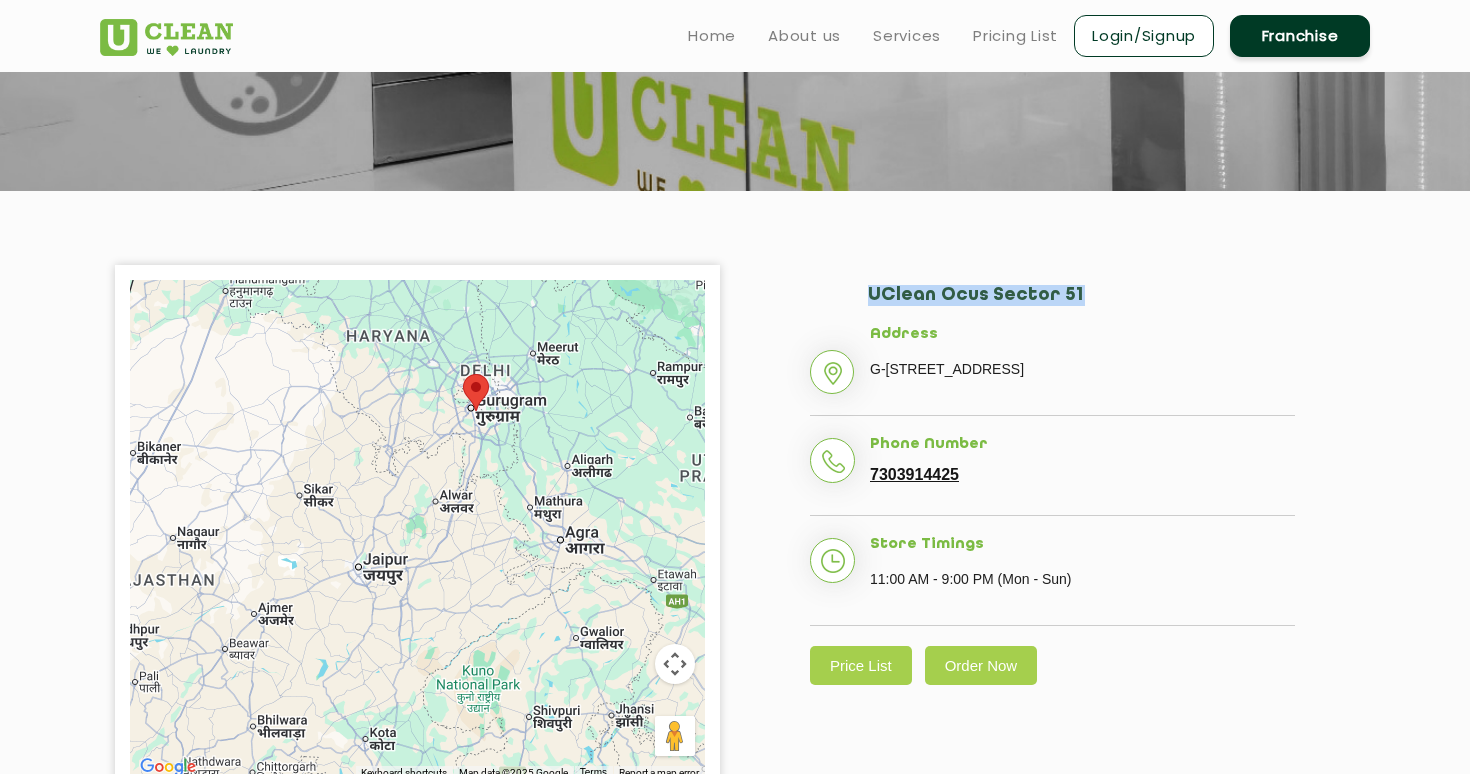 drag, startPoint x: 1056, startPoint y: 294, endPoint x: 891, endPoint y: 281, distance: 165.51132 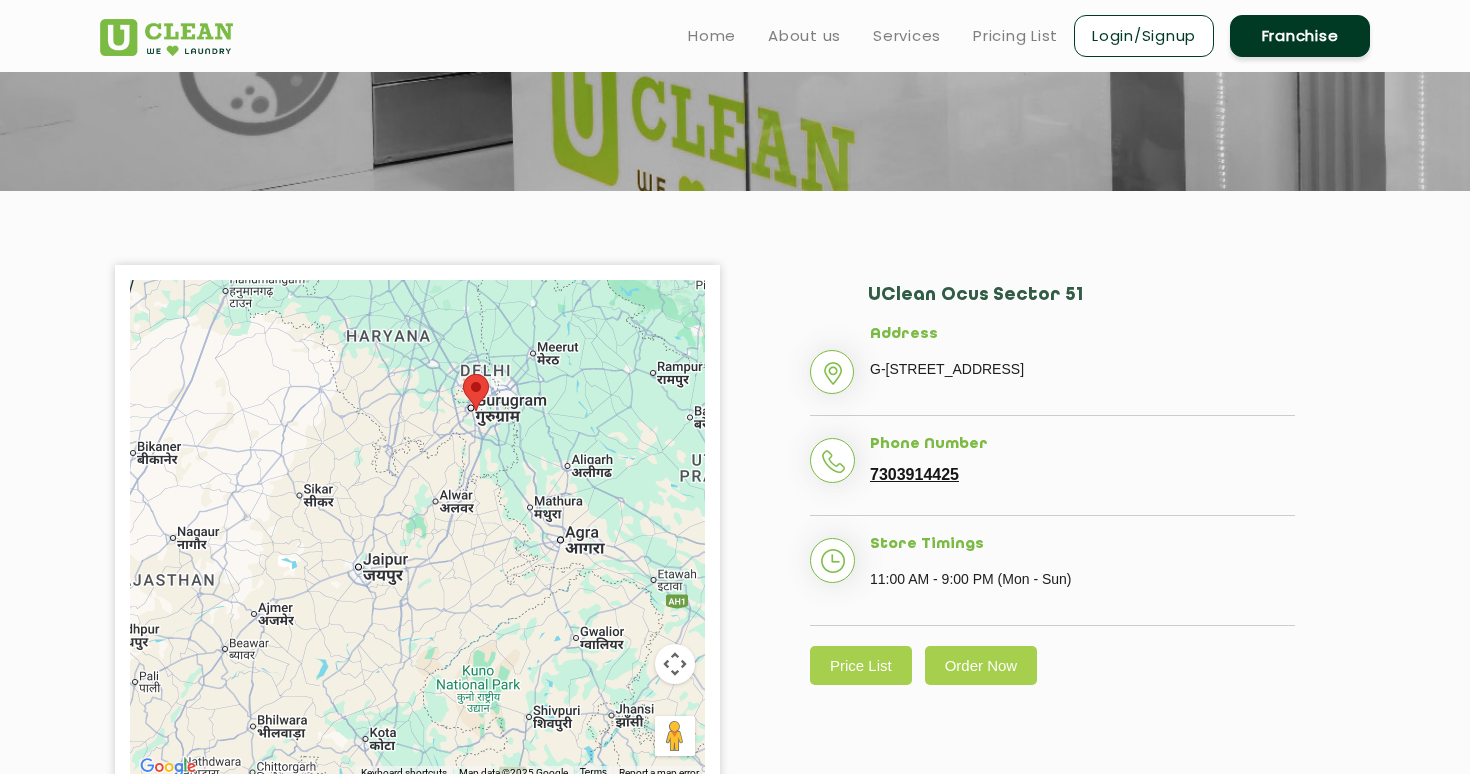 click on "Address" 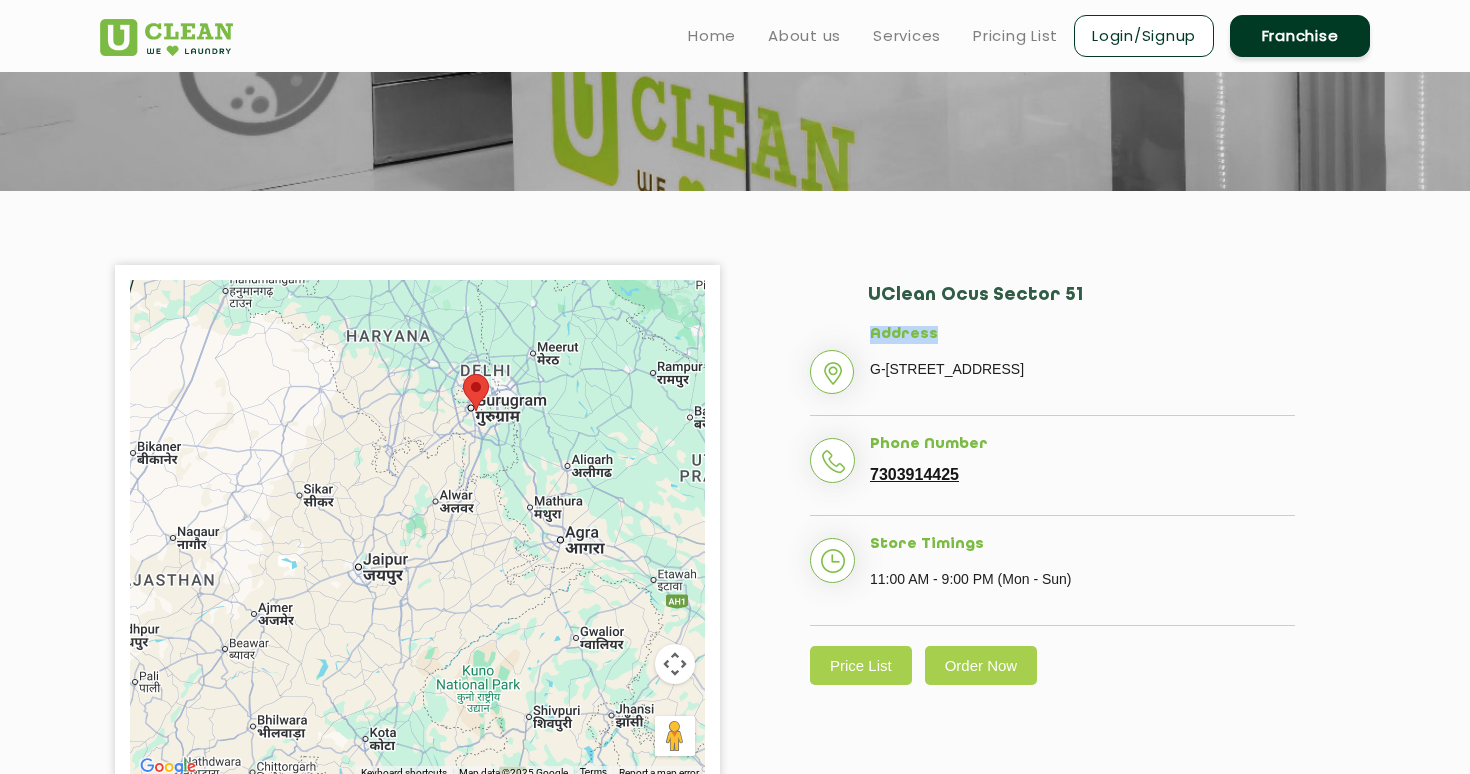 click on "Address" 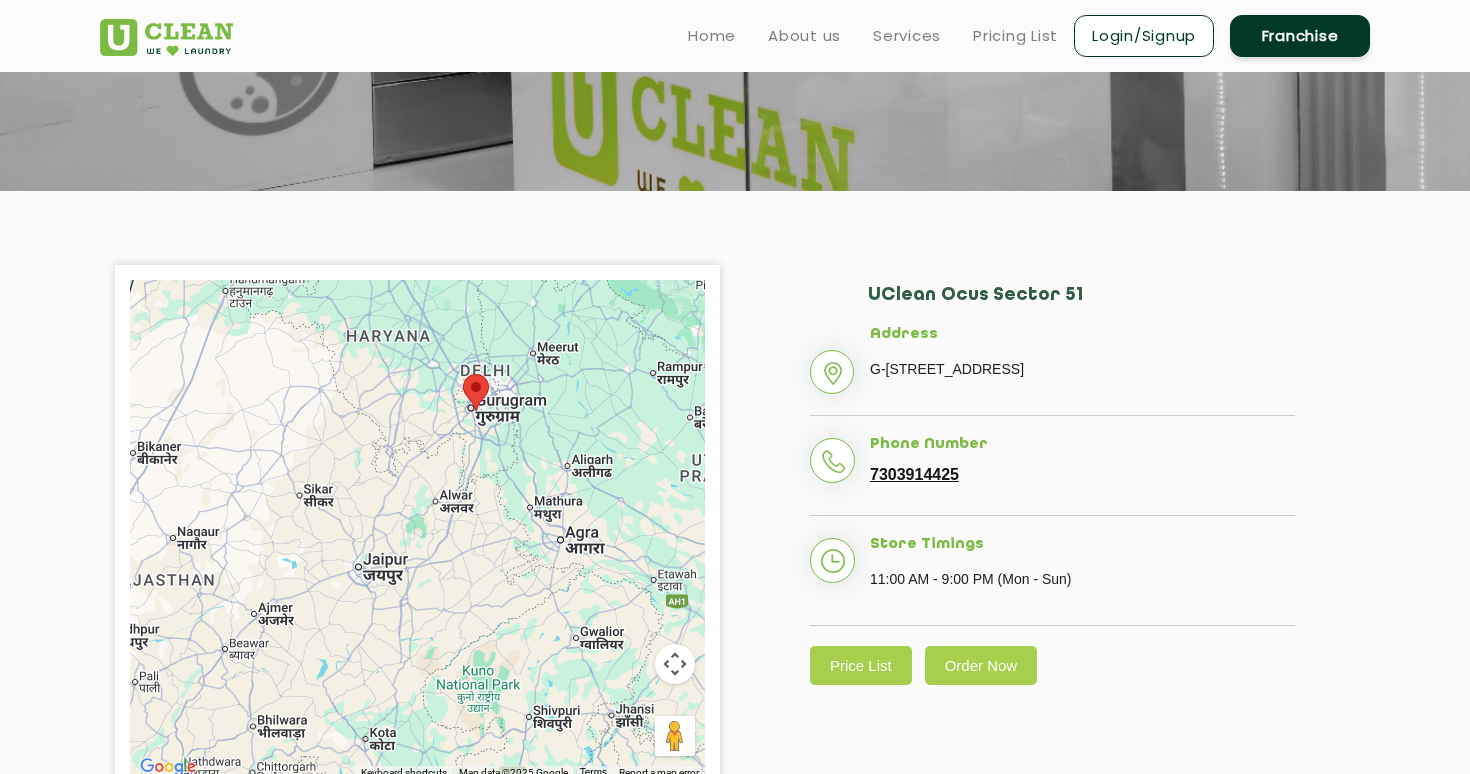 click on "UClean Ocus Sector 51" 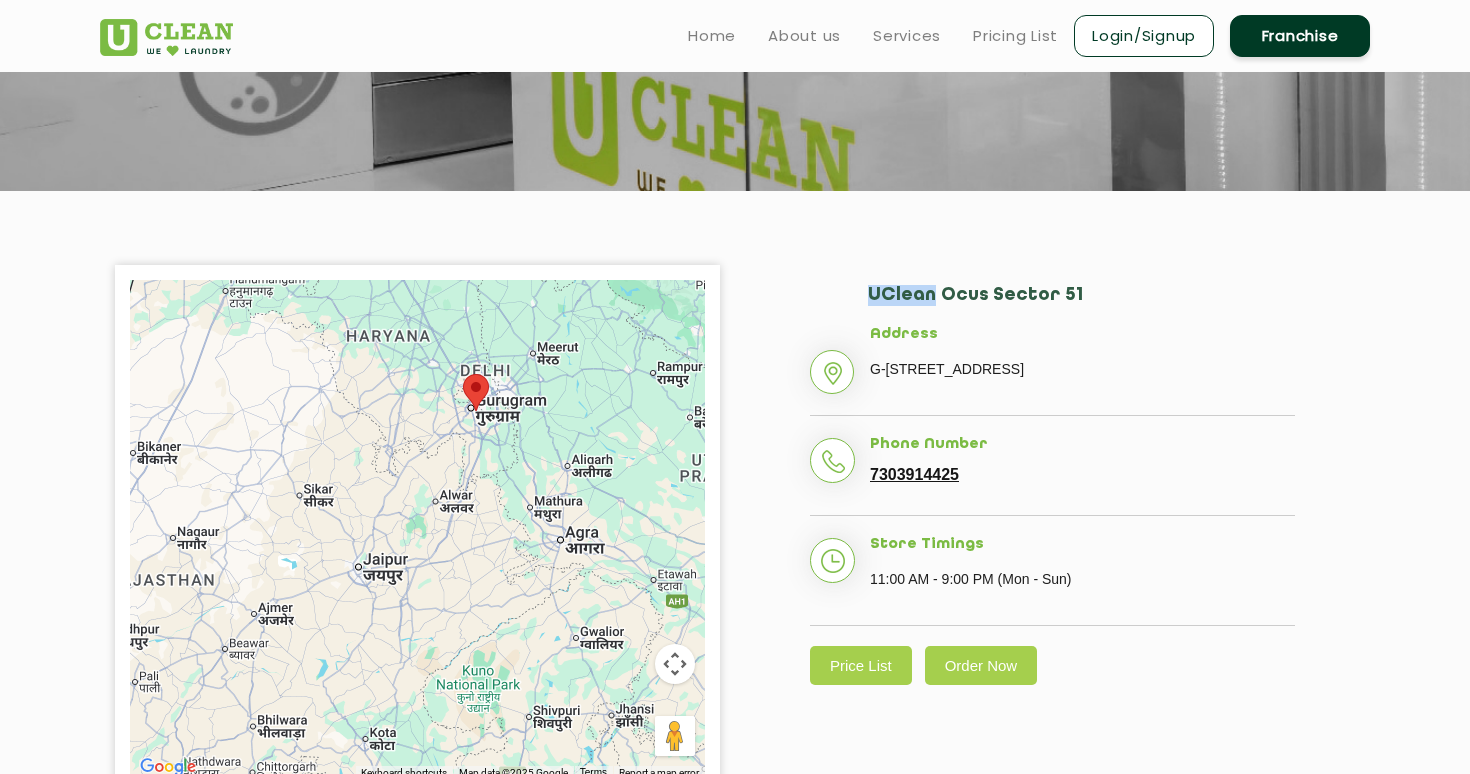 click on "UClean Ocus Sector 51" 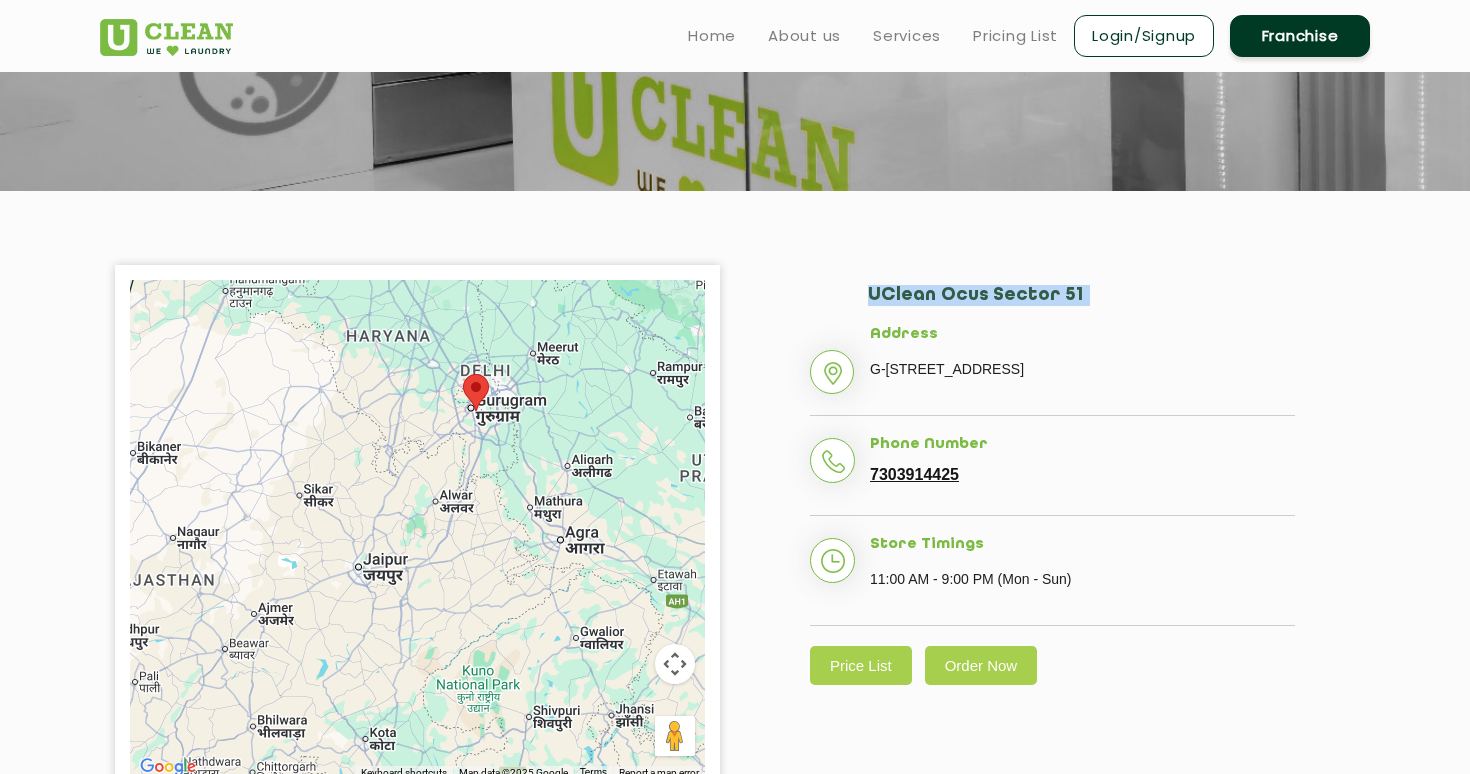 drag, startPoint x: 886, startPoint y: 300, endPoint x: 1056, endPoint y: 284, distance: 170.75128 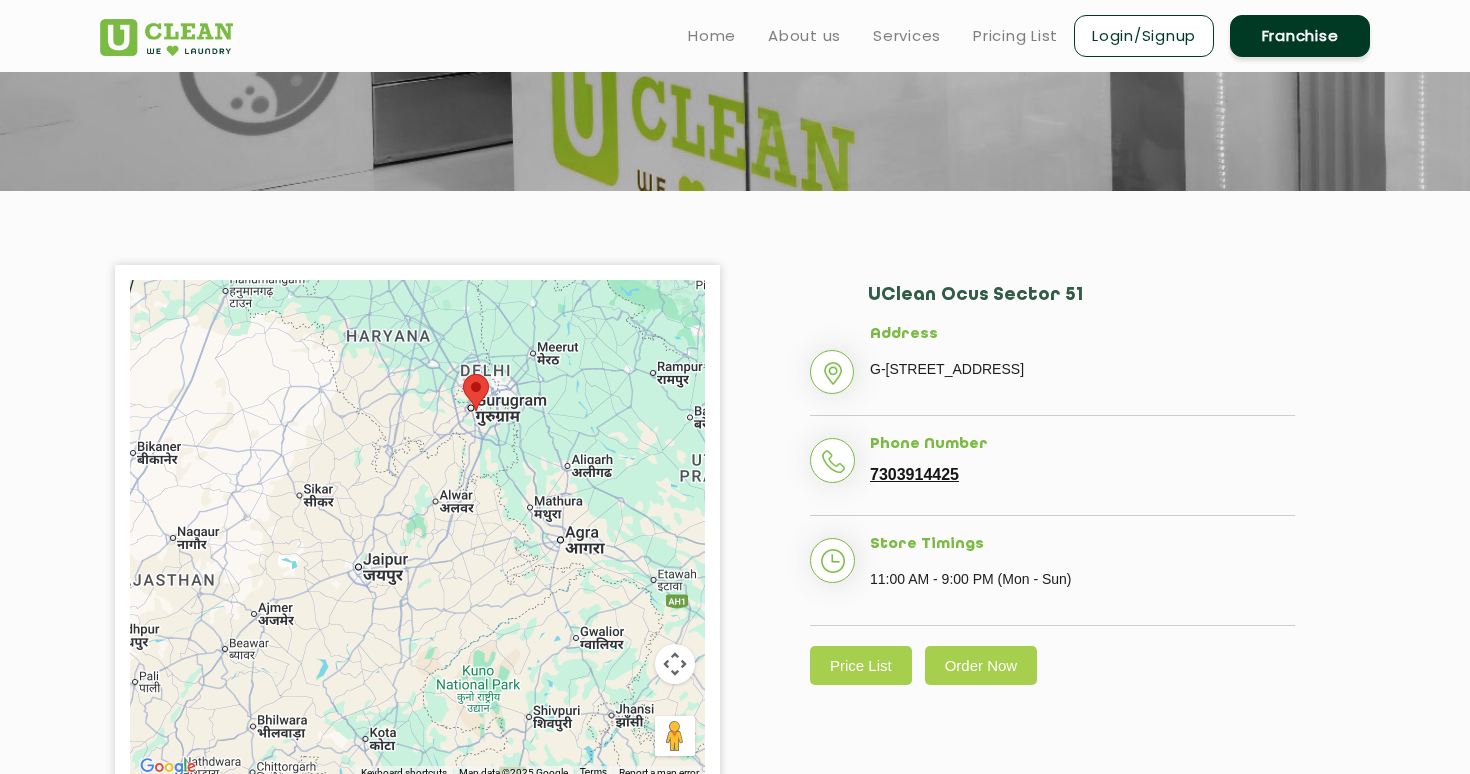 click on "UClean Ocus Sector 51" 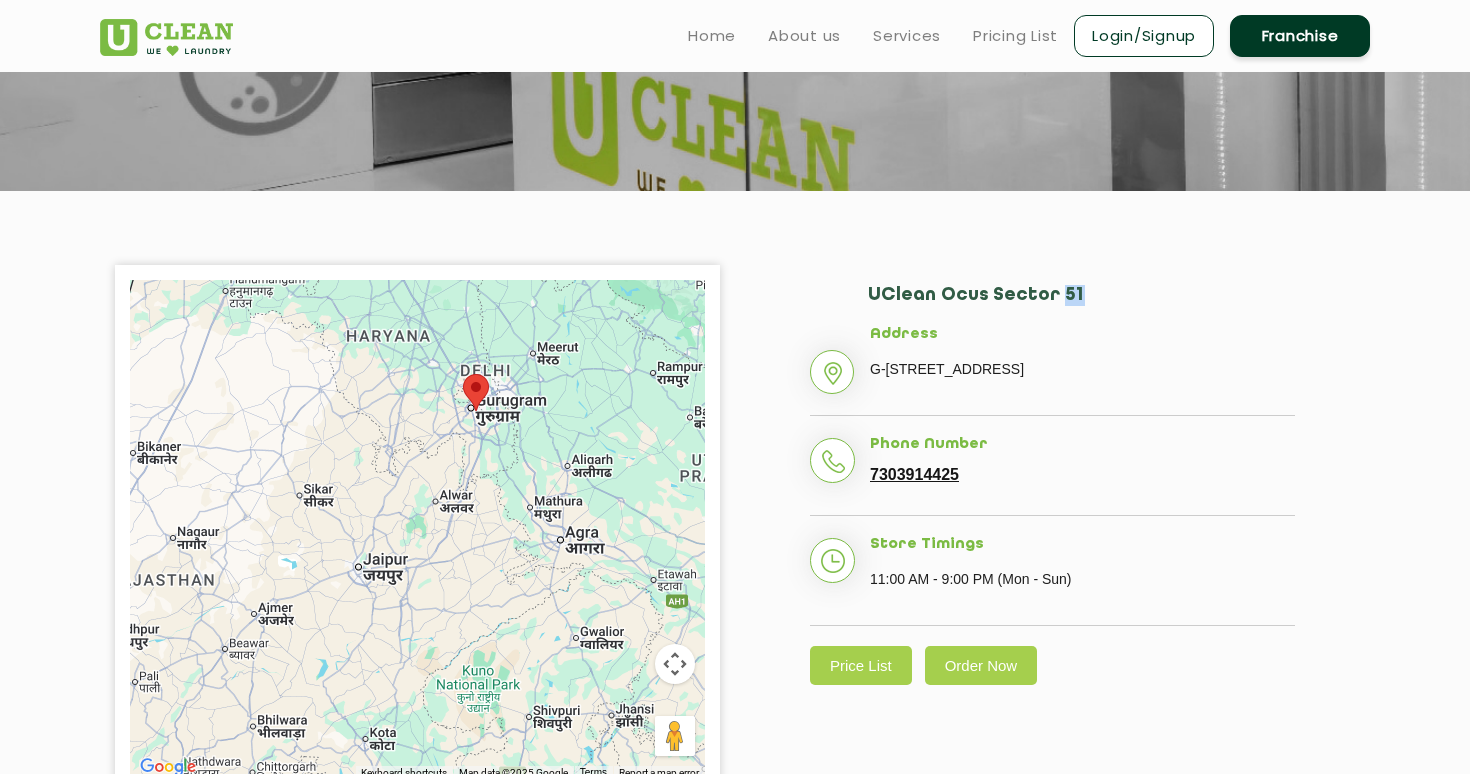click on "UClean Ocus Sector 51" 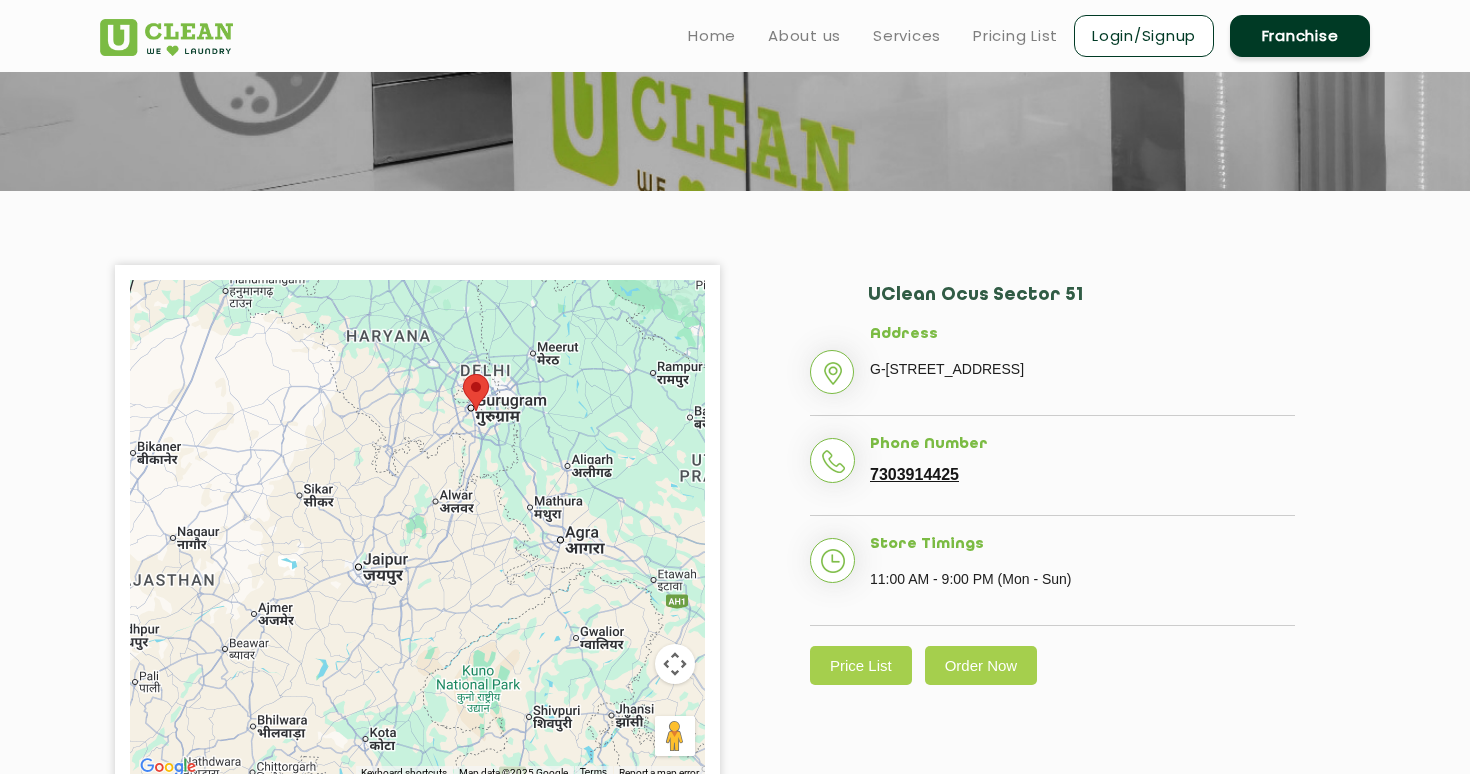 click on "UClean Ocus Sector 51" 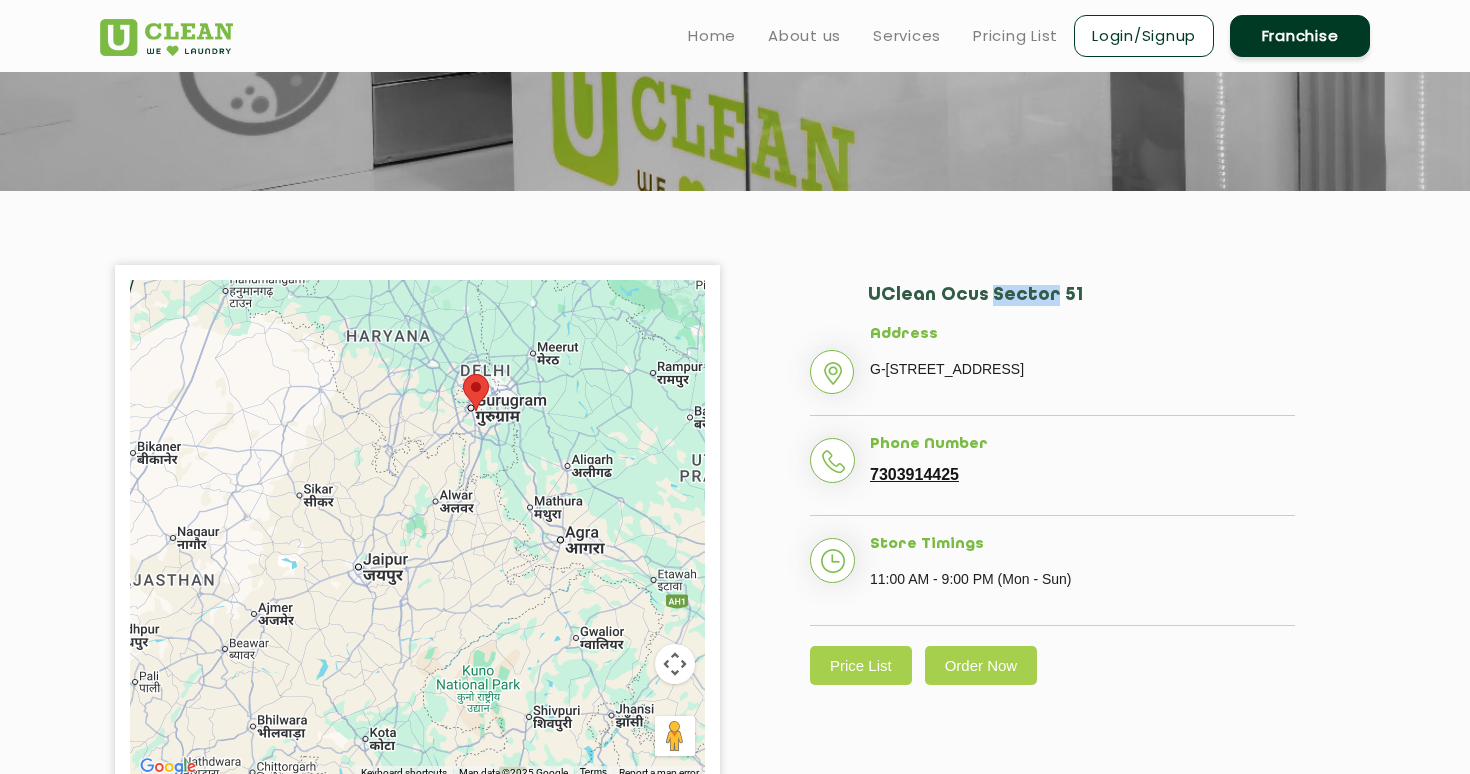 click on "UClean Ocus Sector 51" 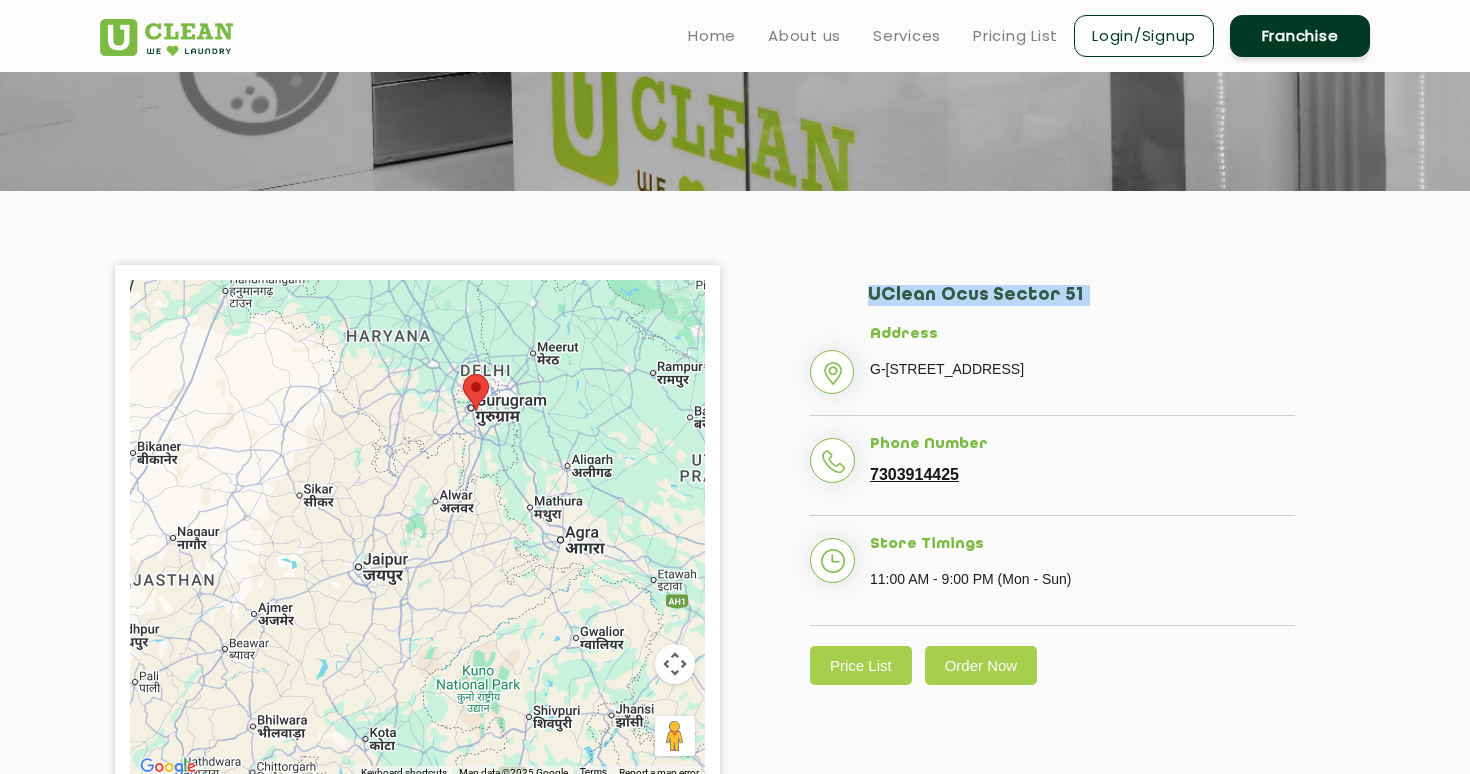 click on "UClean Ocus Sector 51" 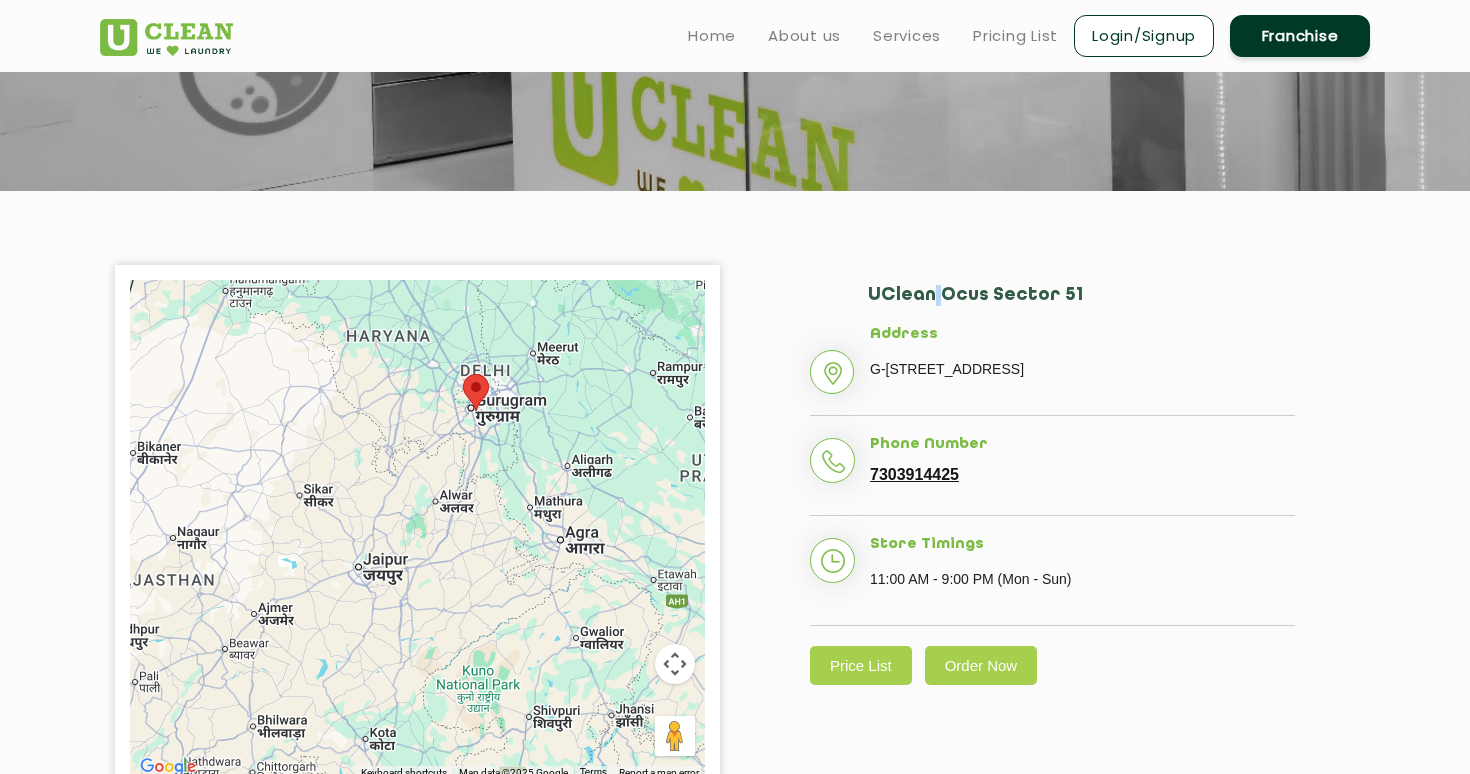 click on "UClean Ocus Sector 51" 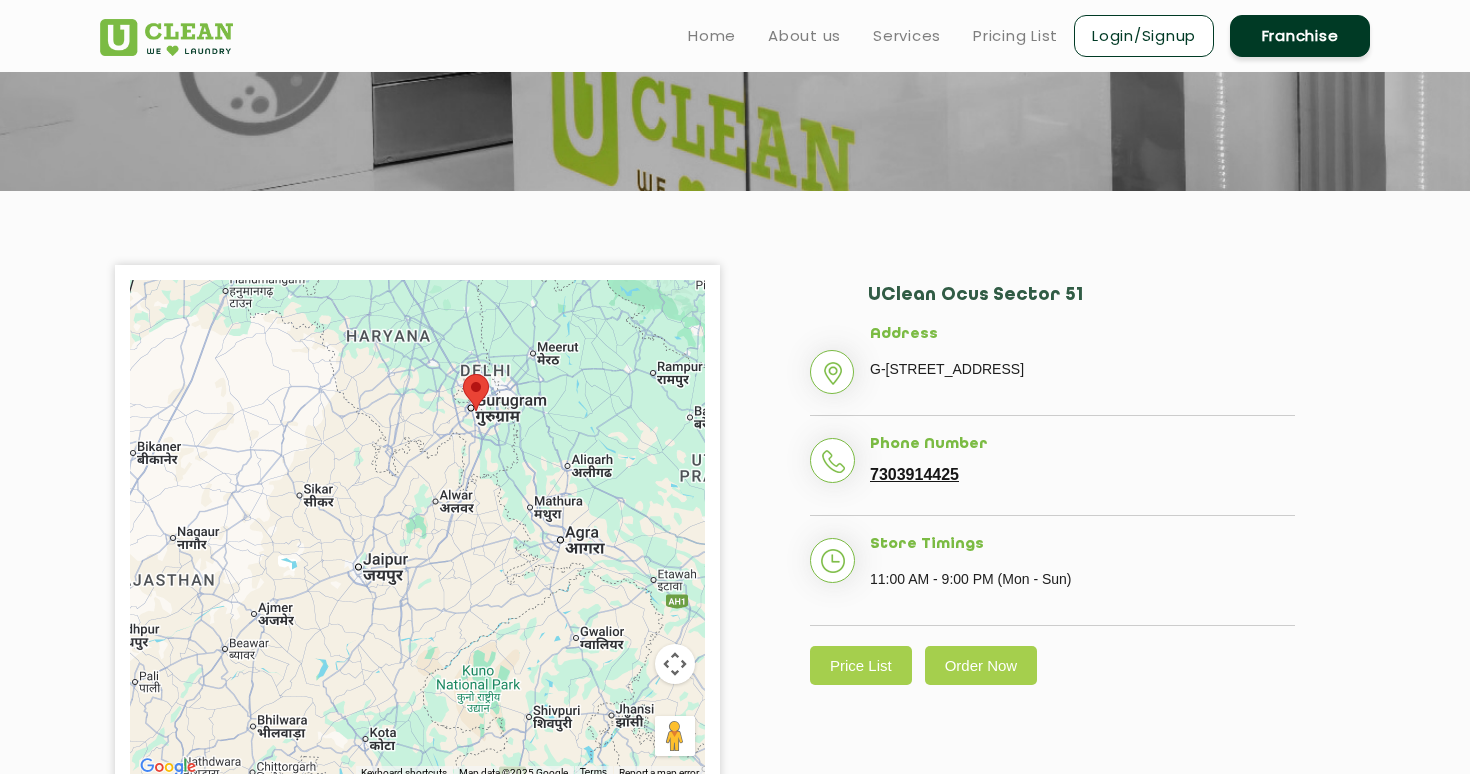 click on "UClean Ocus Sector 51" 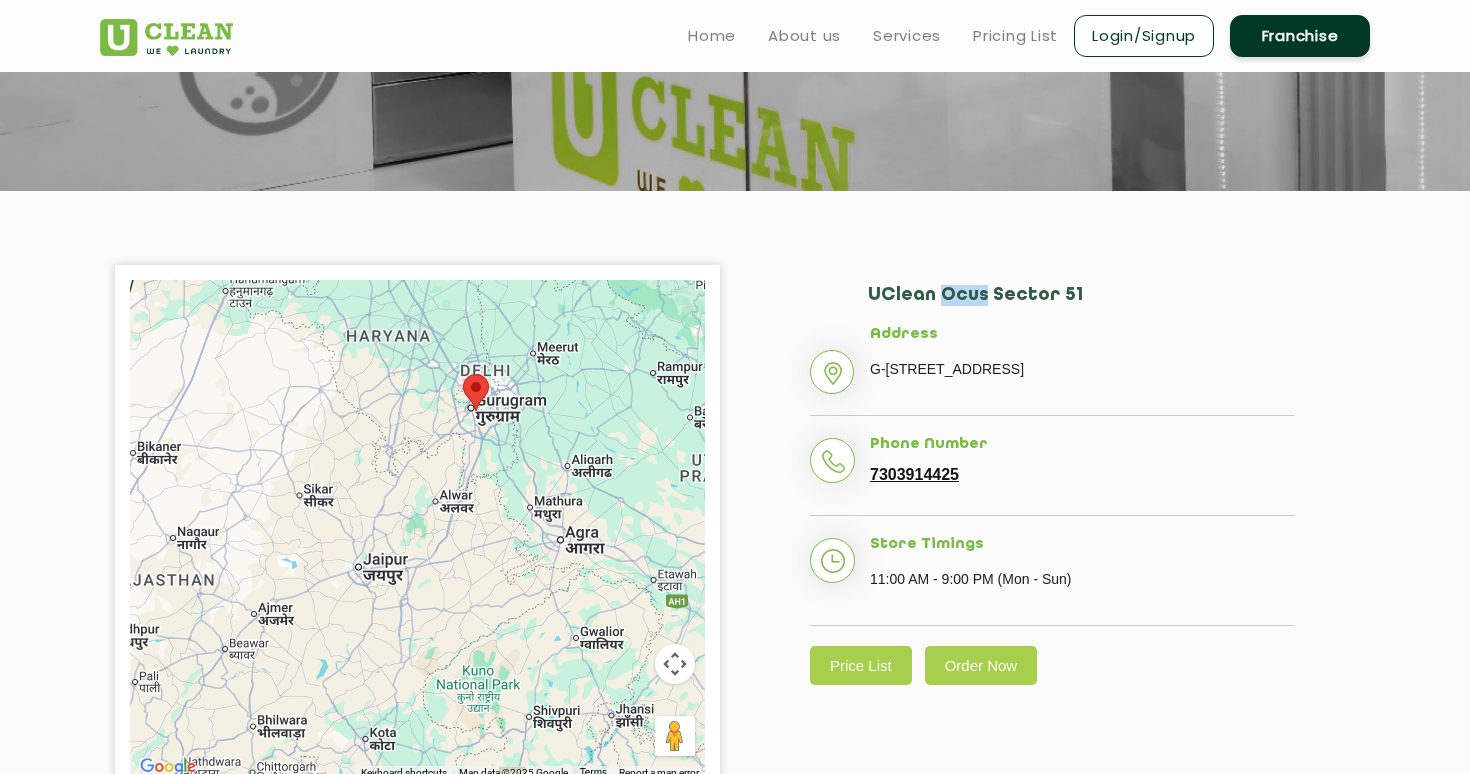 click on "UClean Ocus Sector 51" 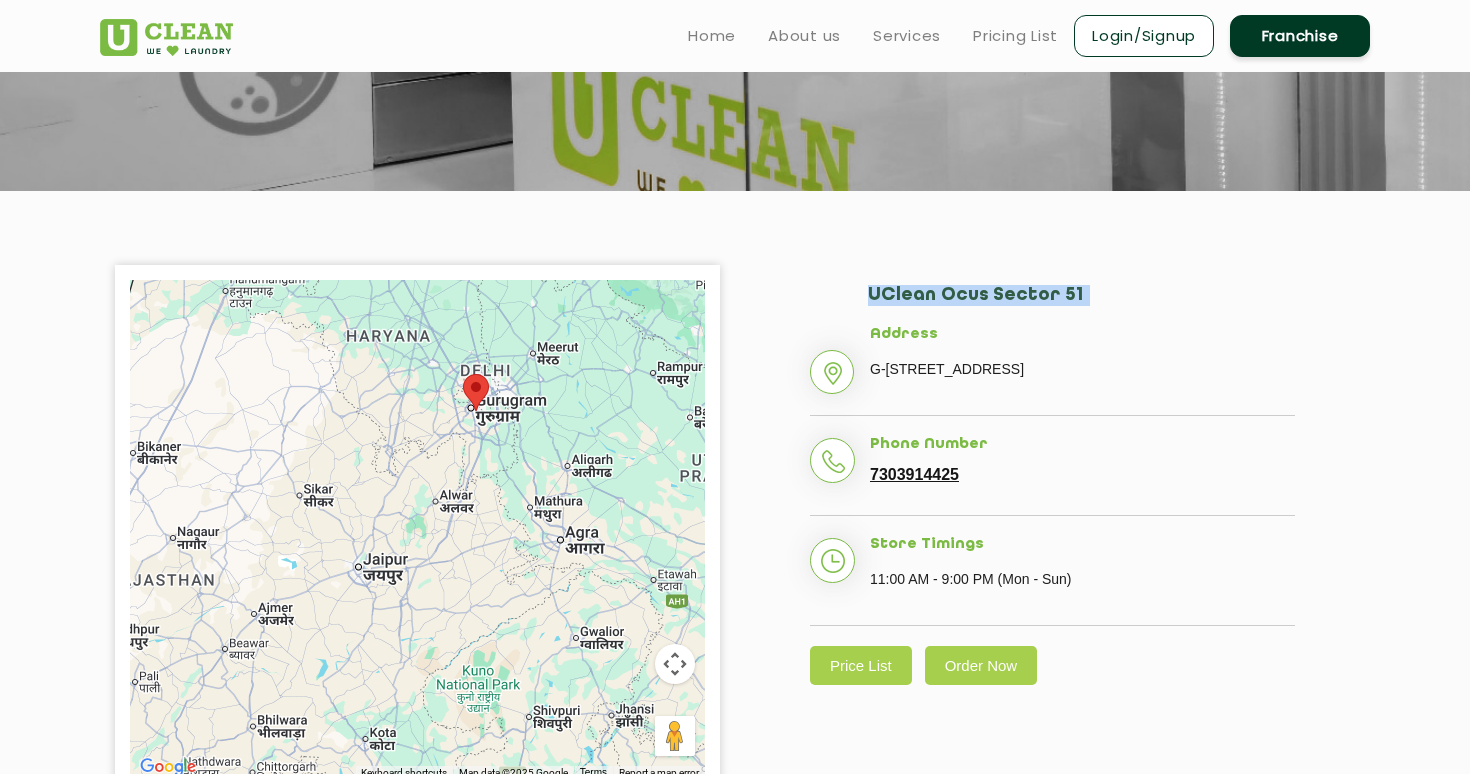 click on "UClean Ocus Sector 51" 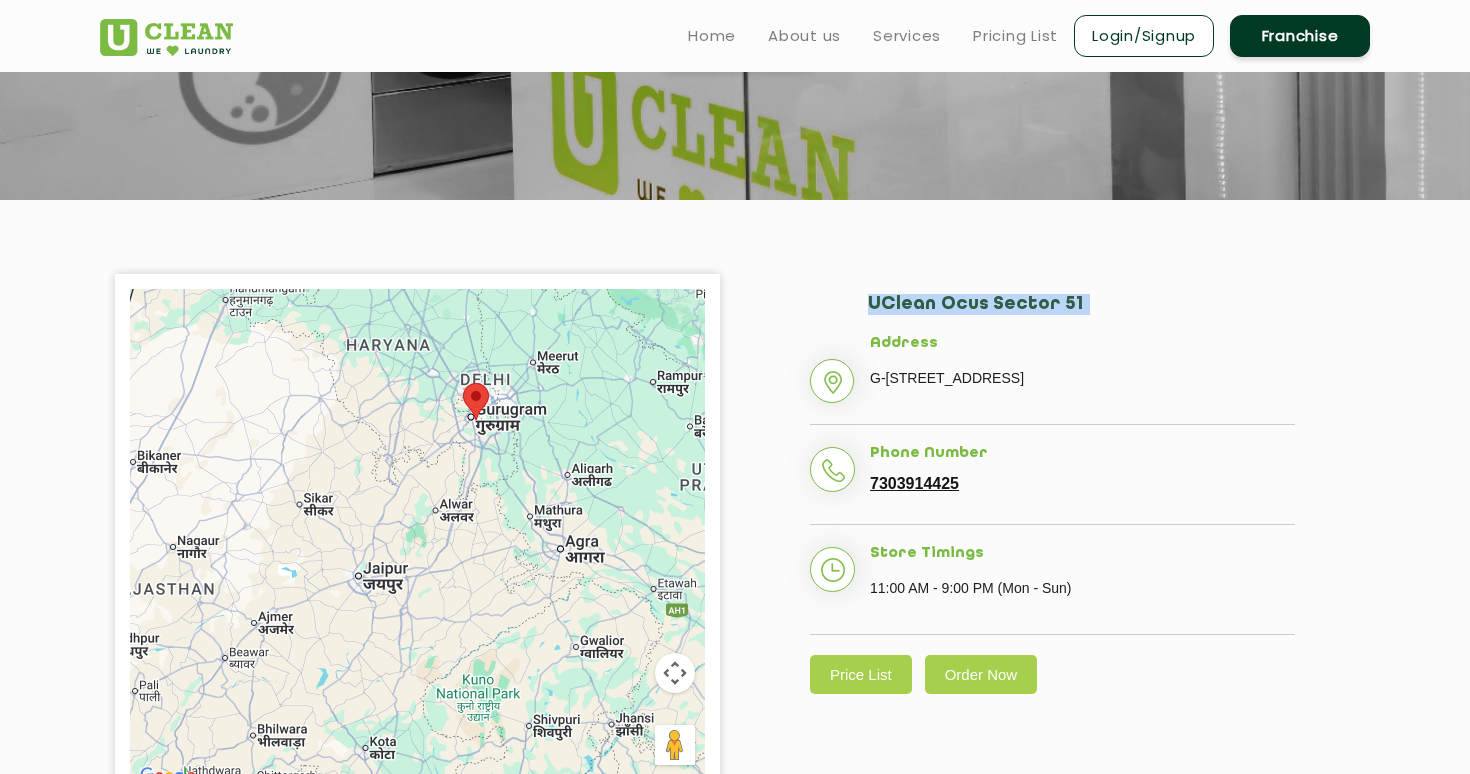scroll, scrollTop: 0, scrollLeft: 0, axis: both 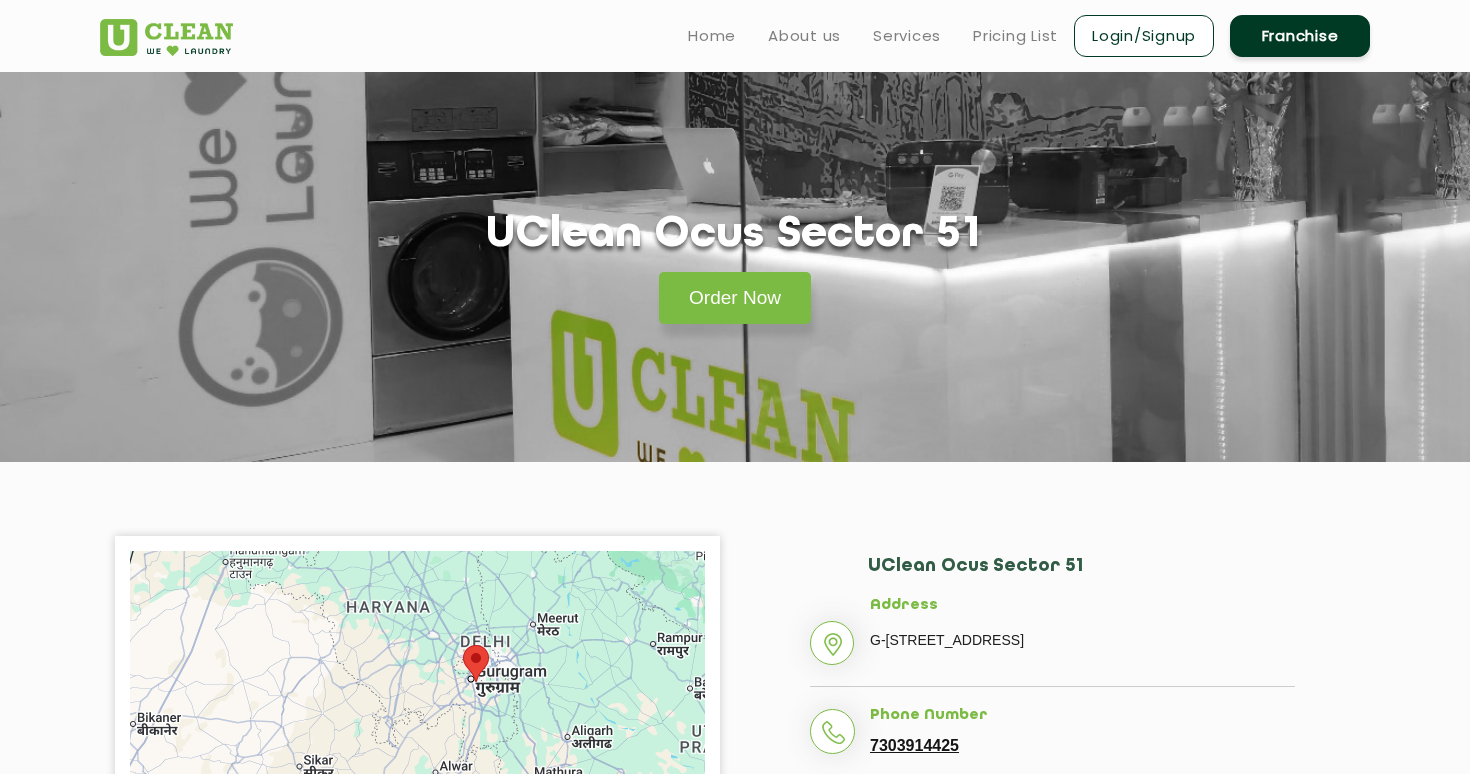 click on "← Move left → Move right ↑ Move up ↓ Move down + Zoom in - Zoom out Home Jump left by 75% End Jump right by 75% Page Up Jump up by 75% Page Down Jump down by 75% To navigate, press the arrow keys. Keyboard shortcuts Map Data Map data ©2025 Google Map data ©2025 Google 50 km  Click to toggle between metric and imperial units Terms Report a map error UClean Ocus Sector 51 Address G-40A, Ocus Quantum Mall, Sector 51, Gurugram - 122003 Phone Number 7303914425 Store Timings 11:00 AM - 9:00 PM (Mon - Sun) Price List Order Now" 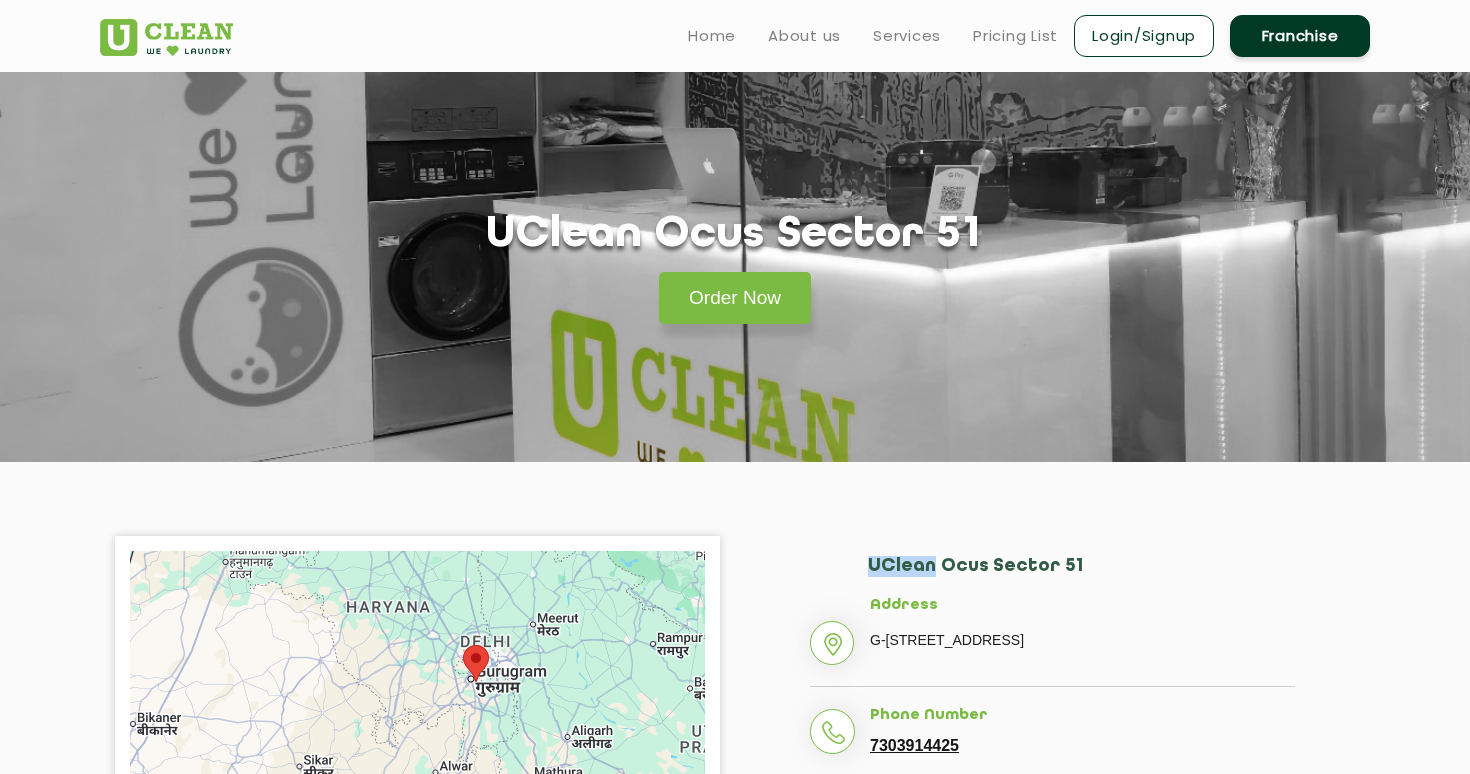 click on "UClean Ocus Sector 51" 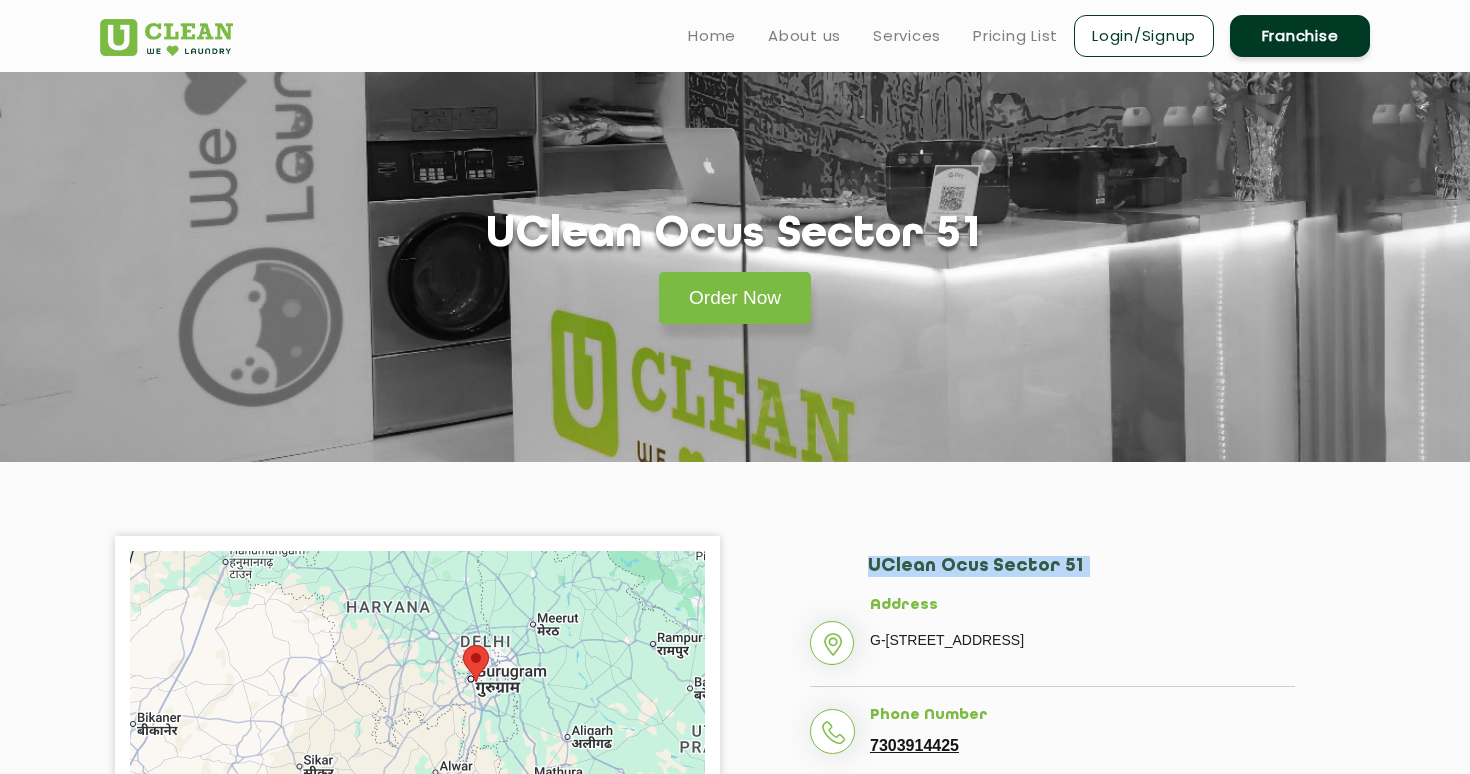 click on "UClean Ocus Sector 51" 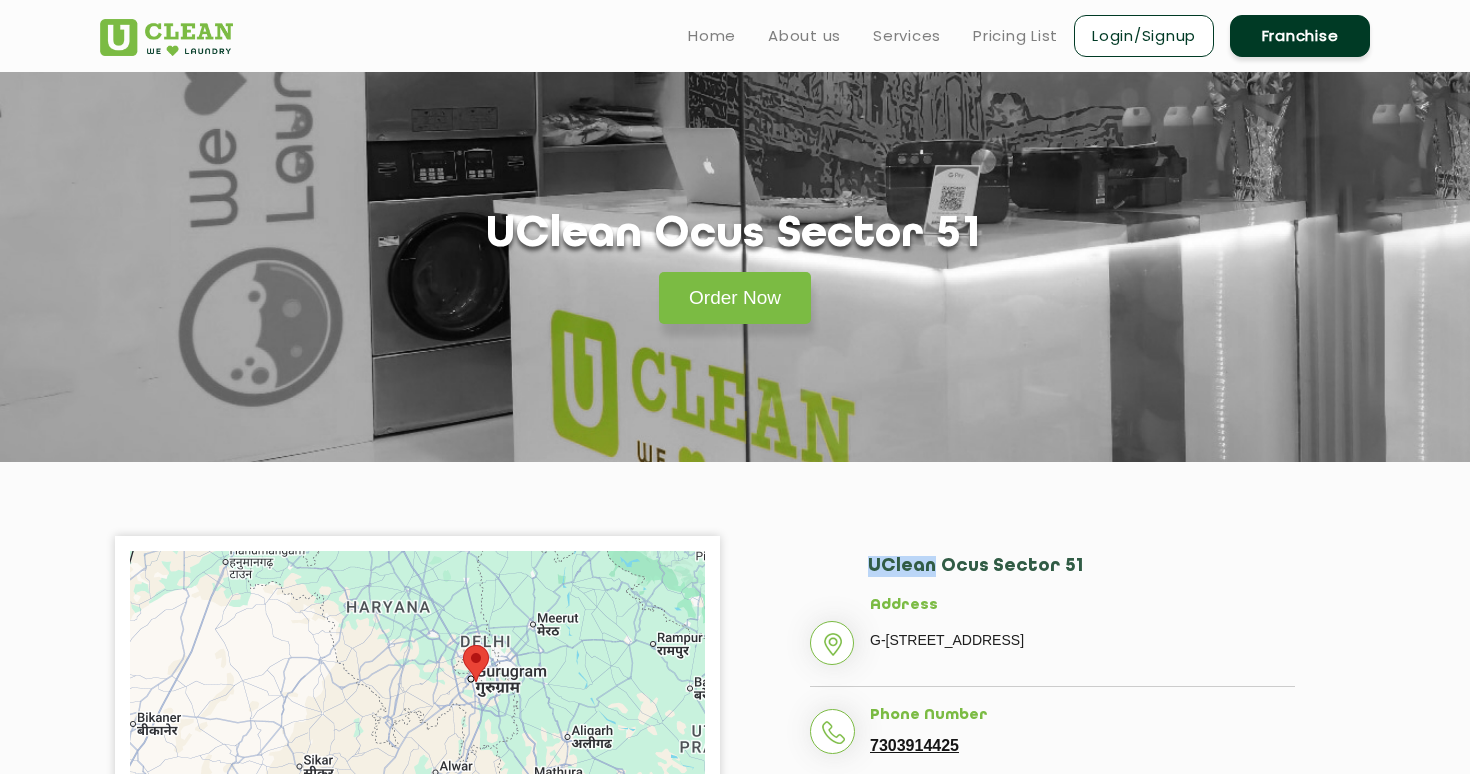 click on "UClean Ocus Sector 51" 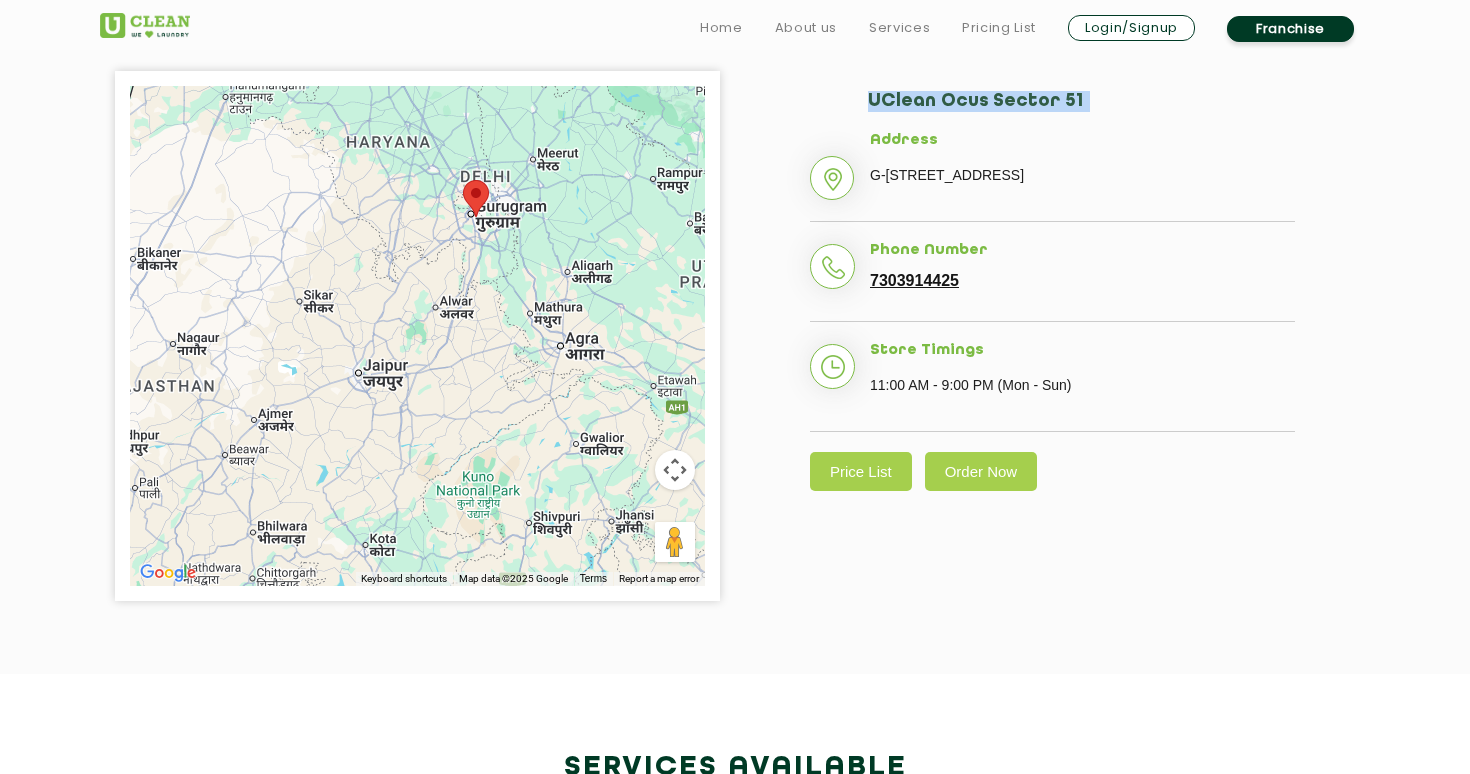 scroll, scrollTop: 858, scrollLeft: 0, axis: vertical 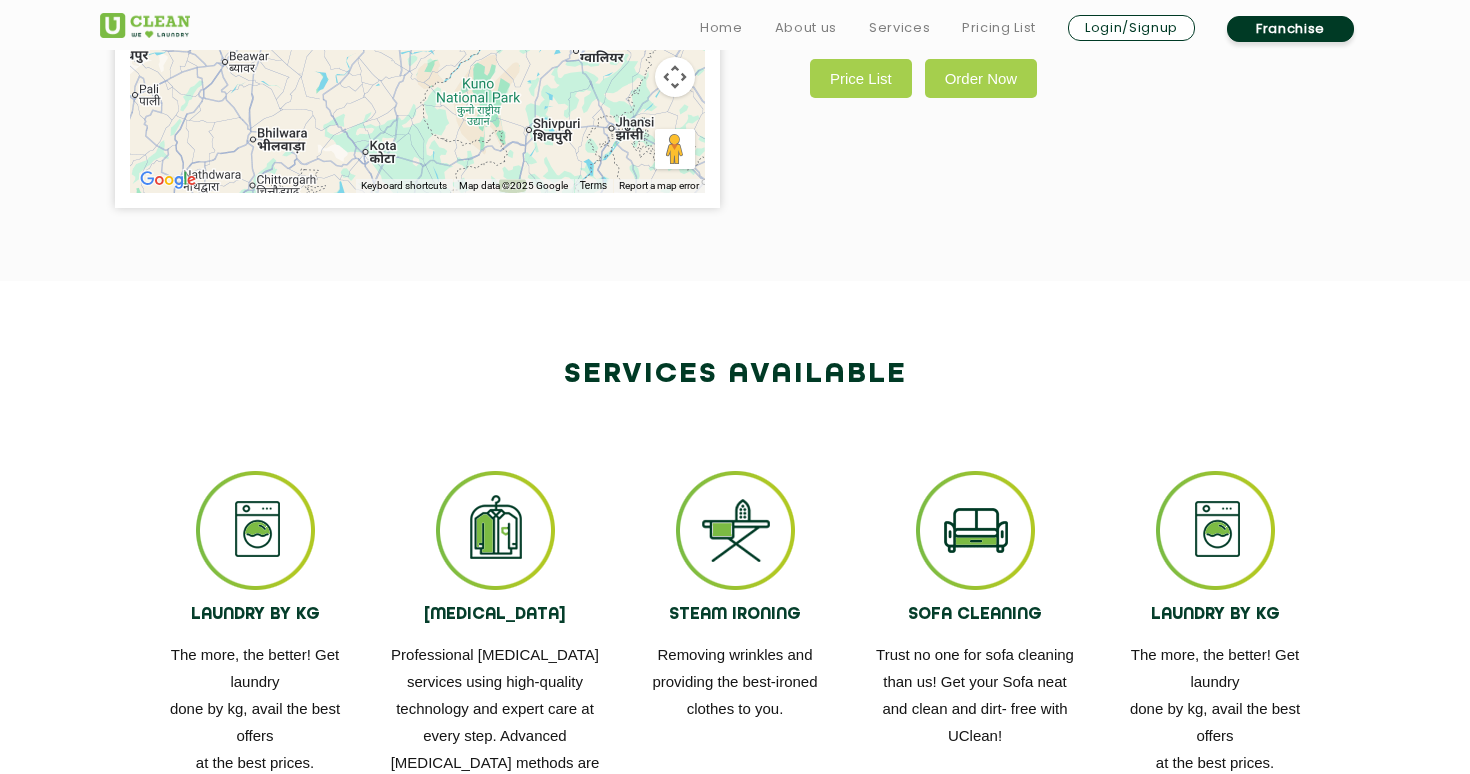 click on "Services available" 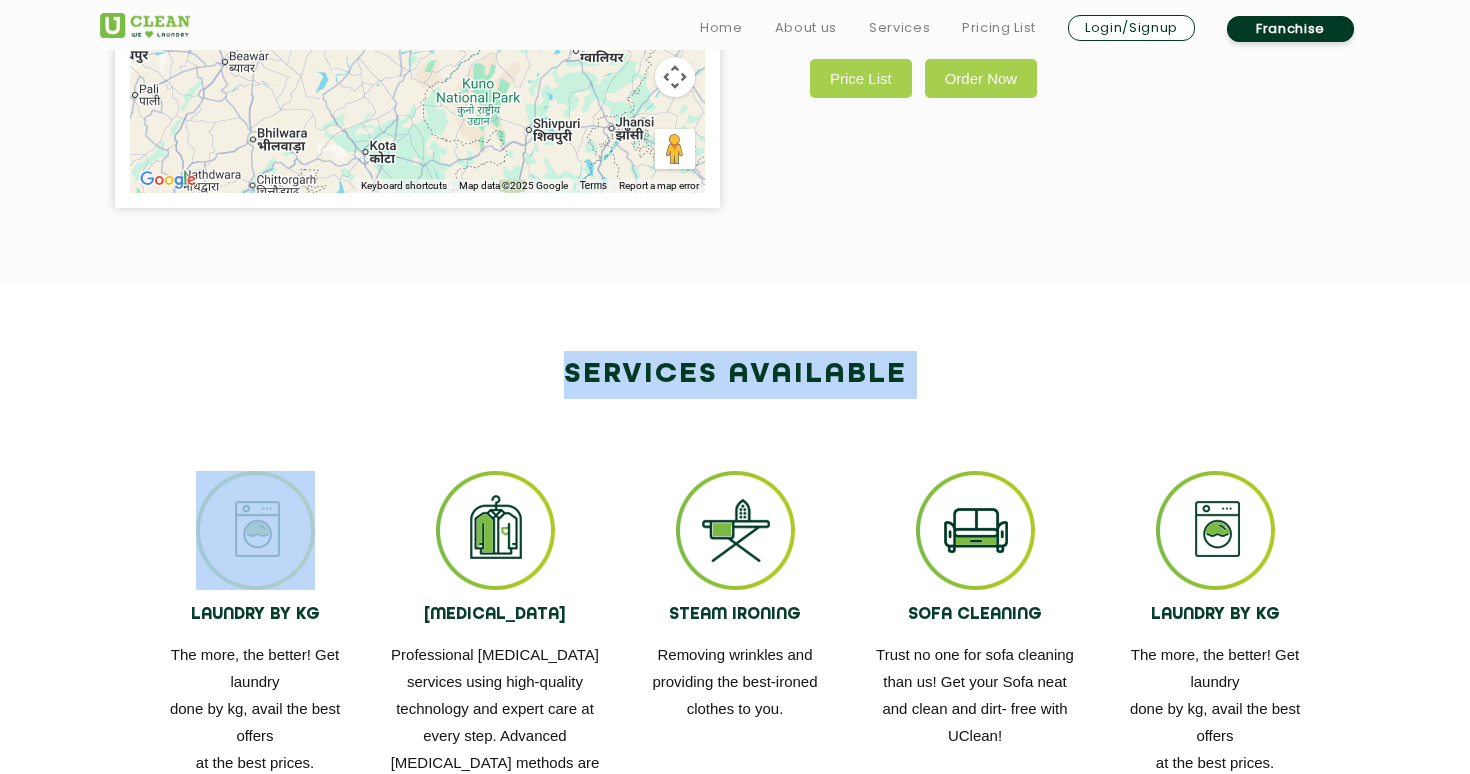click on "Services available" 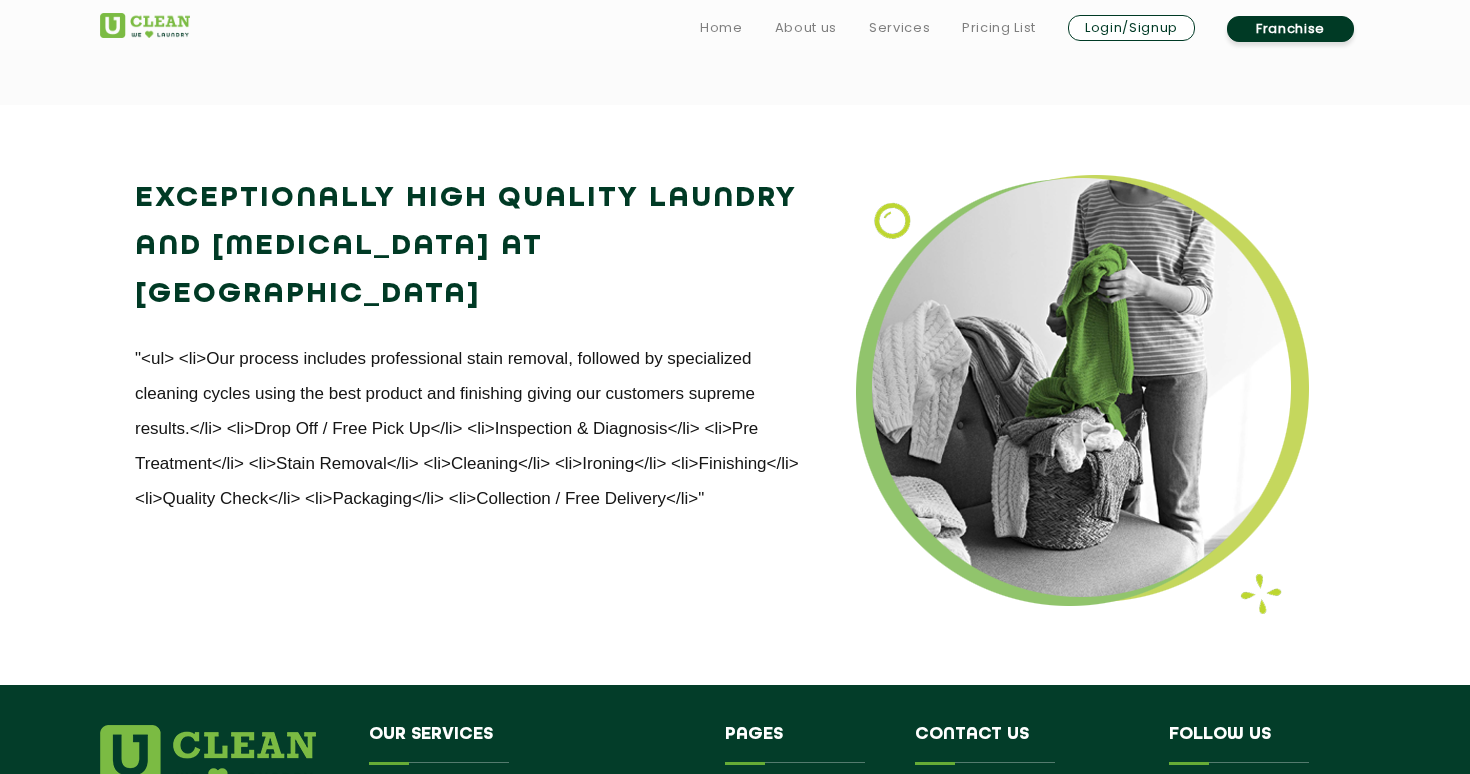 scroll, scrollTop: 2245, scrollLeft: 0, axis: vertical 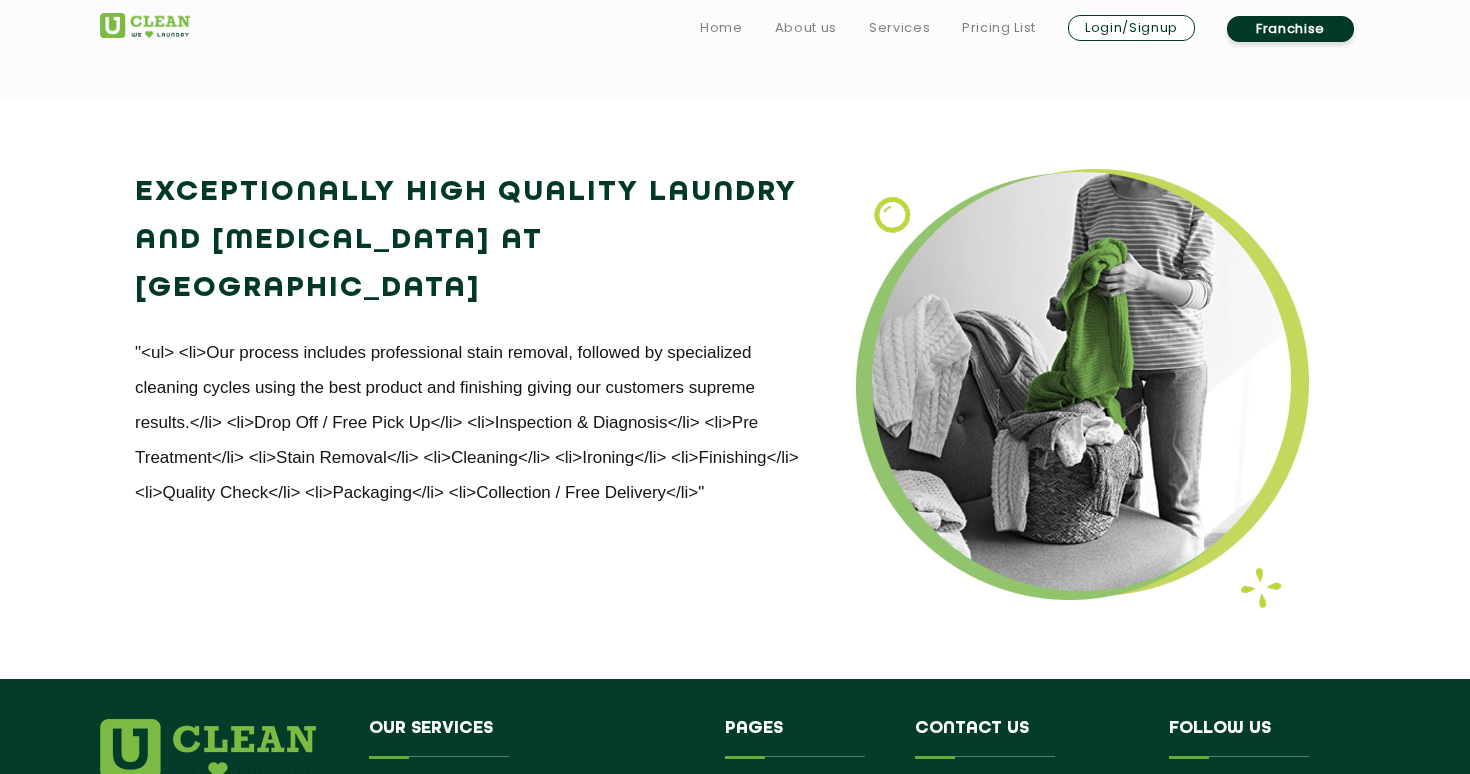 click on "Exceptionally High Quality Laundry and Dry Cleaning at UClean Sector 51 Gurgaon" 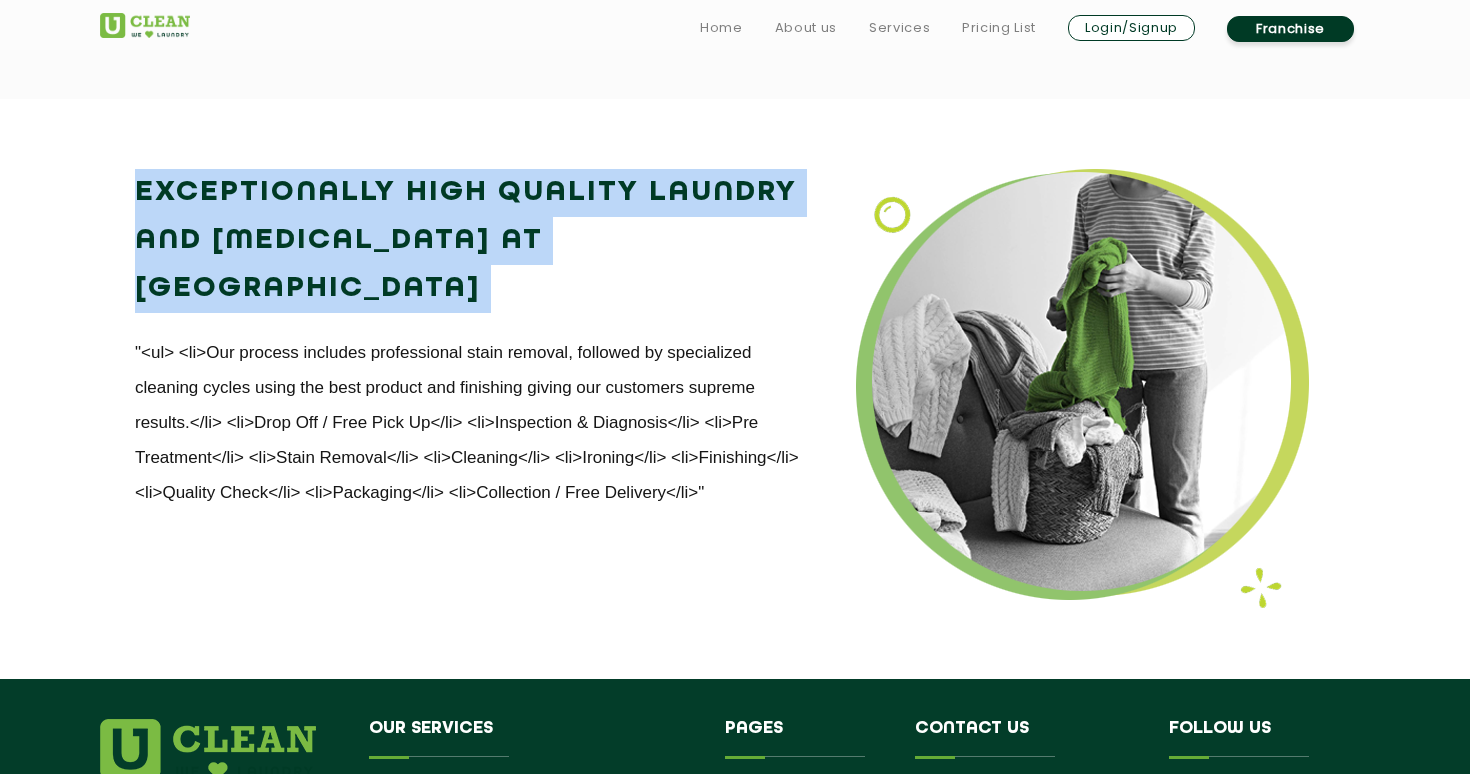 drag, startPoint x: 613, startPoint y: 290, endPoint x: 454, endPoint y: 241, distance: 166.37909 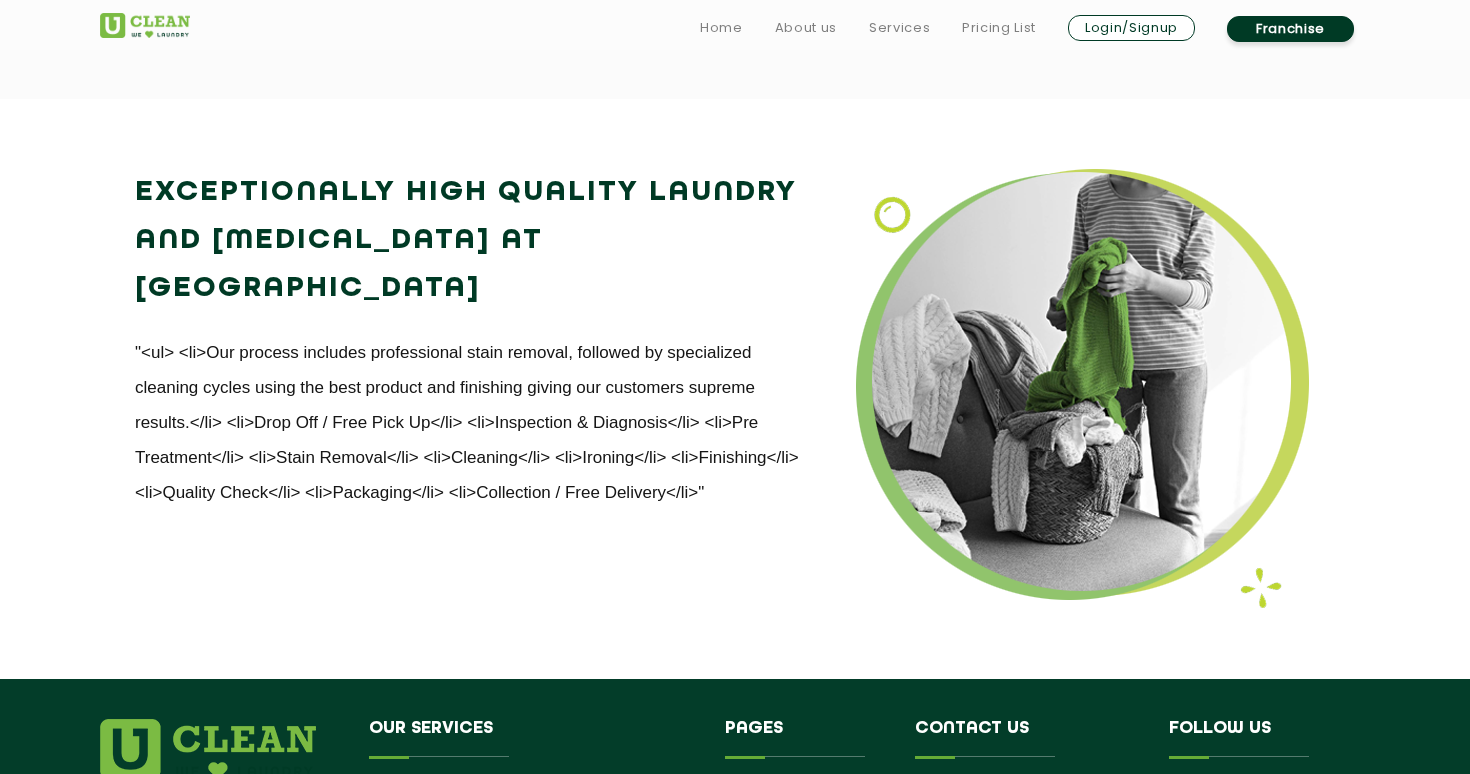 click on "Exceptionally High Quality Laundry and Dry Cleaning at UClean Sector 51 Gurgaon" 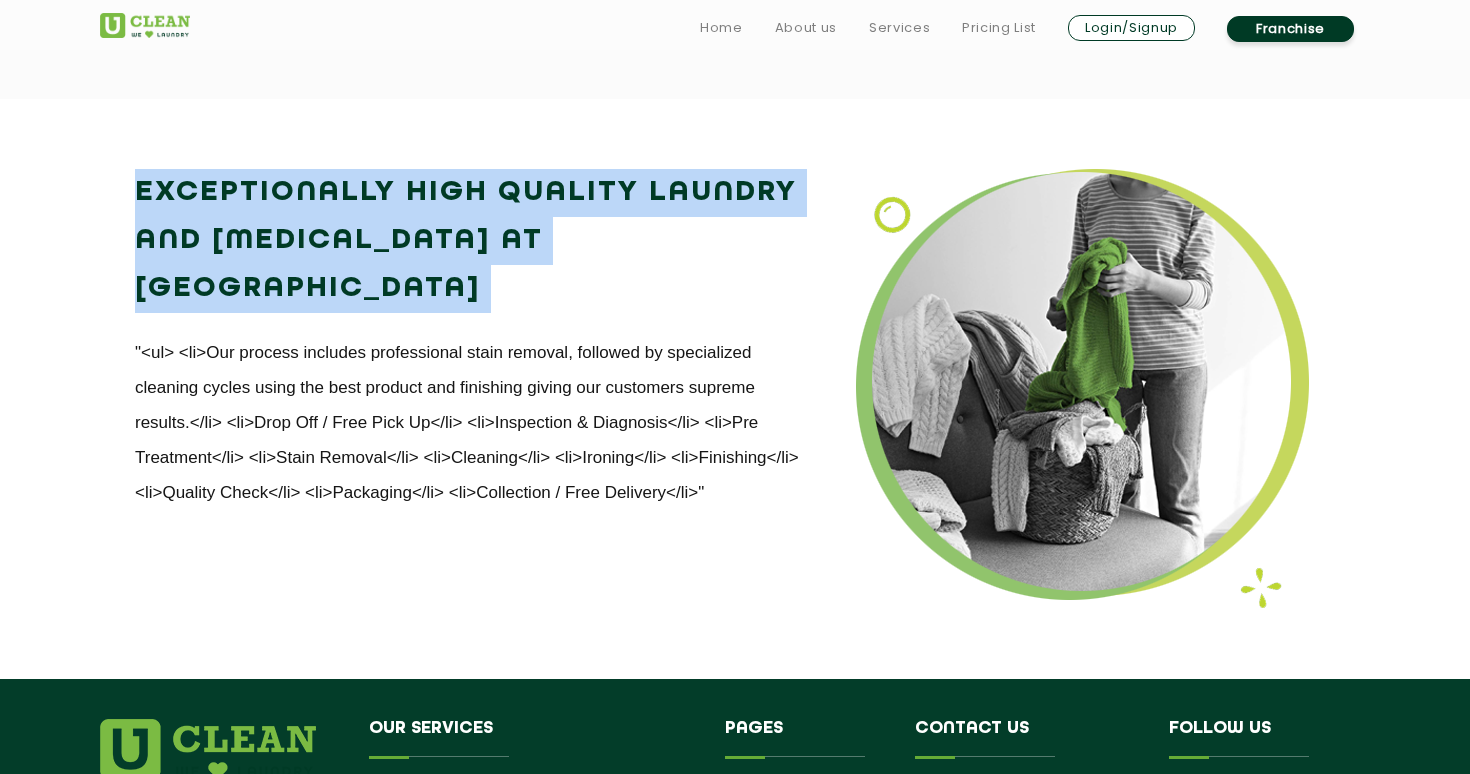 click on "Exceptionally High Quality Laundry and Dry Cleaning at UClean Sector 51 Gurgaon" 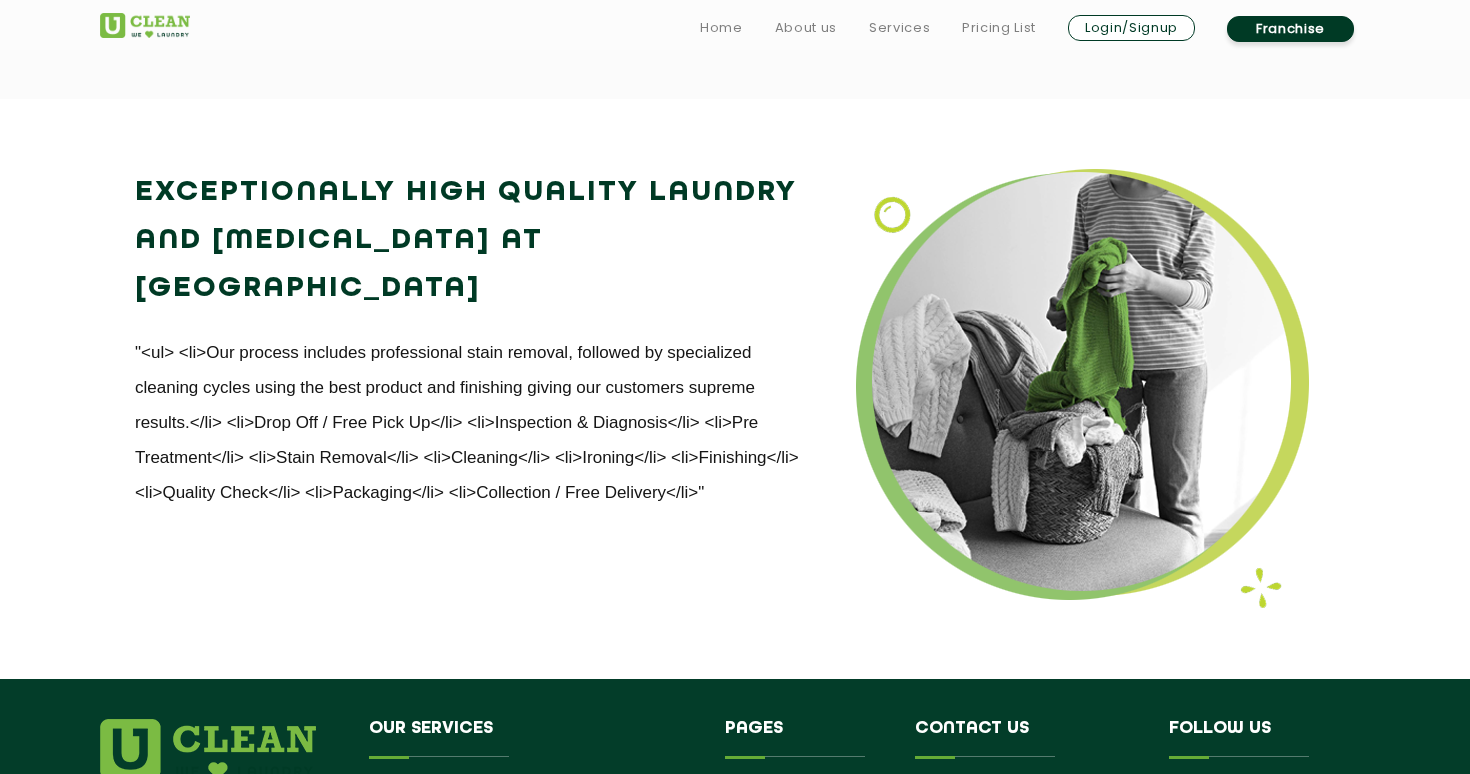 drag, startPoint x: 313, startPoint y: 238, endPoint x: 593, endPoint y: 279, distance: 282.98587 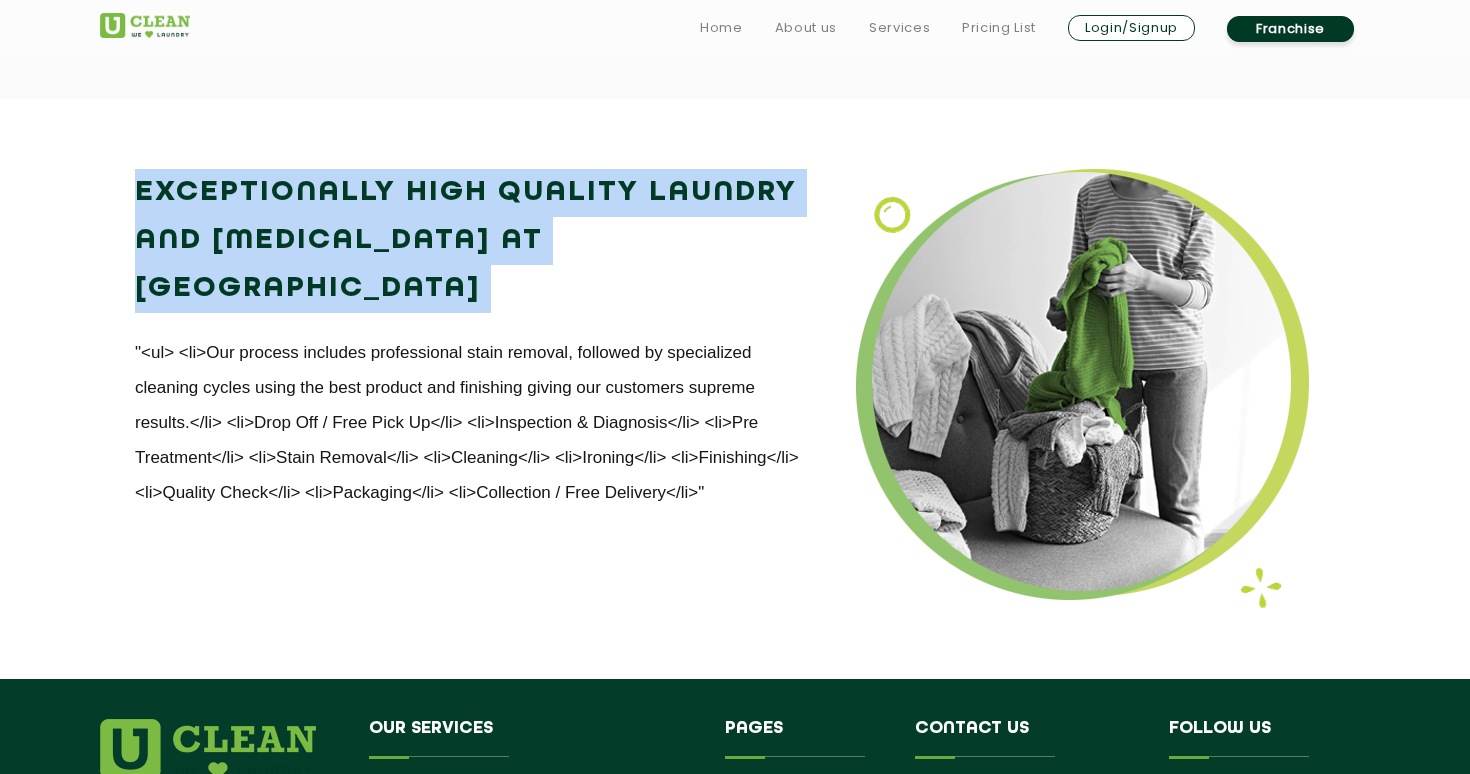 drag, startPoint x: 593, startPoint y: 279, endPoint x: 566, endPoint y: 186, distance: 96.84007 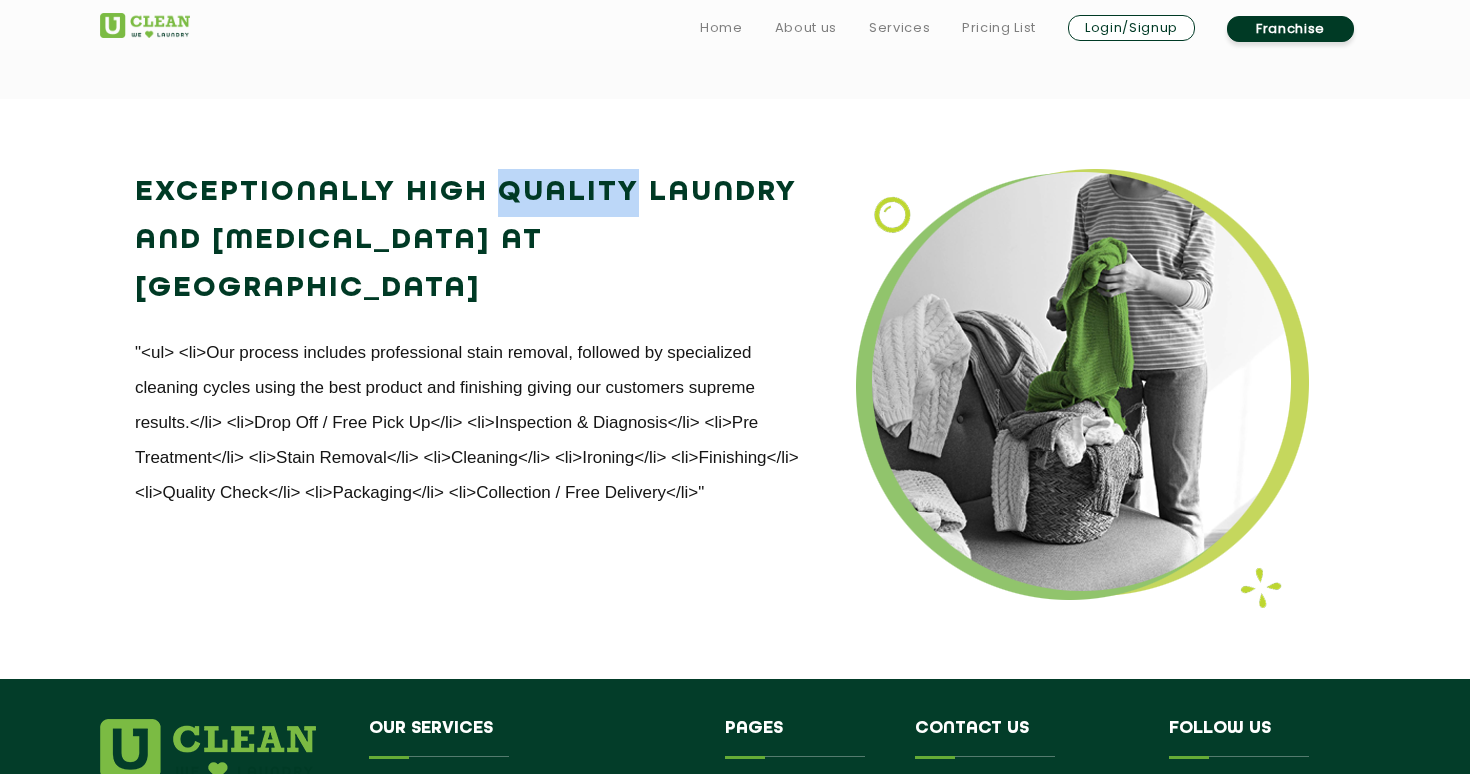 click on "Exceptionally High Quality Laundry and Dry Cleaning at UClean Sector 51 Gurgaon" 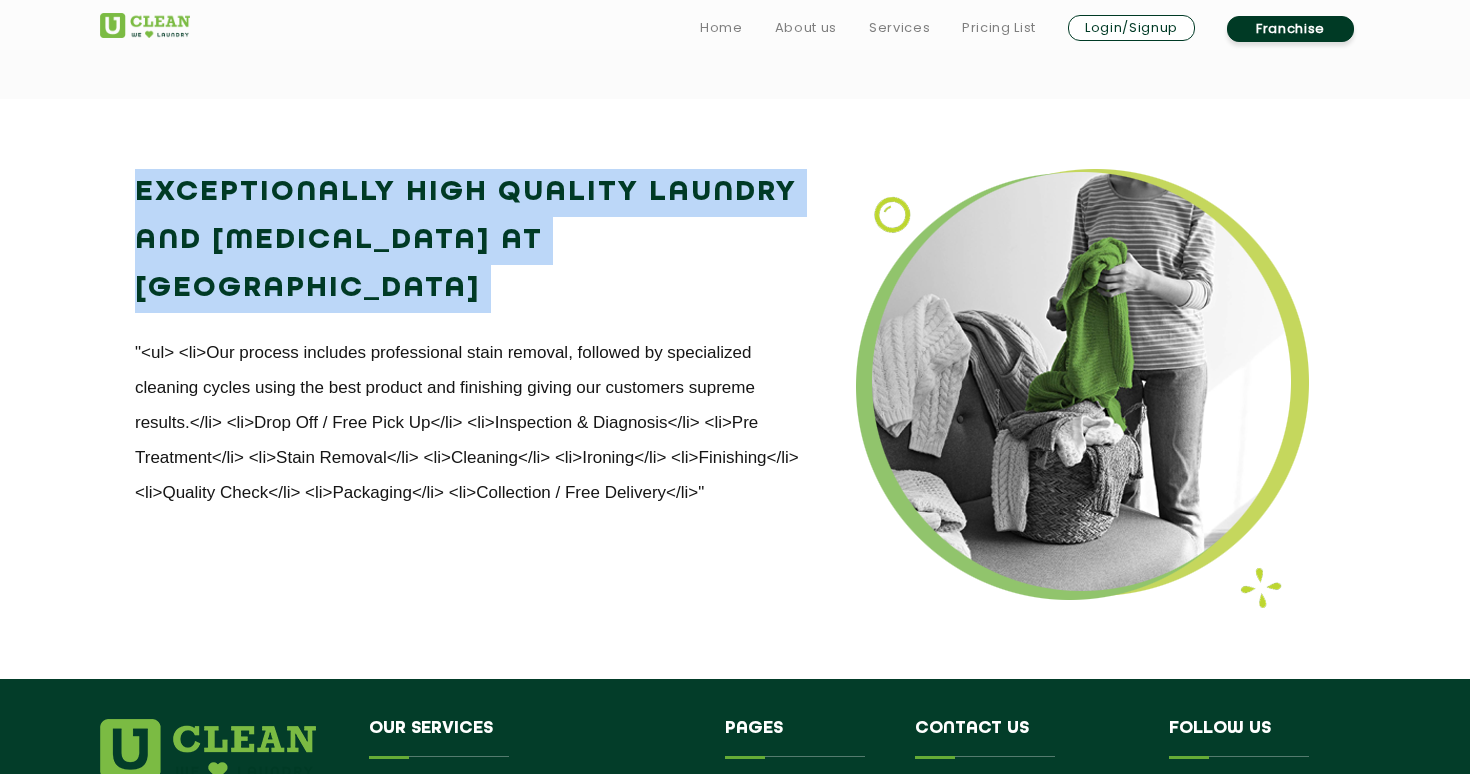 click on "Exceptionally High Quality Laundry and Dry Cleaning at UClean Sector 51 Gurgaon" 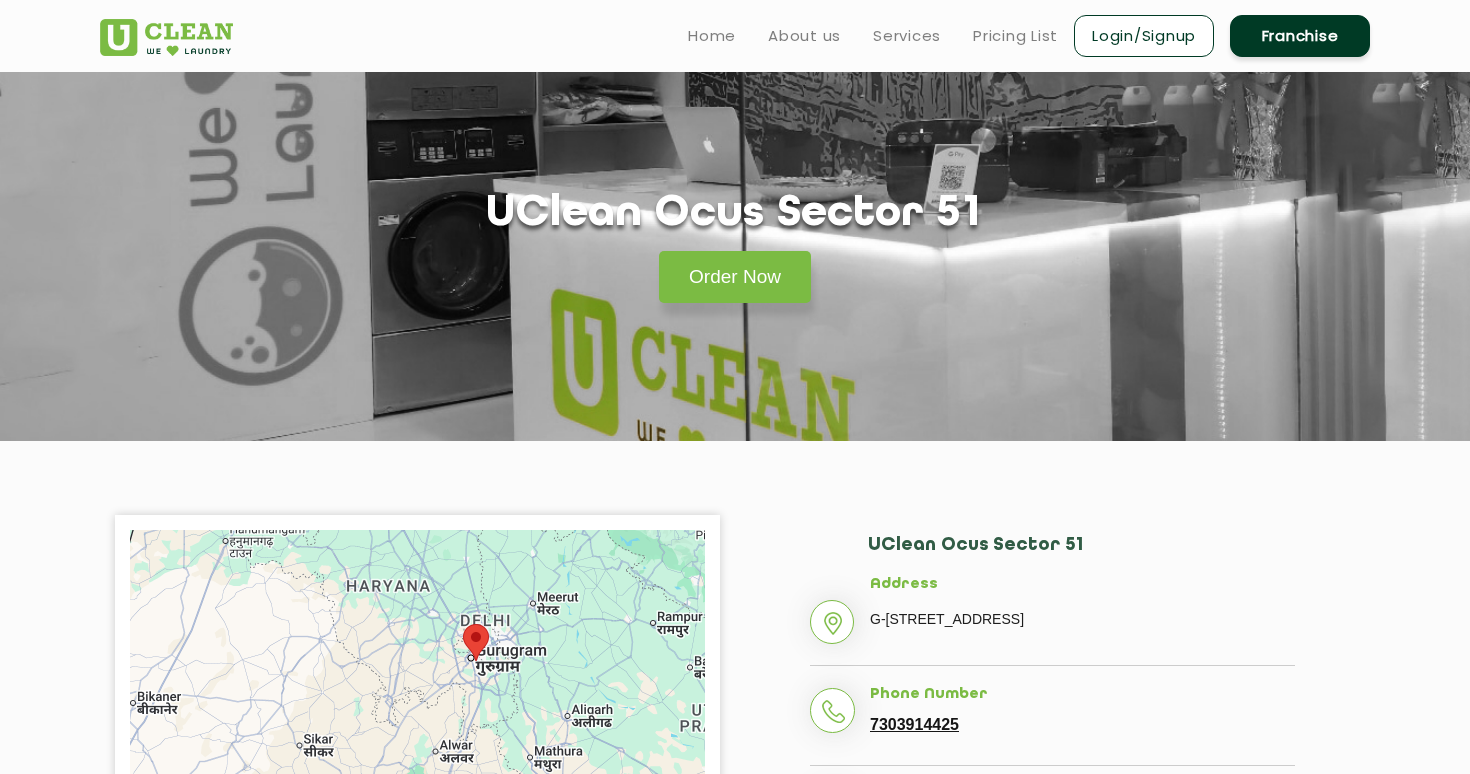 scroll, scrollTop: 0, scrollLeft: 0, axis: both 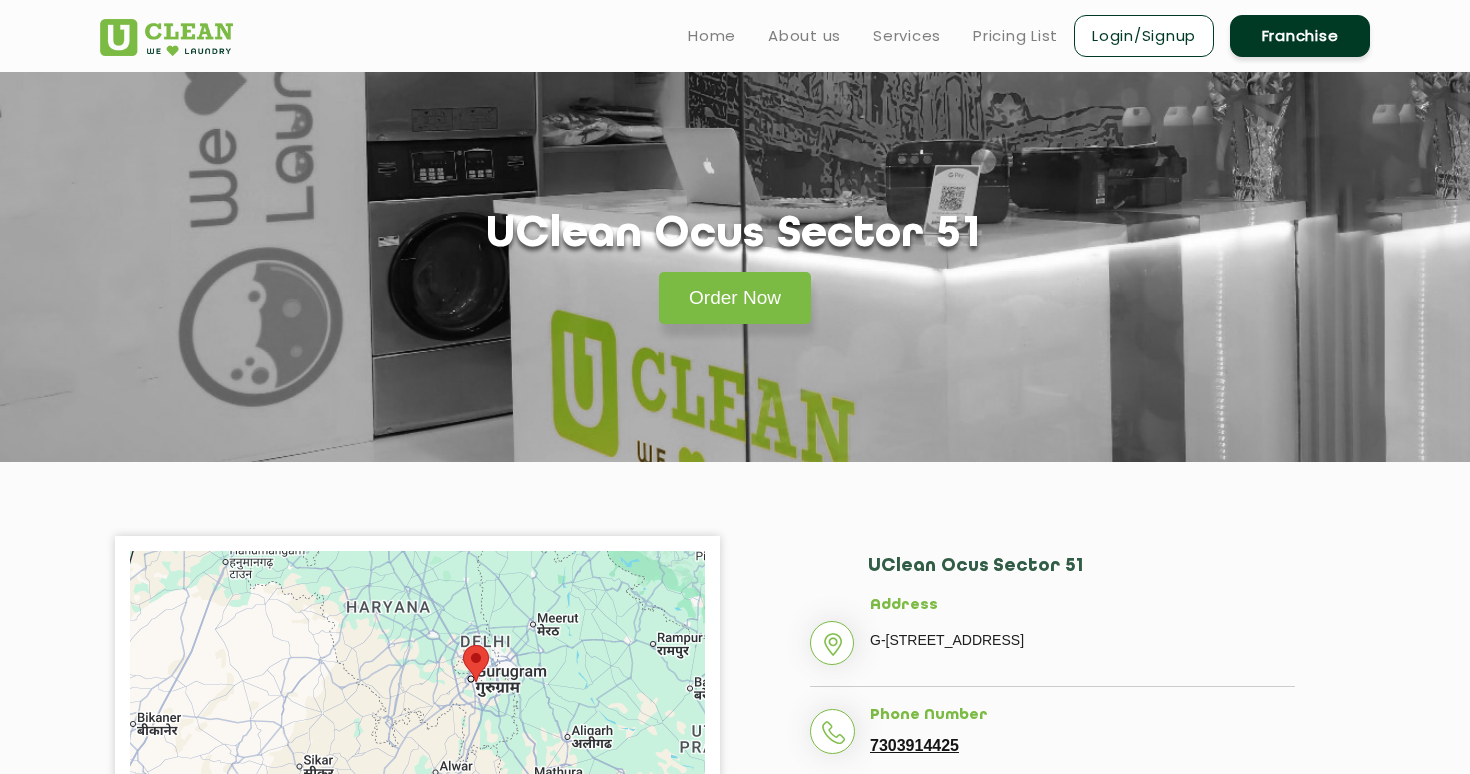 click on "UClean Ocus Sector 51" 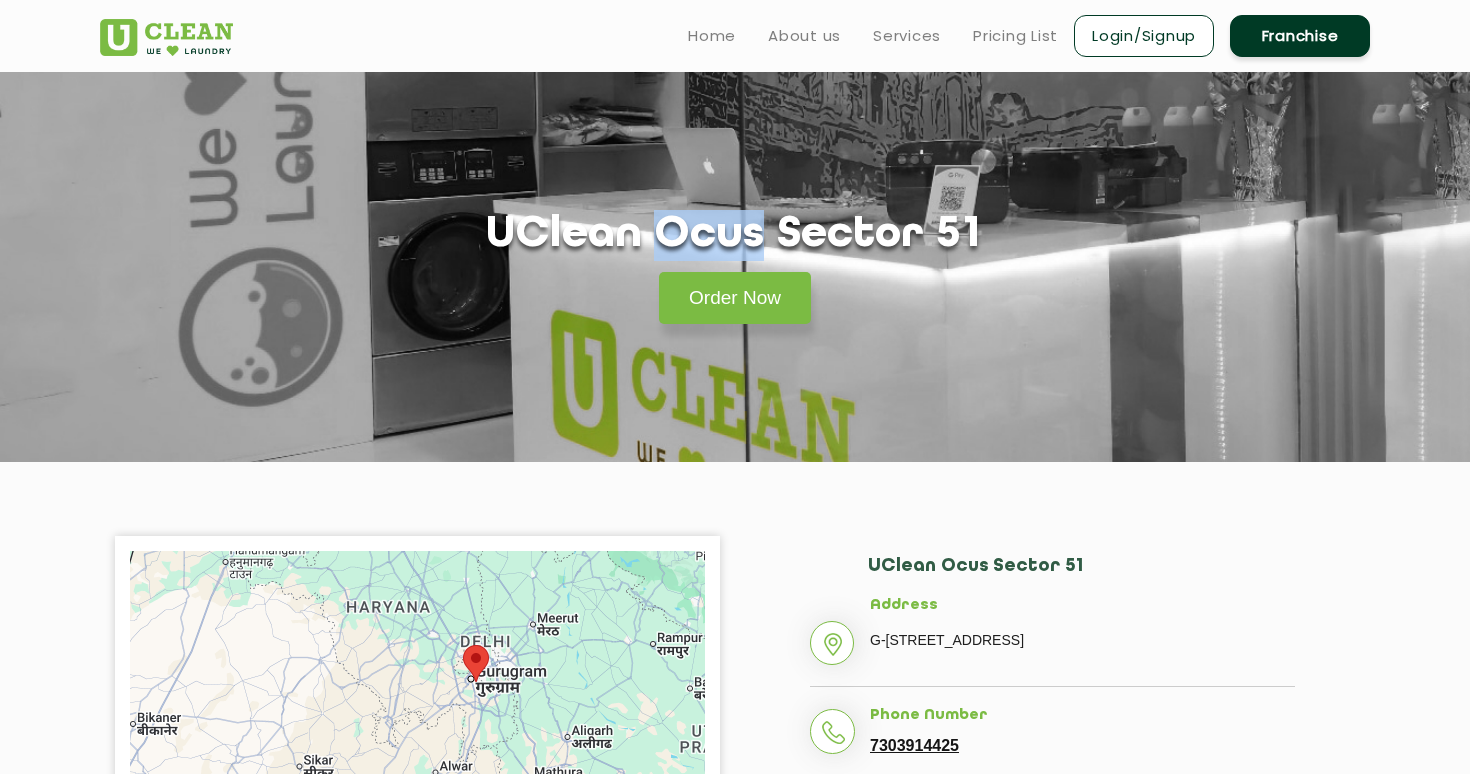 click on "UClean Ocus Sector 51" 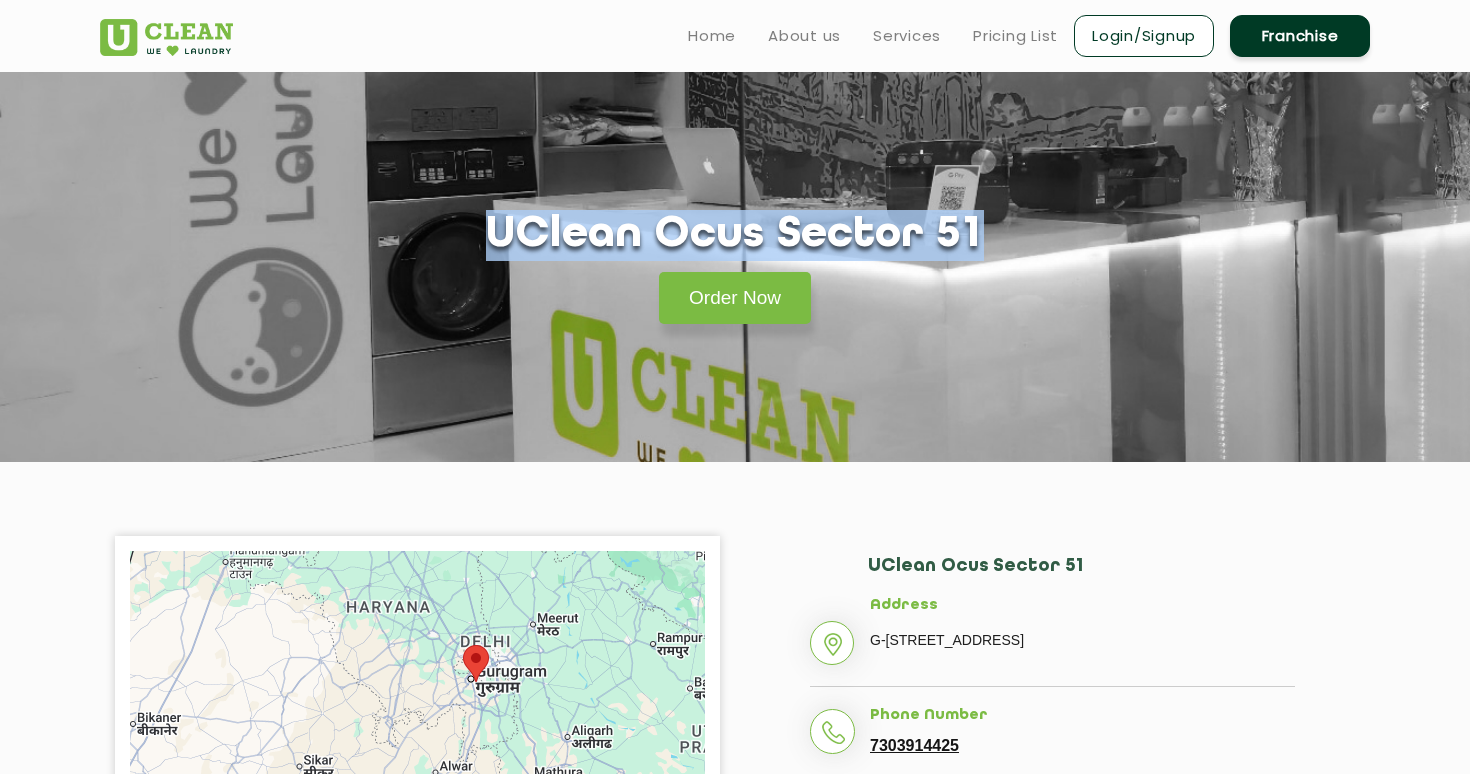 click on "UClean Ocus Sector 51" 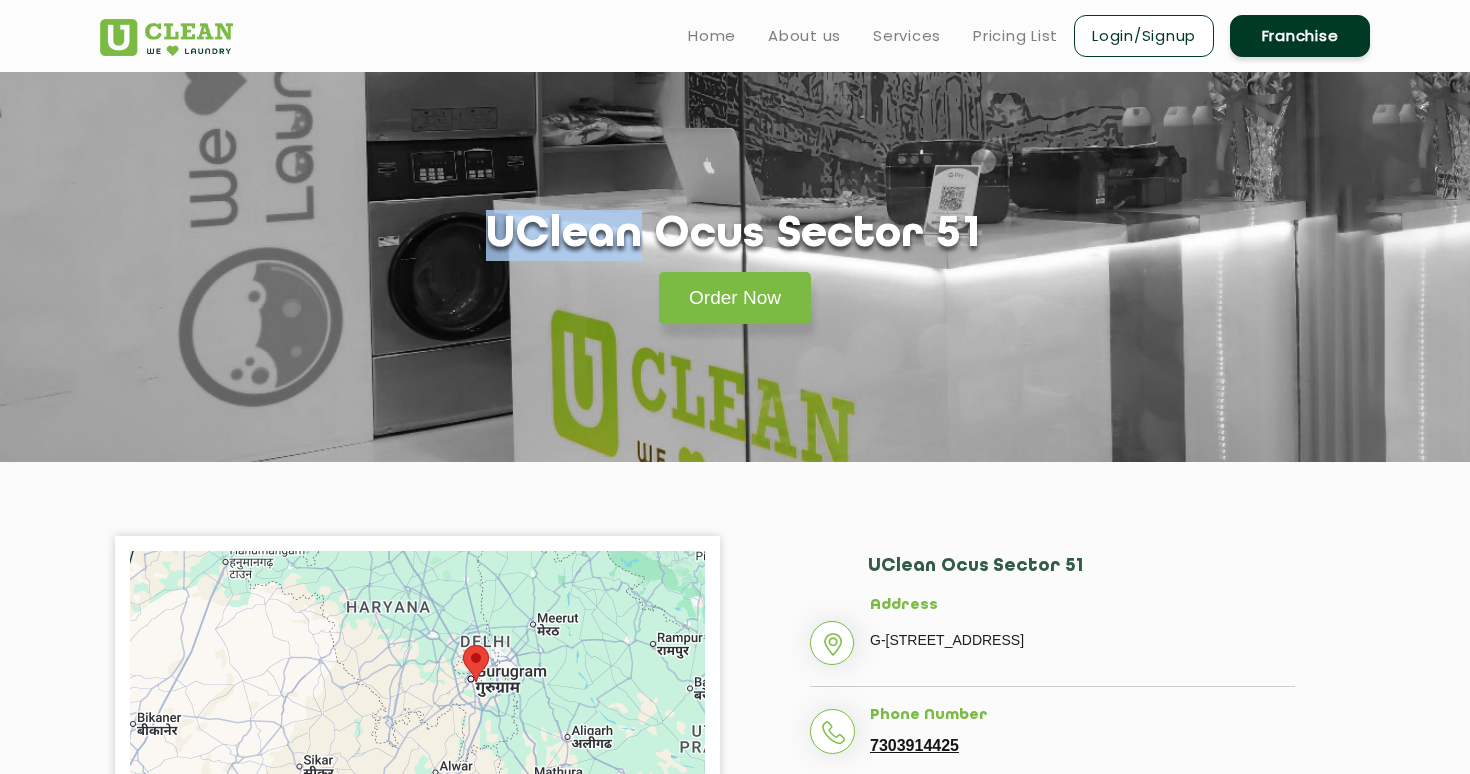 click on "UClean Ocus Sector 51" 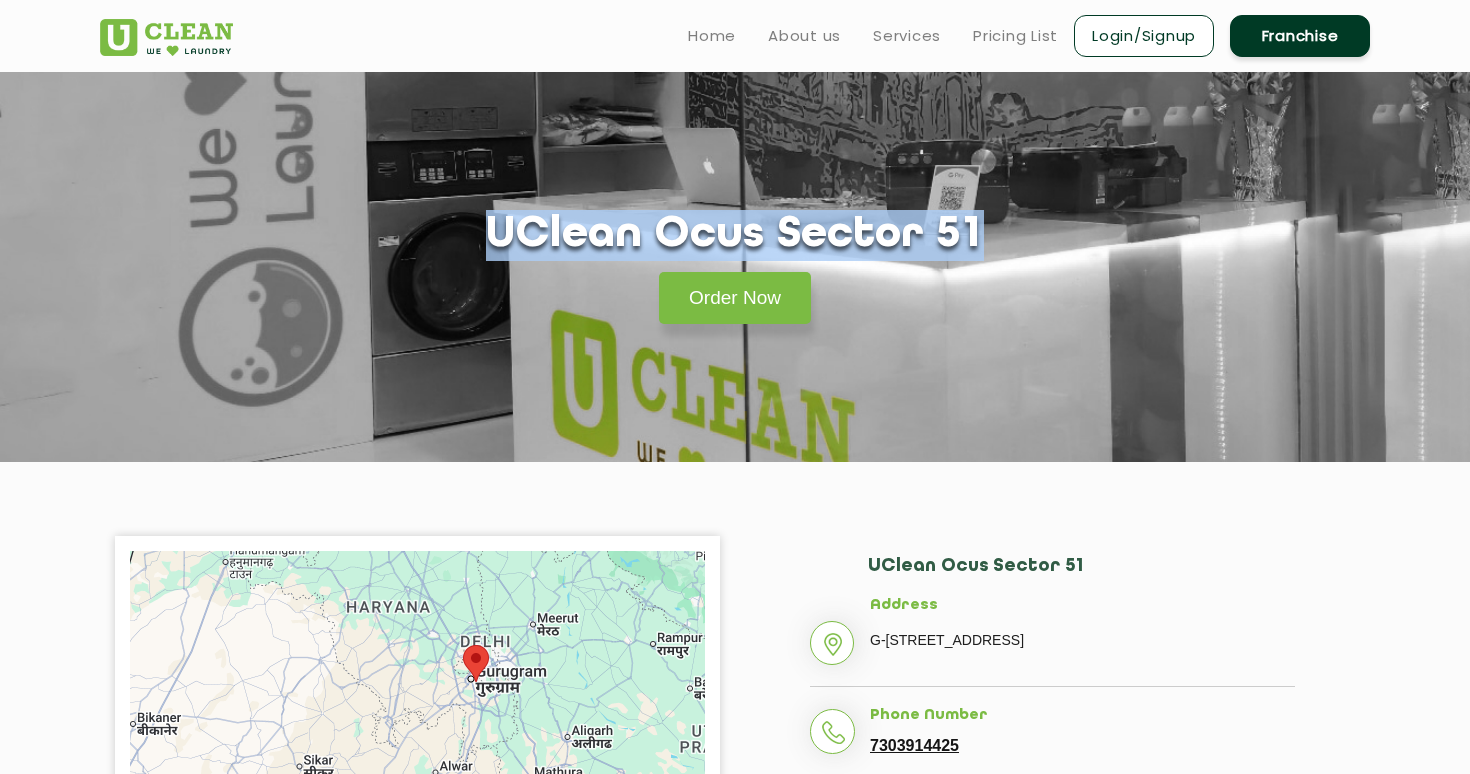 drag, startPoint x: 619, startPoint y: 237, endPoint x: 739, endPoint y: 233, distance: 120.06665 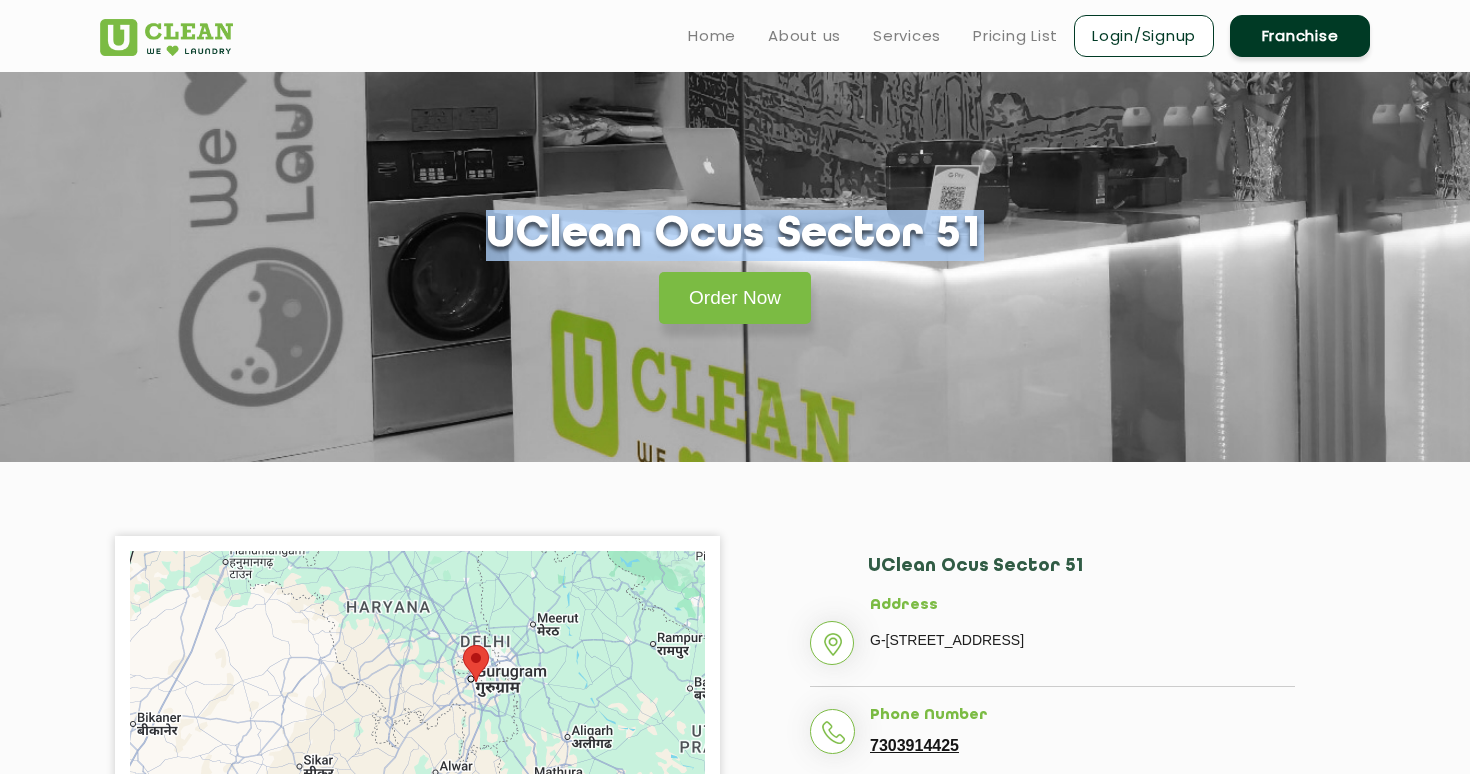 click on "UClean Ocus Sector 51" 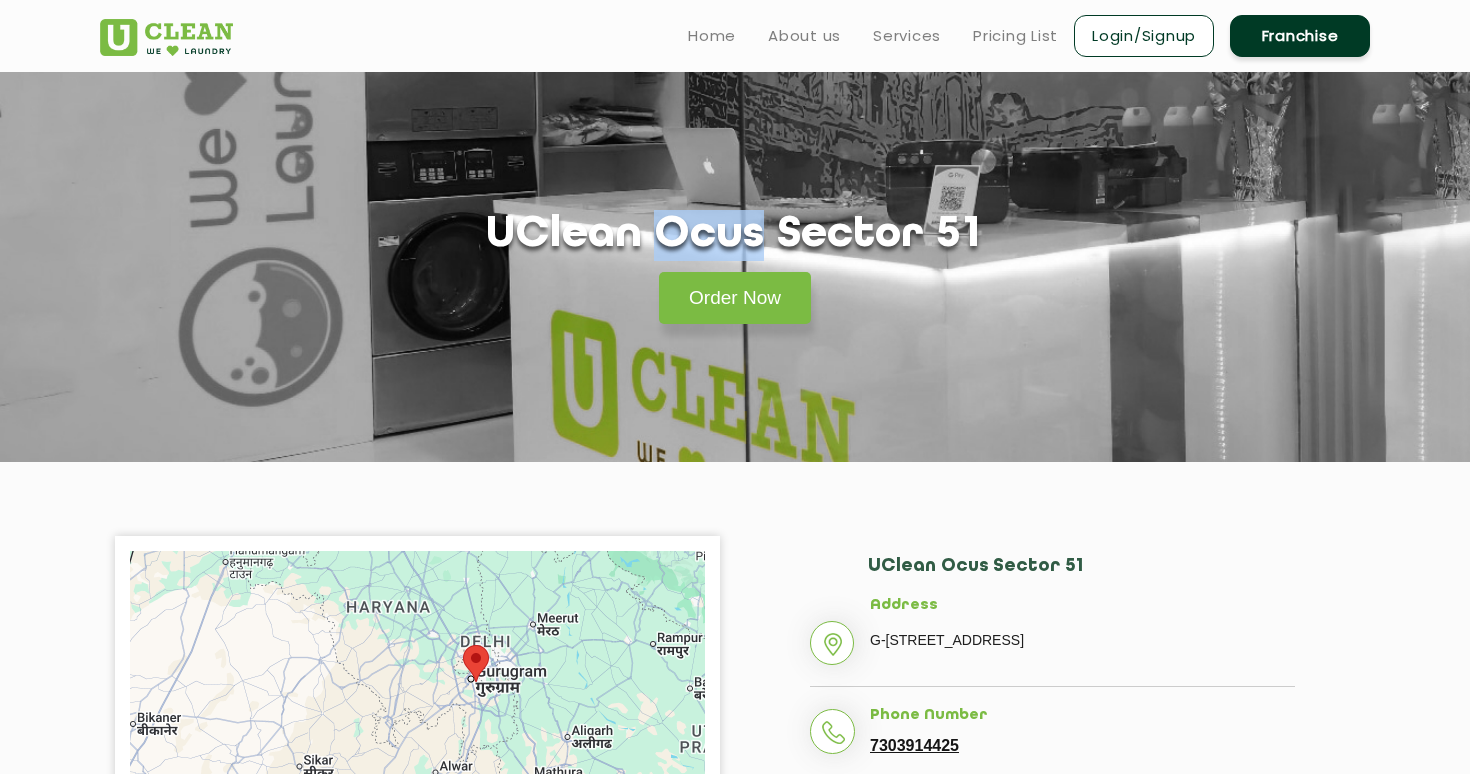 click on "UClean Ocus Sector 51" 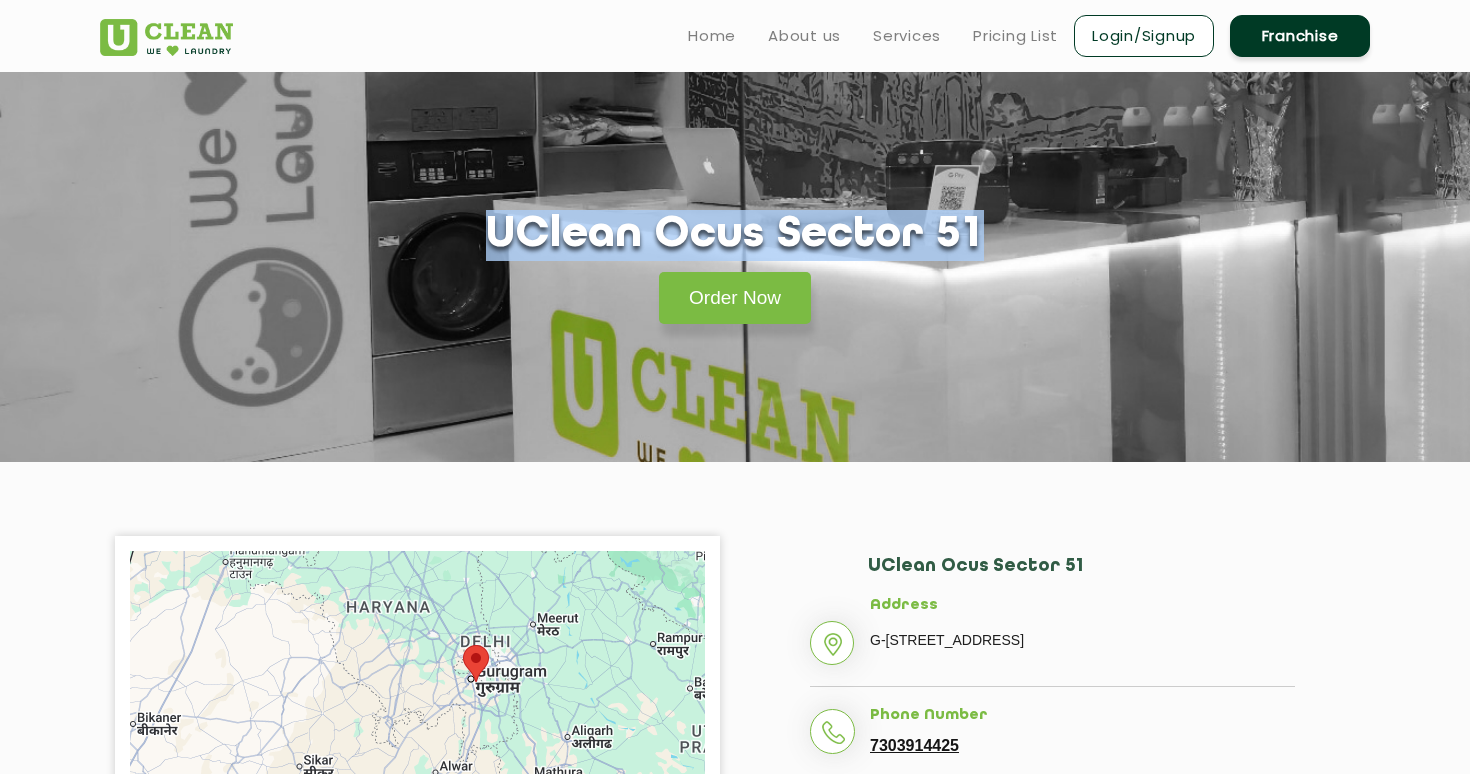 click on "UClean Ocus Sector 51" 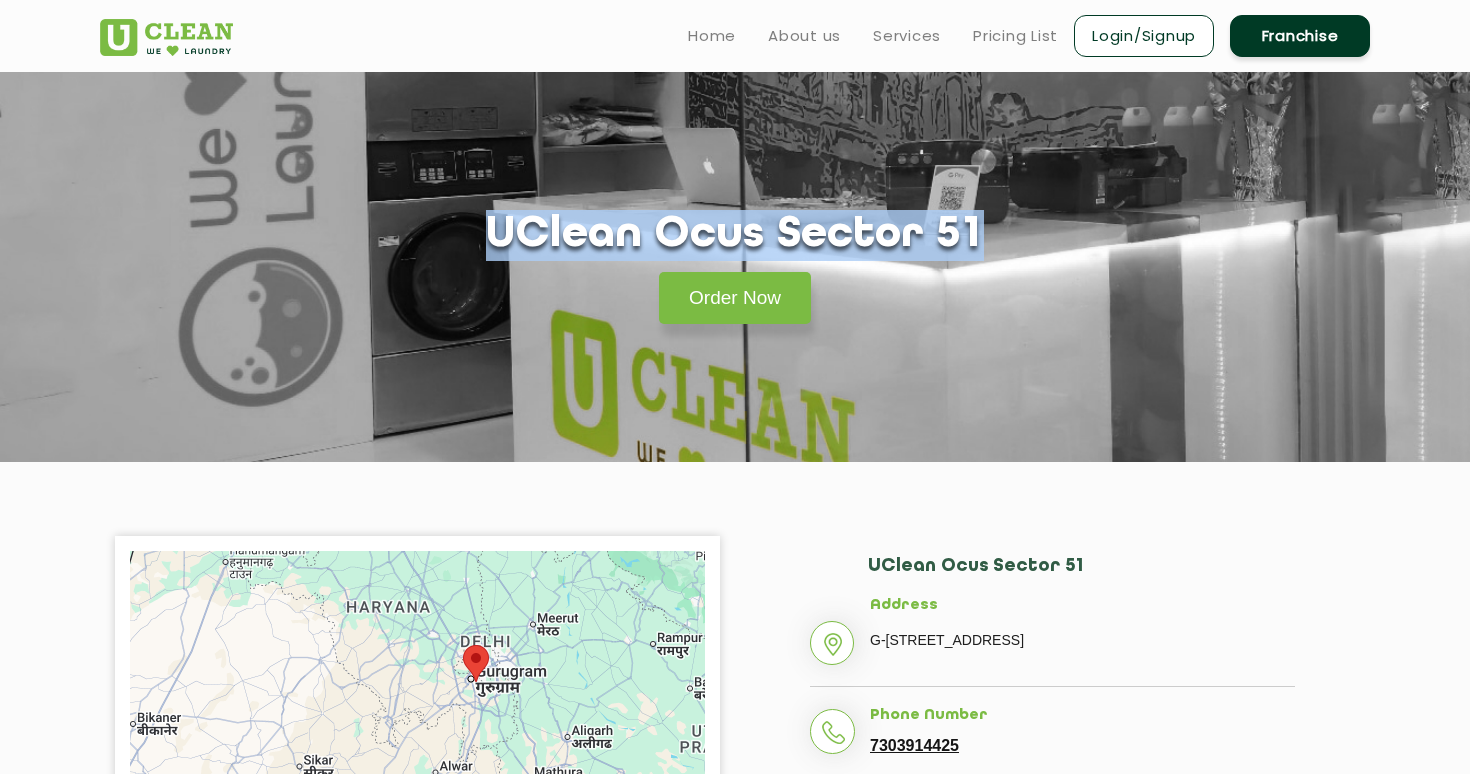 click on "UClean Ocus Sector 51" 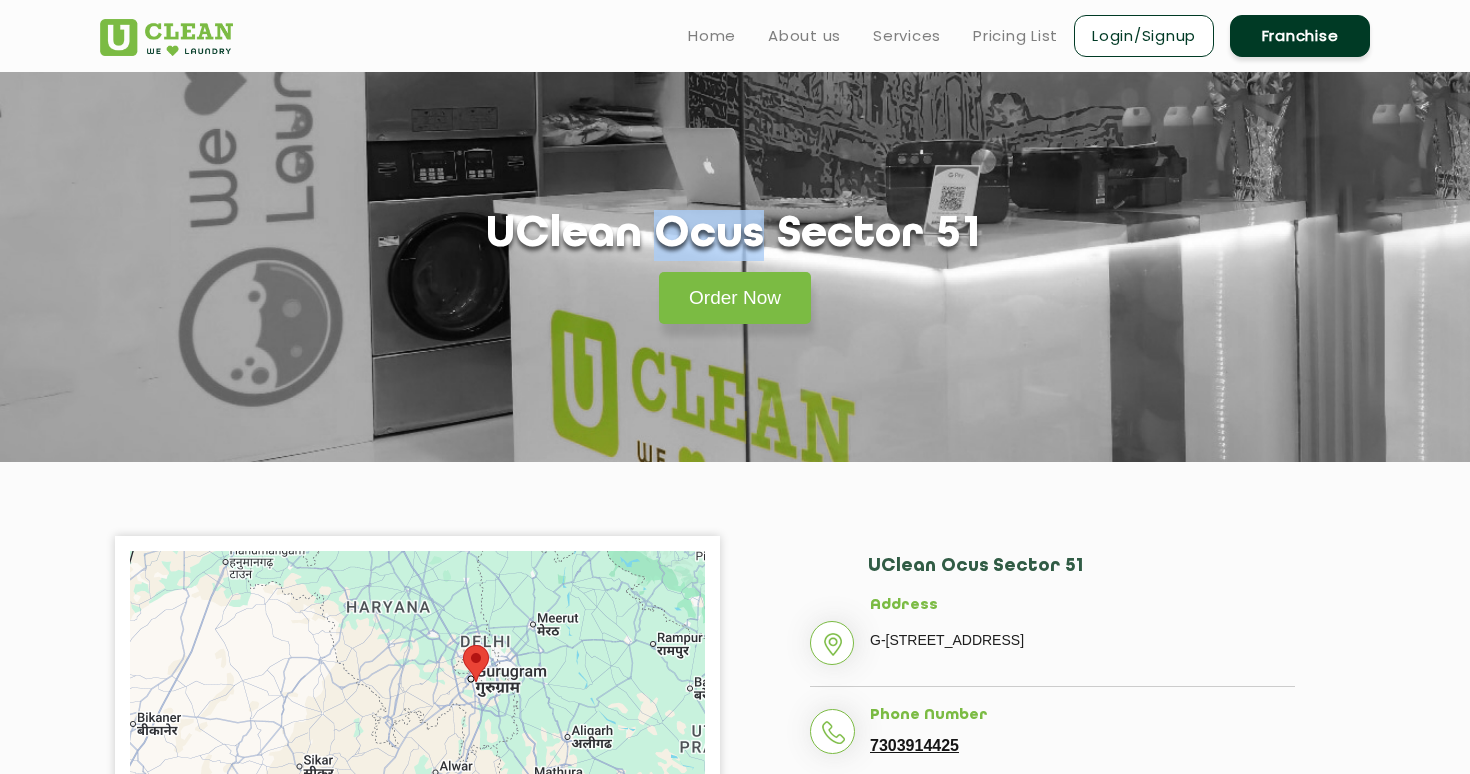 click on "UClean Ocus Sector 51" 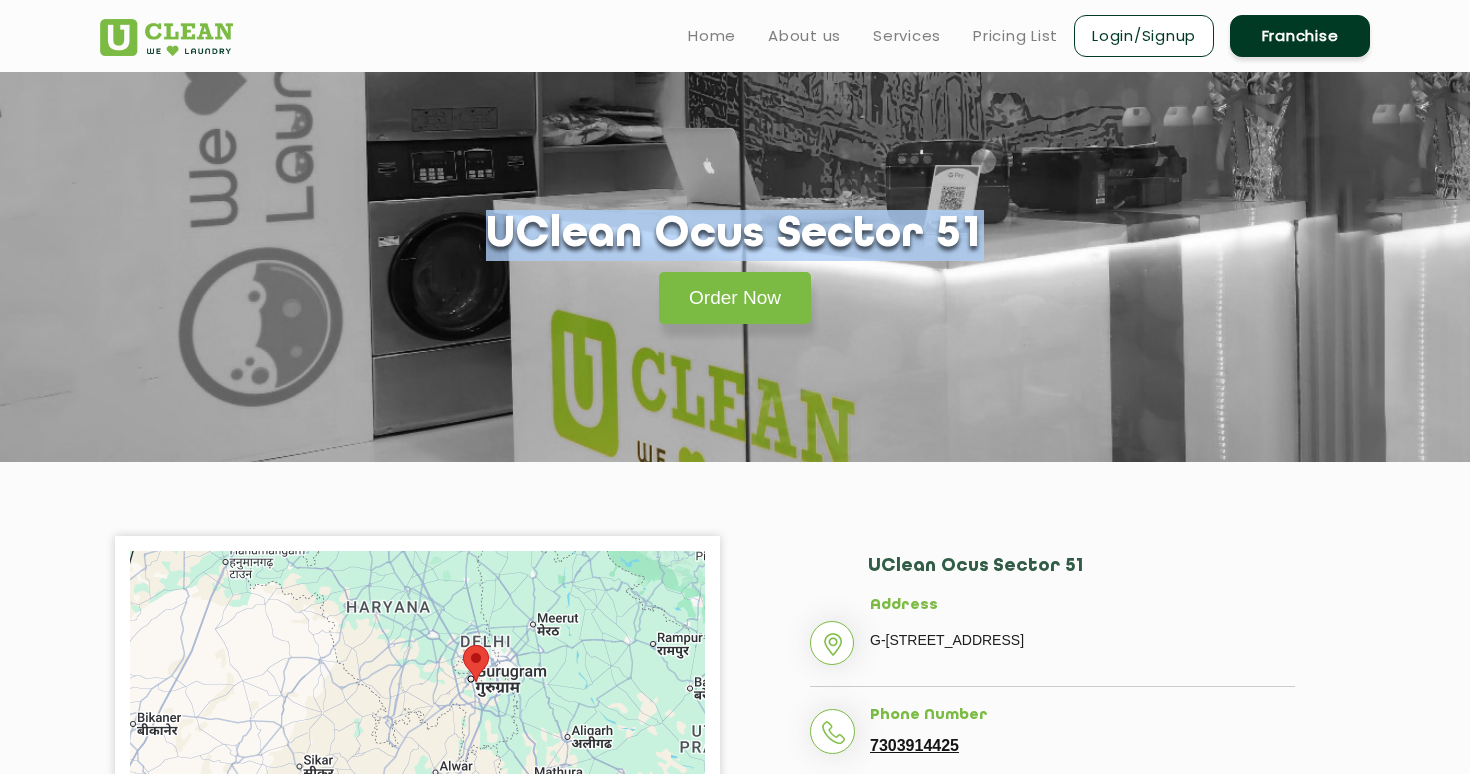 click on "UClean Ocus Sector 51" 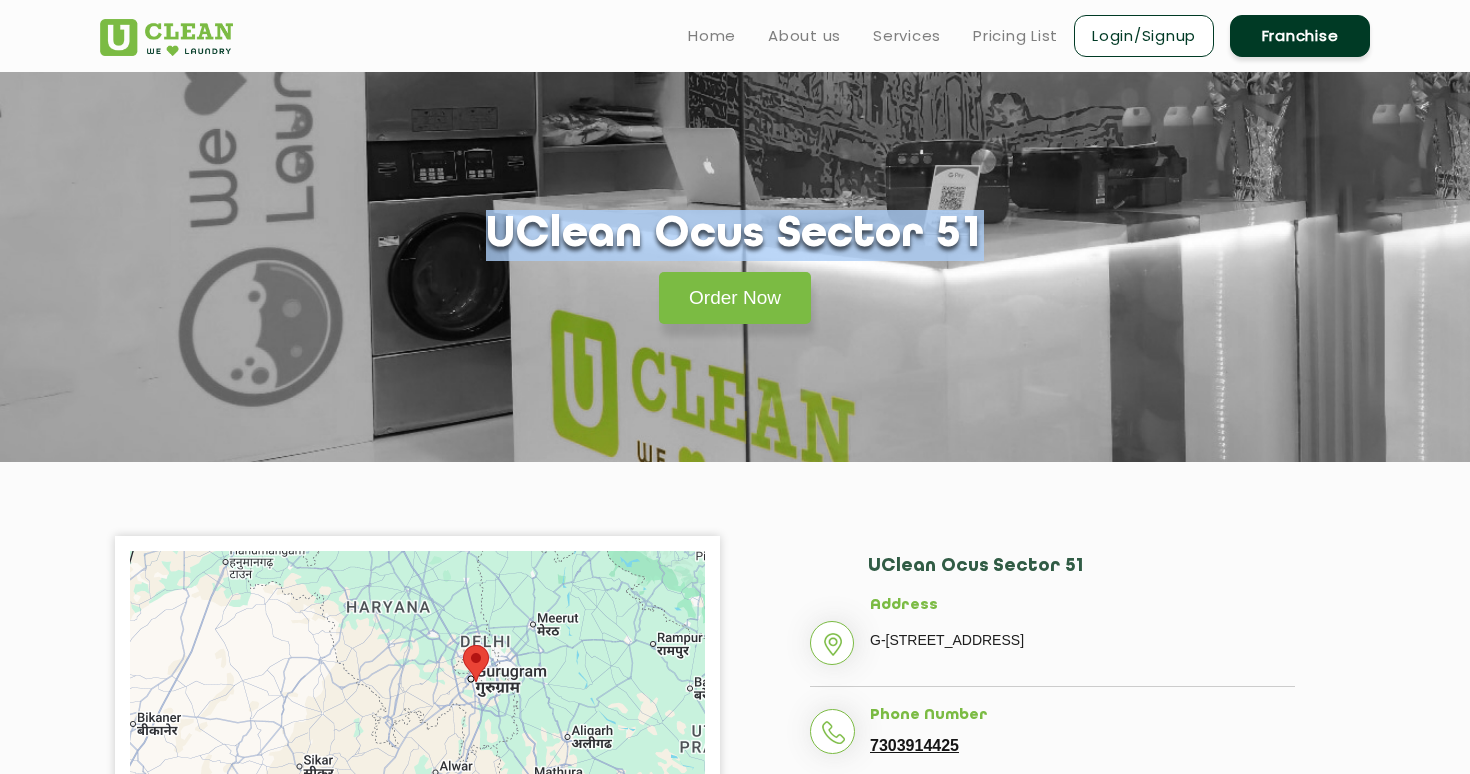 click on "UClean Ocus Sector 51" 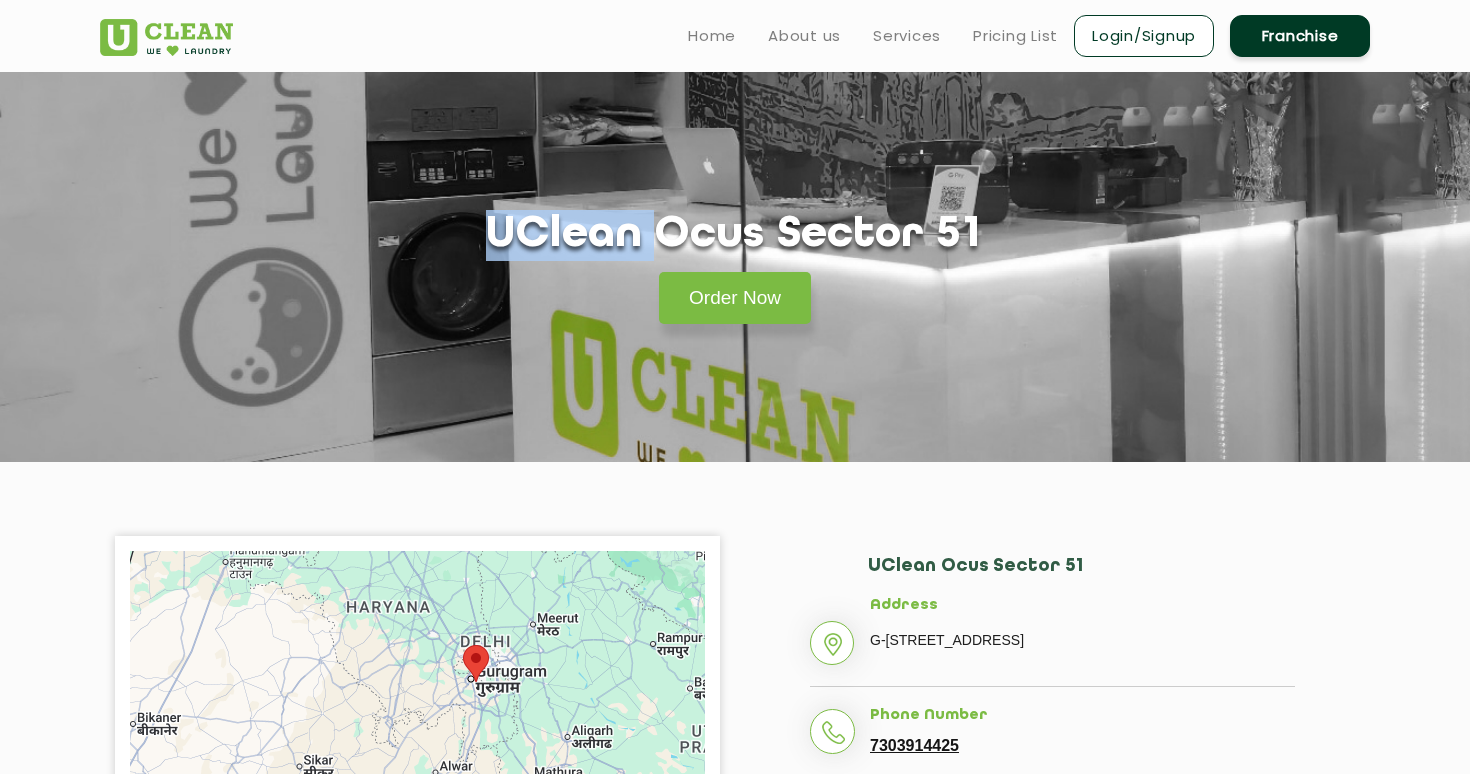 drag, startPoint x: 651, startPoint y: 238, endPoint x: 667, endPoint y: 198, distance: 43.081318 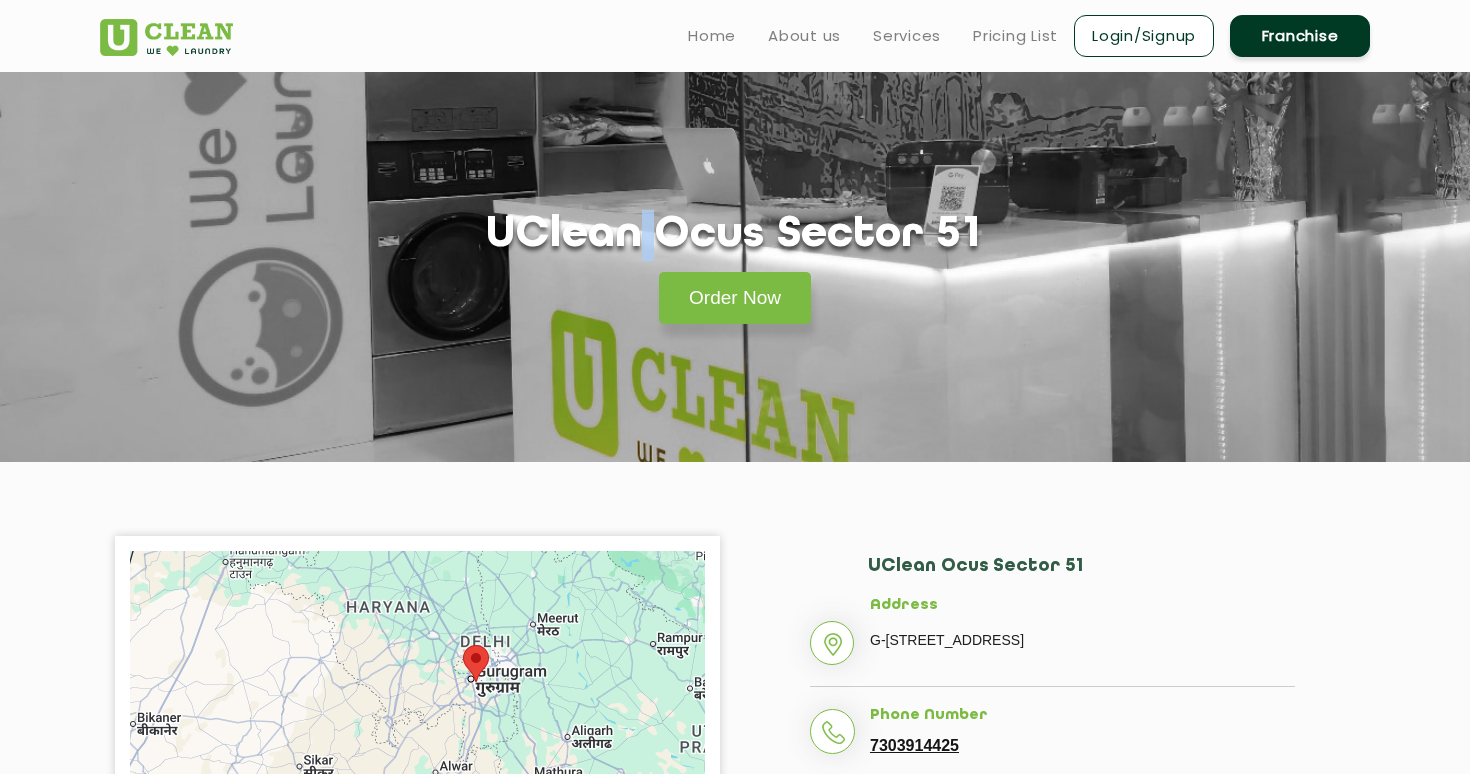 click on "UClean Ocus Sector 51" 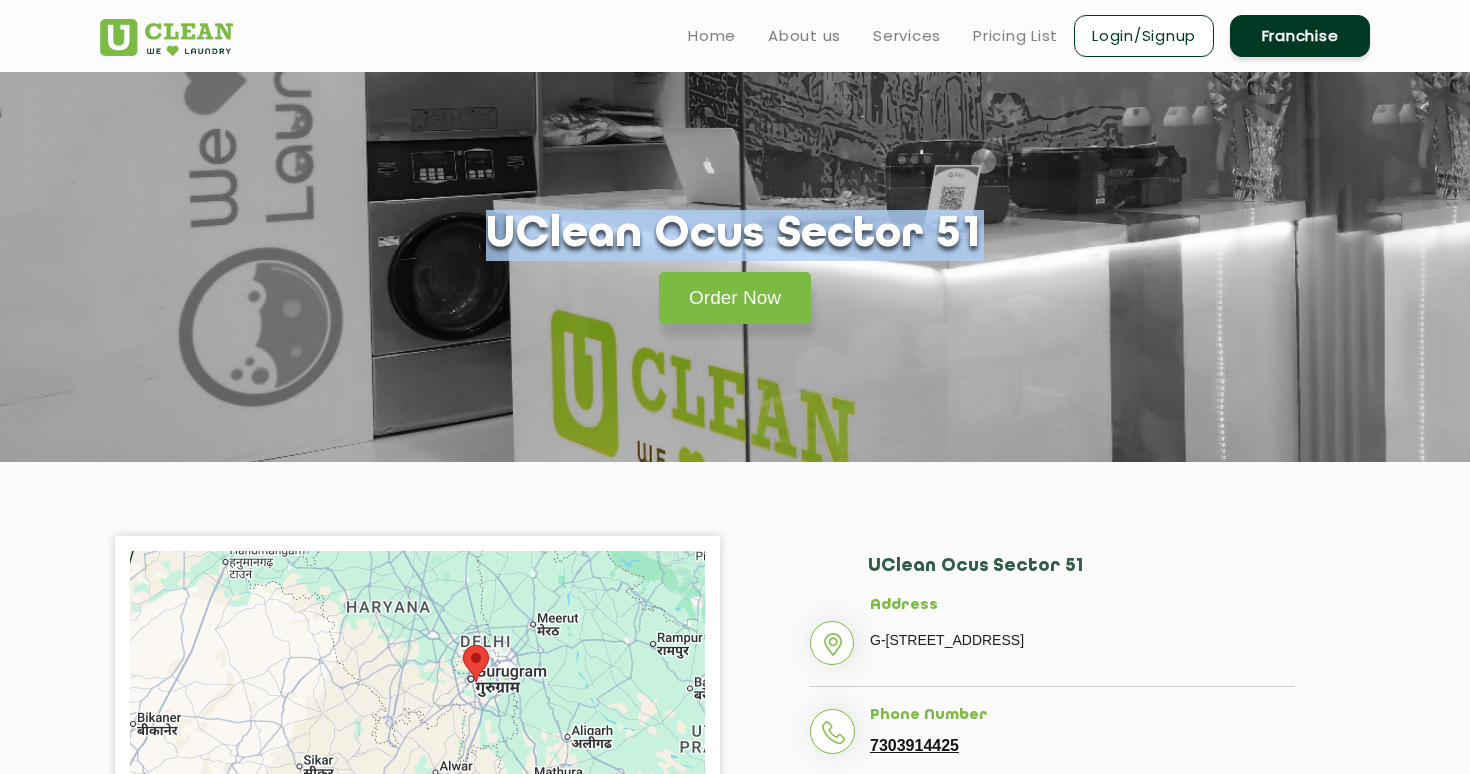 click on "UClean Ocus Sector 51" 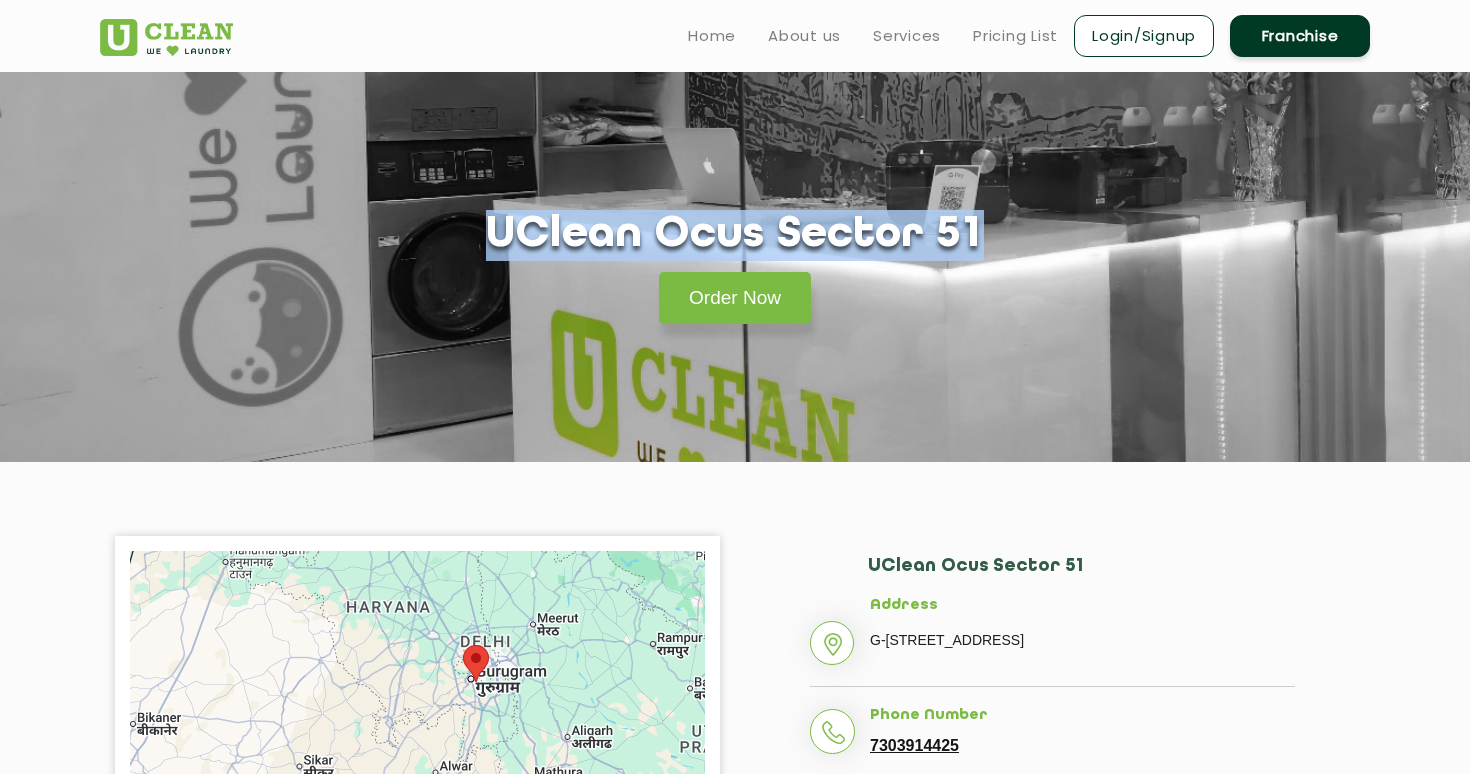 click on "UClean Ocus Sector 51" 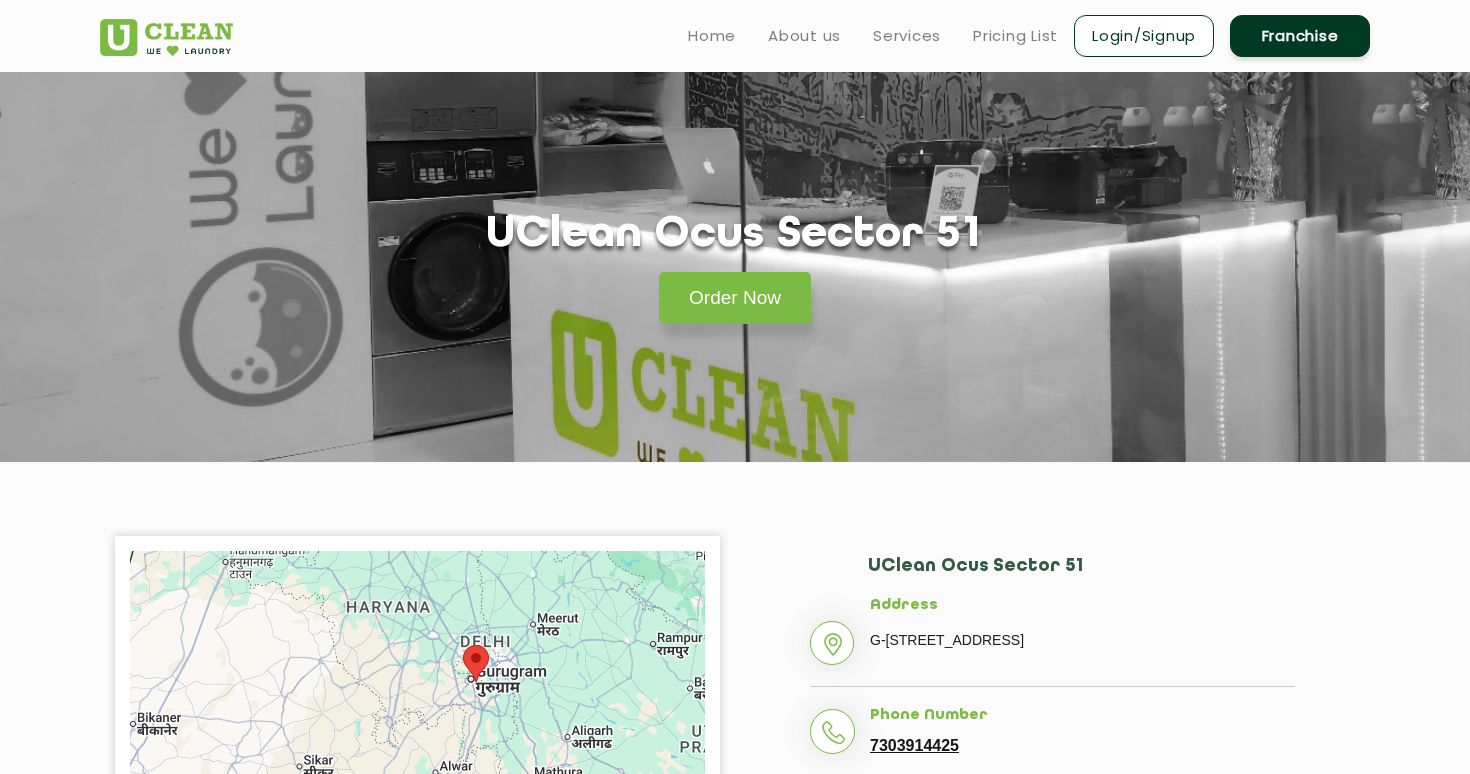 click on "UClean Ocus Sector 51" 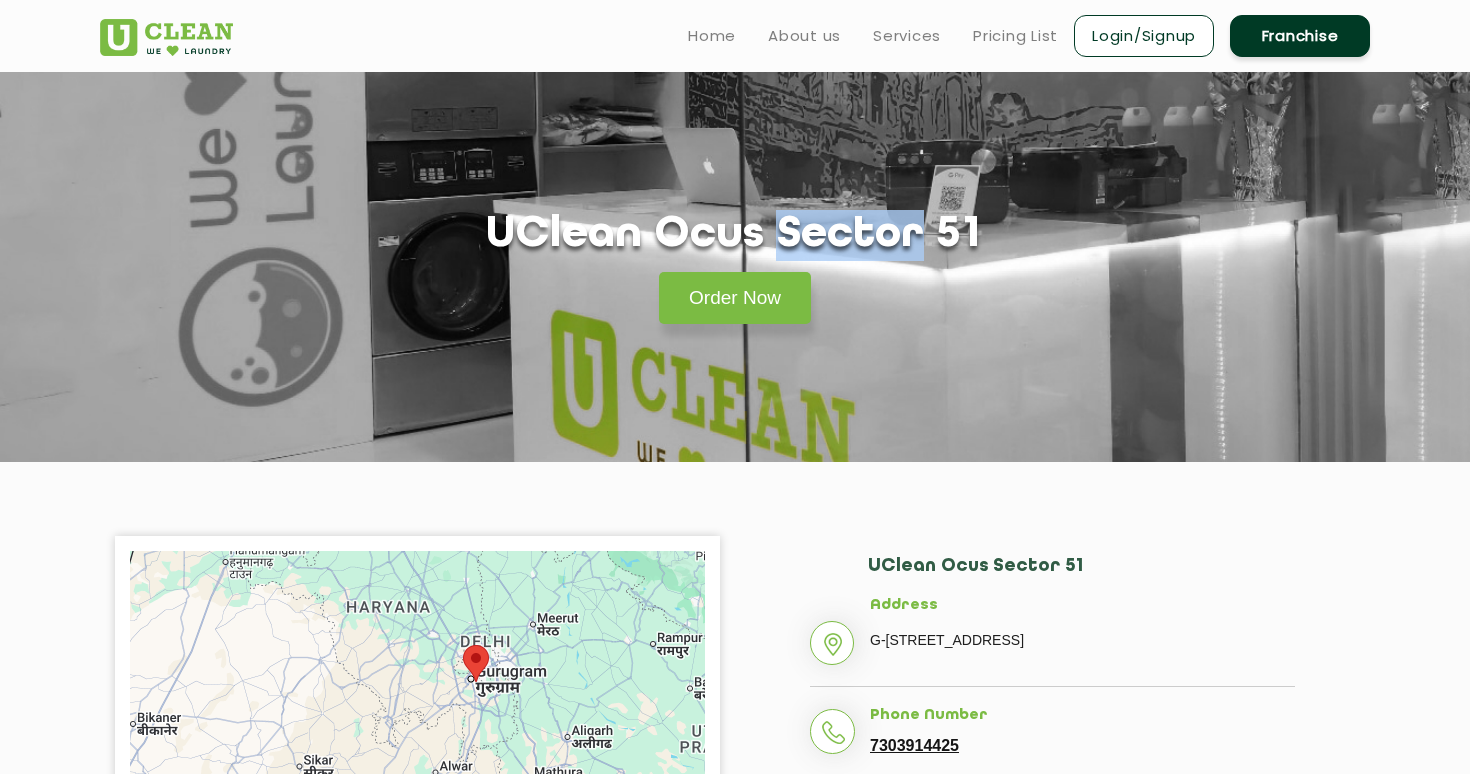 click on "UClean Ocus Sector 51" 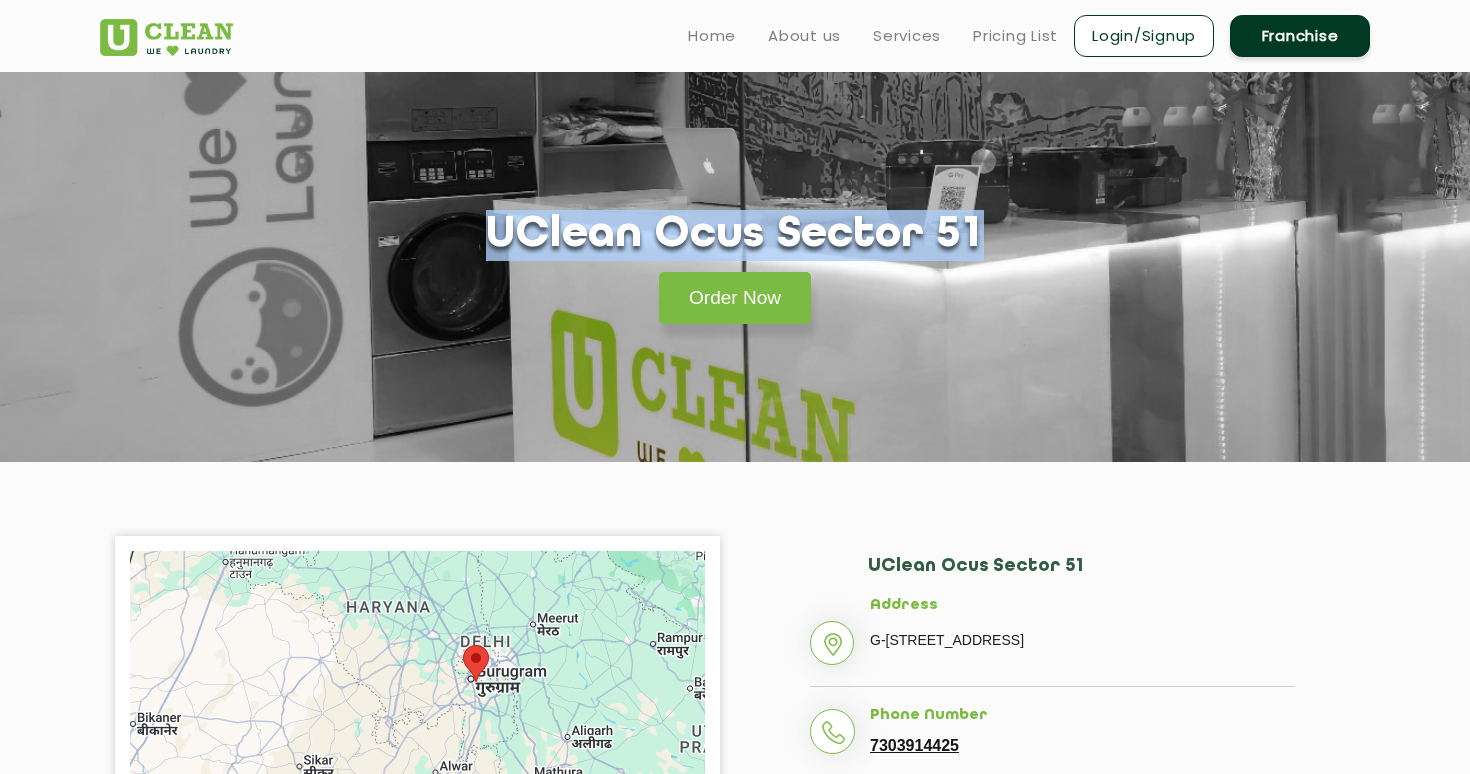 click on "UClean Ocus Sector 51" 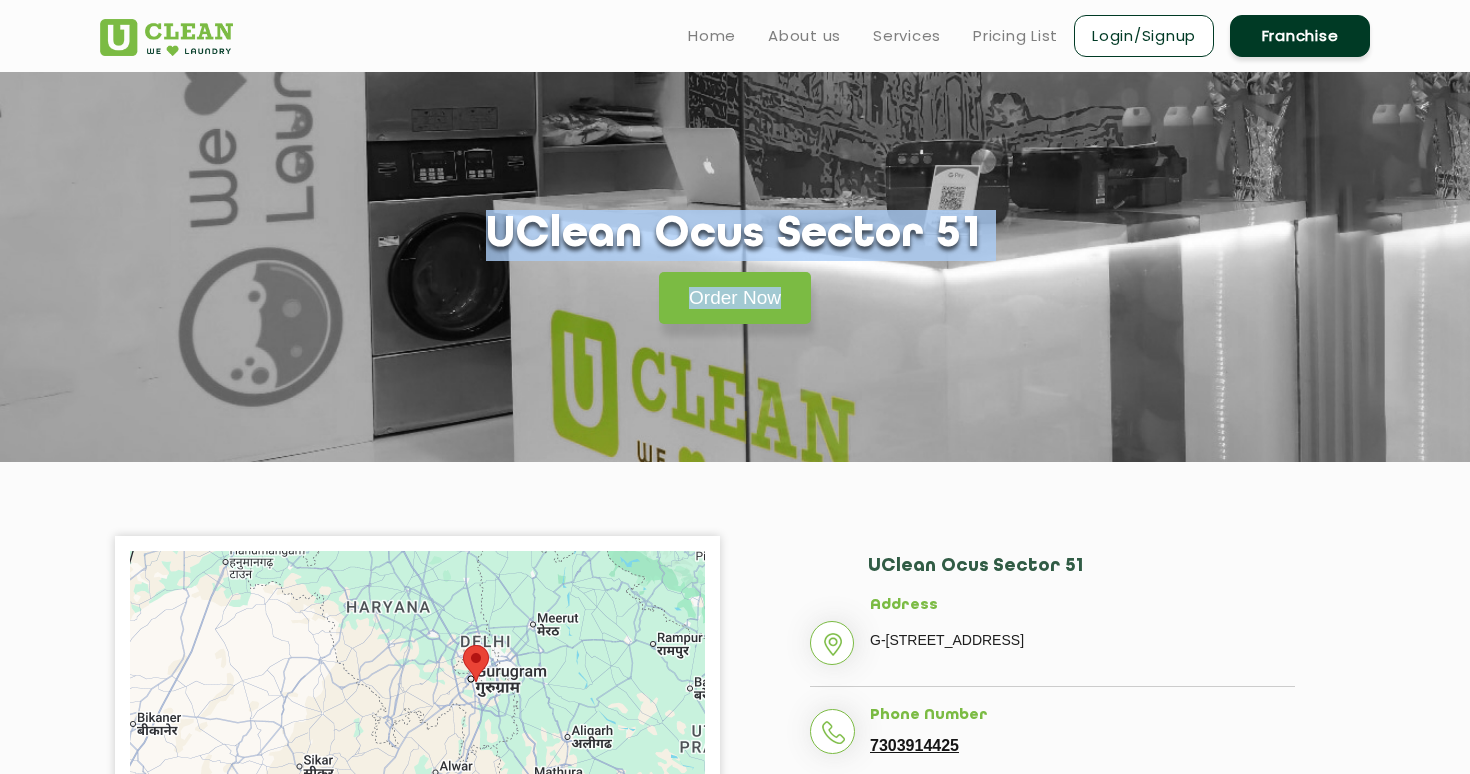 drag, startPoint x: 627, startPoint y: 240, endPoint x: 743, endPoint y: 423, distance: 216.66795 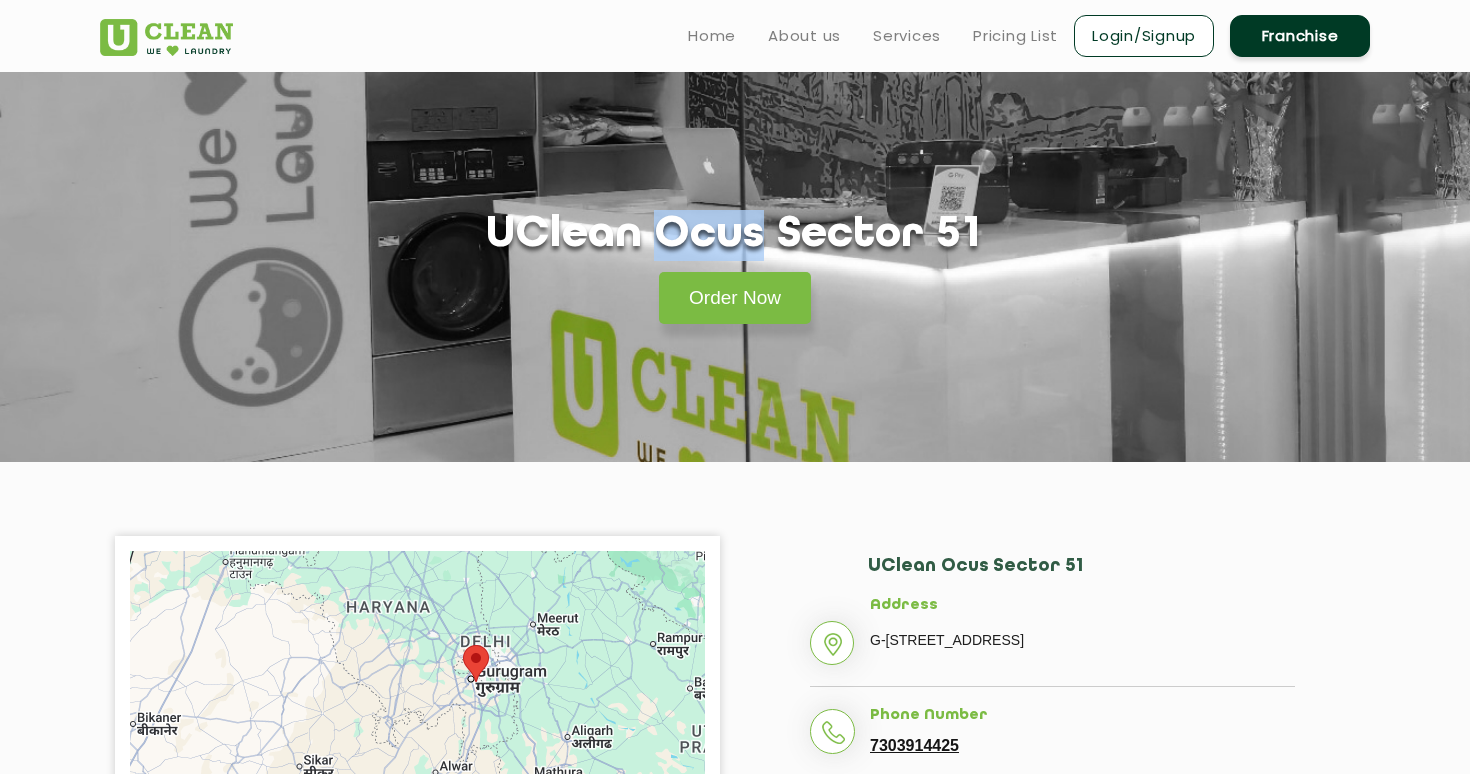 click on "UClean Ocus Sector 51" 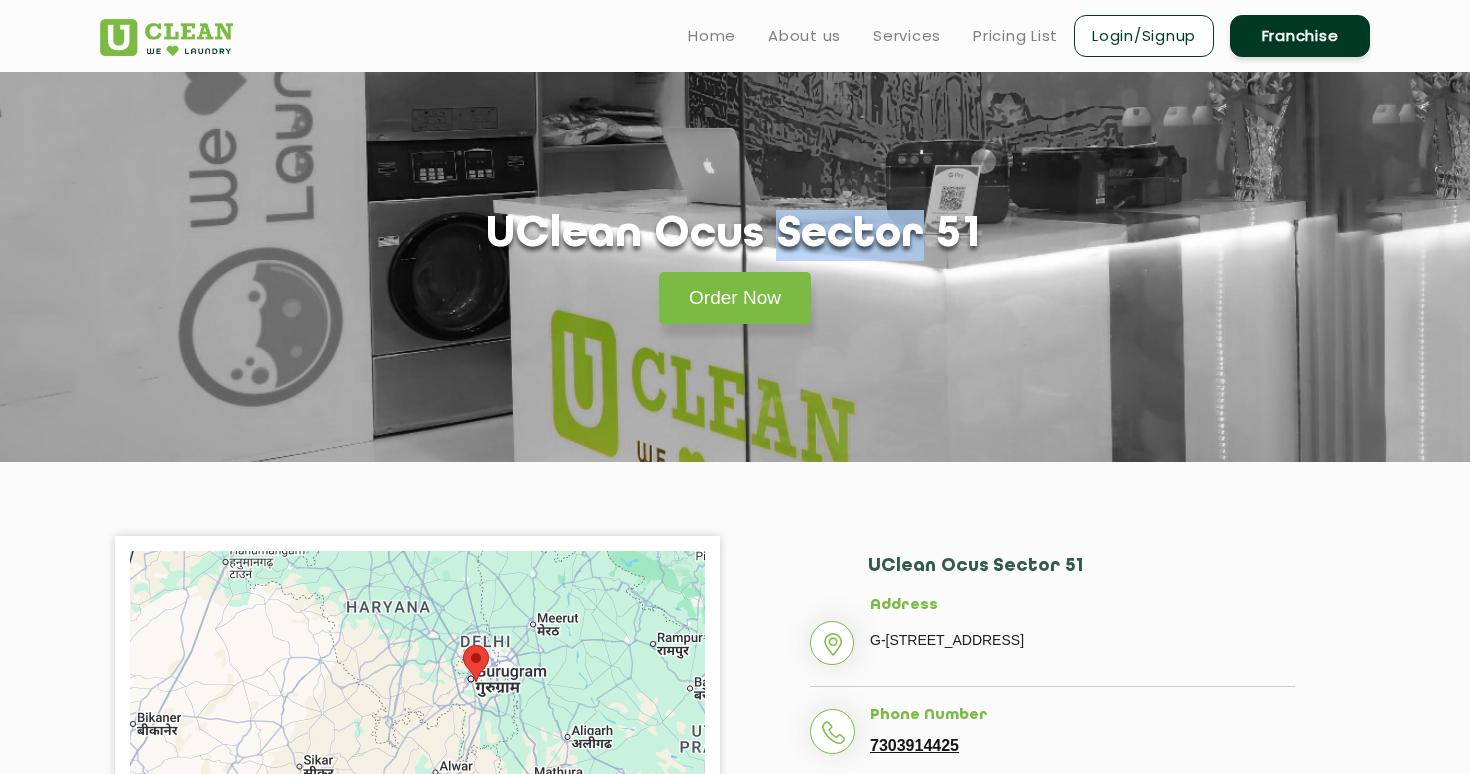 click on "UClean Ocus Sector 51" 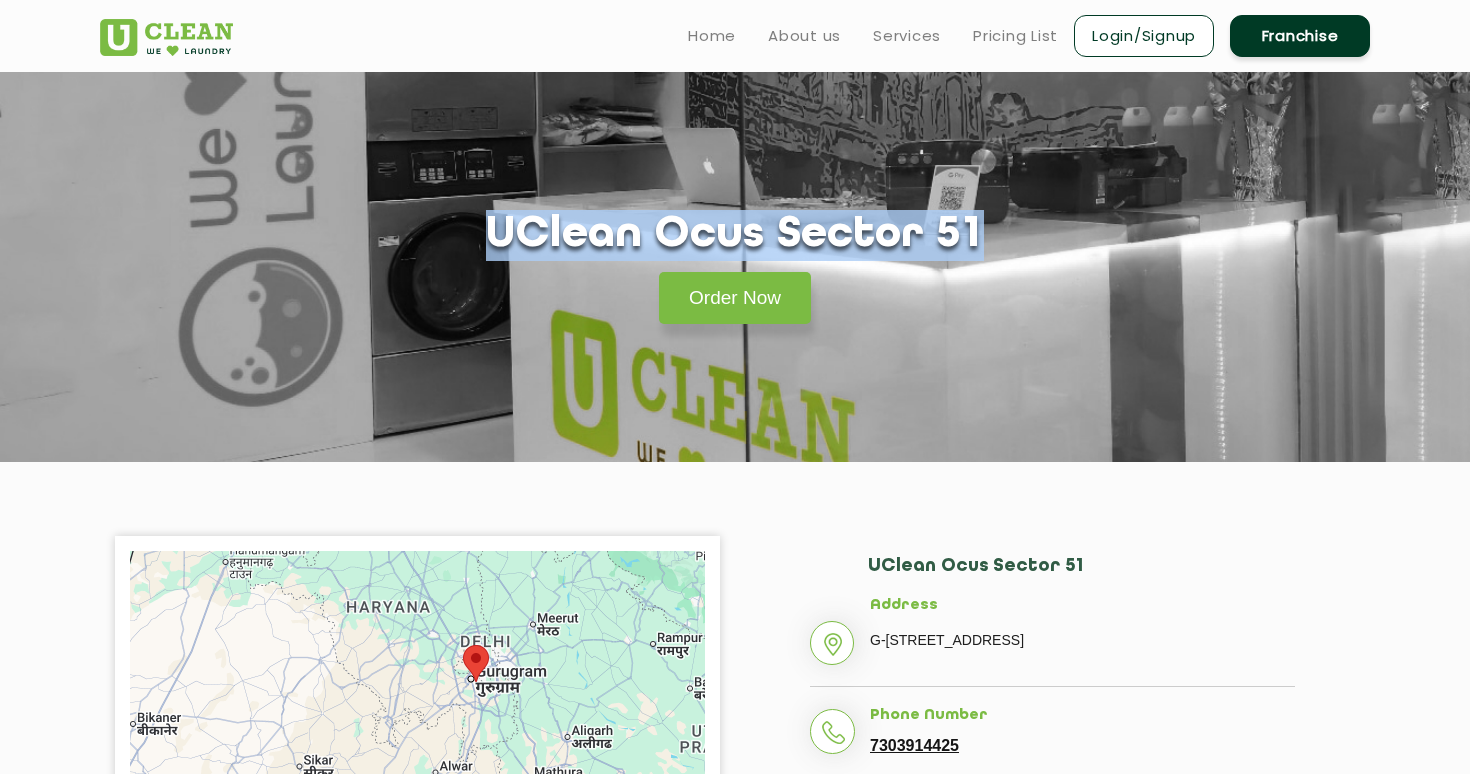 click on "UClean Ocus Sector 51" 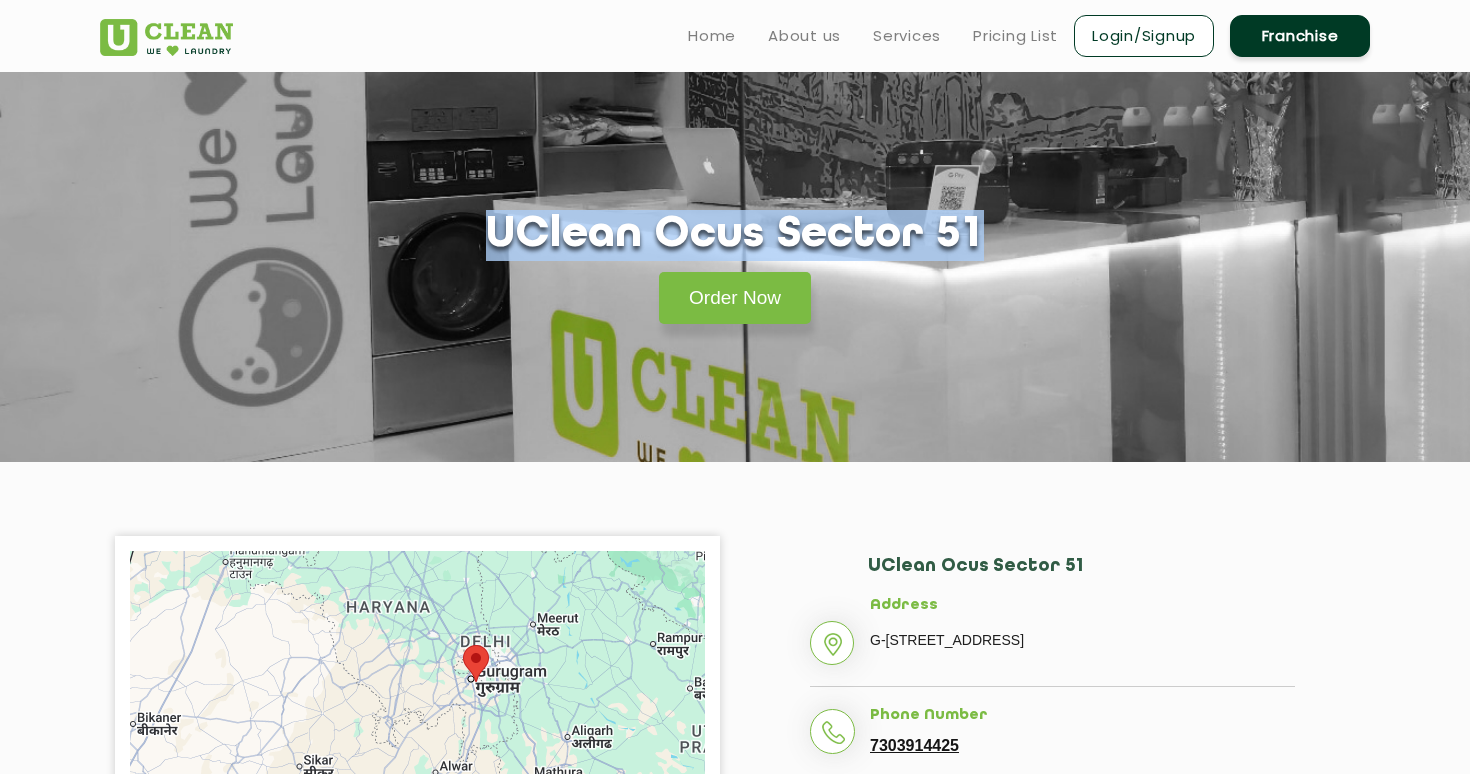 click on "UClean Ocus Sector 51" 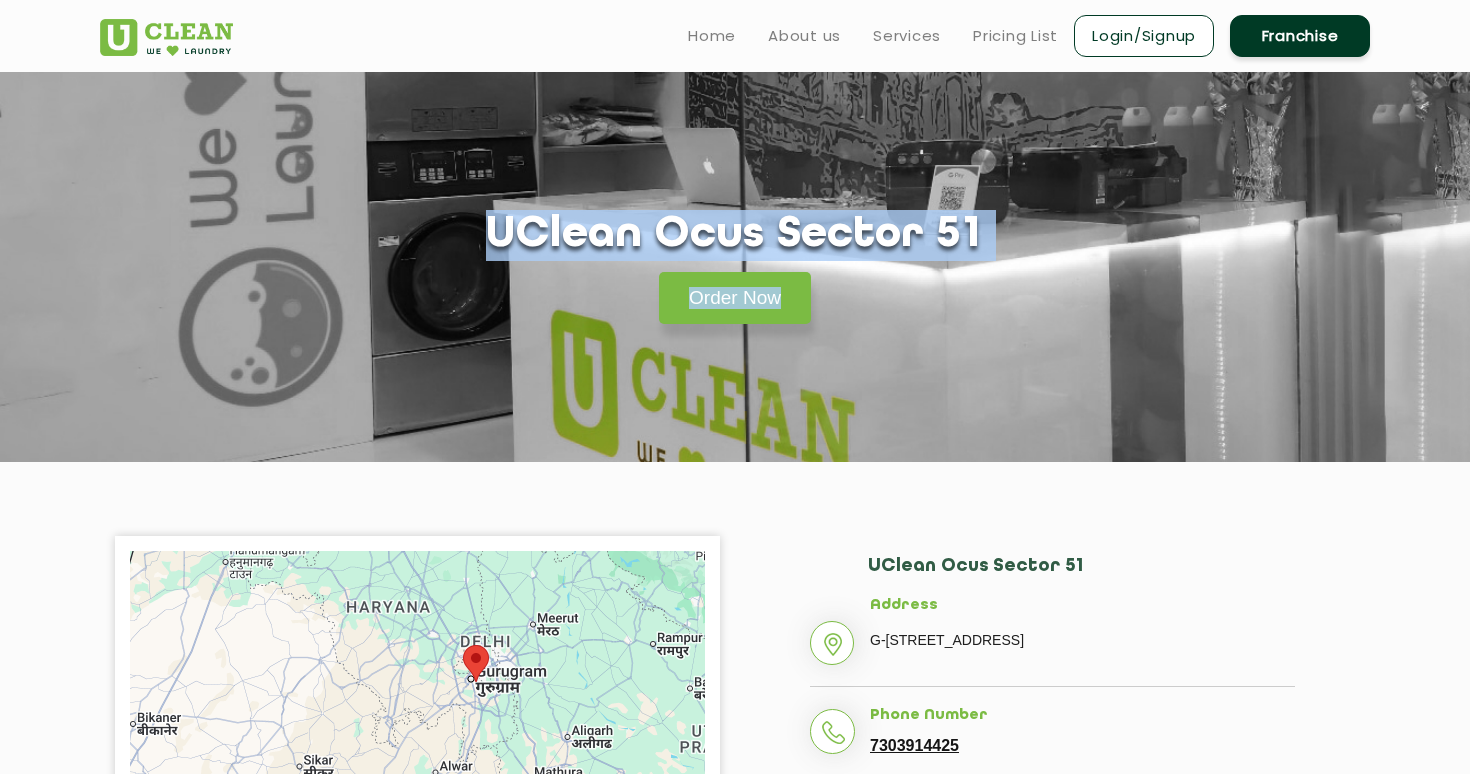 drag, startPoint x: 526, startPoint y: 236, endPoint x: 954, endPoint y: 475, distance: 490.20914 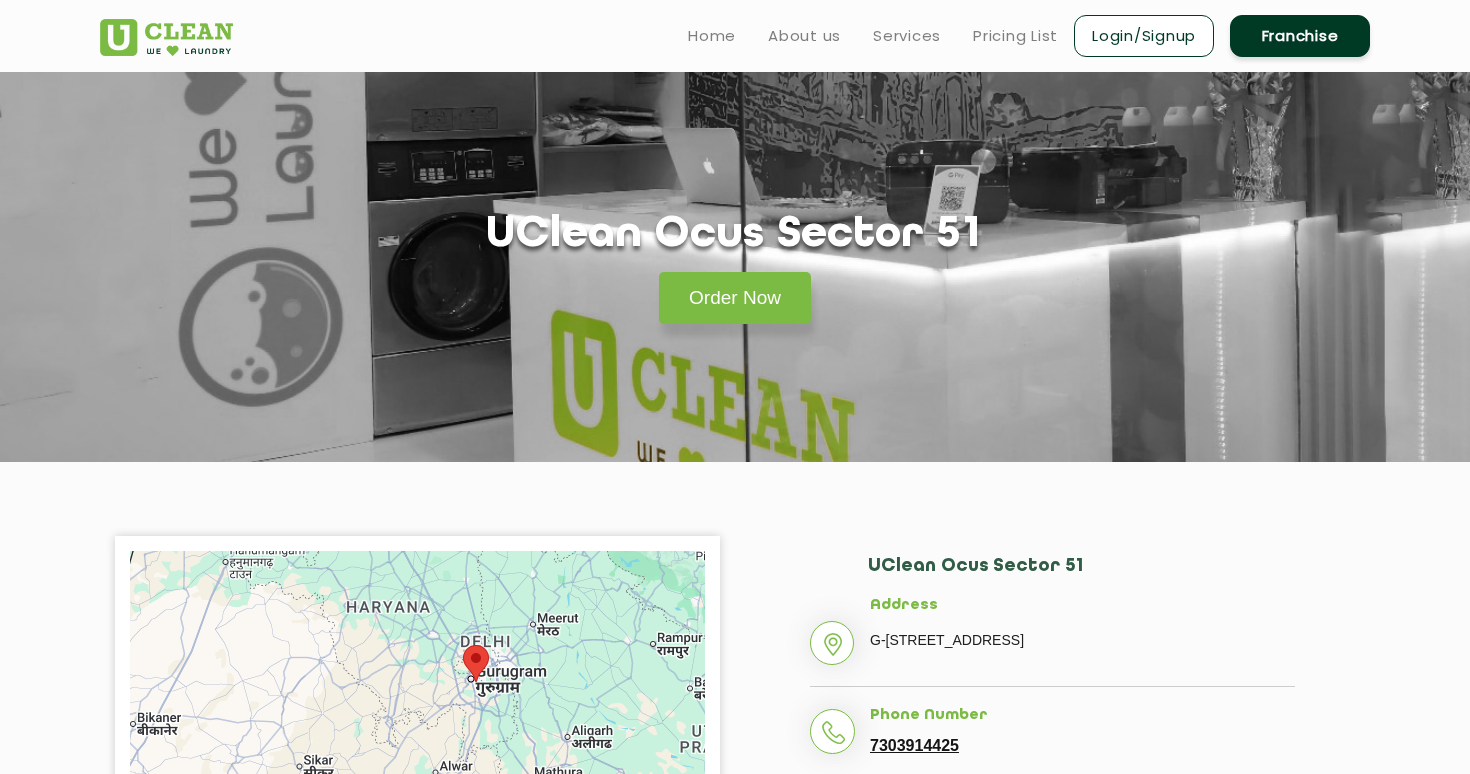 click on "UClean Ocus Sector 51" 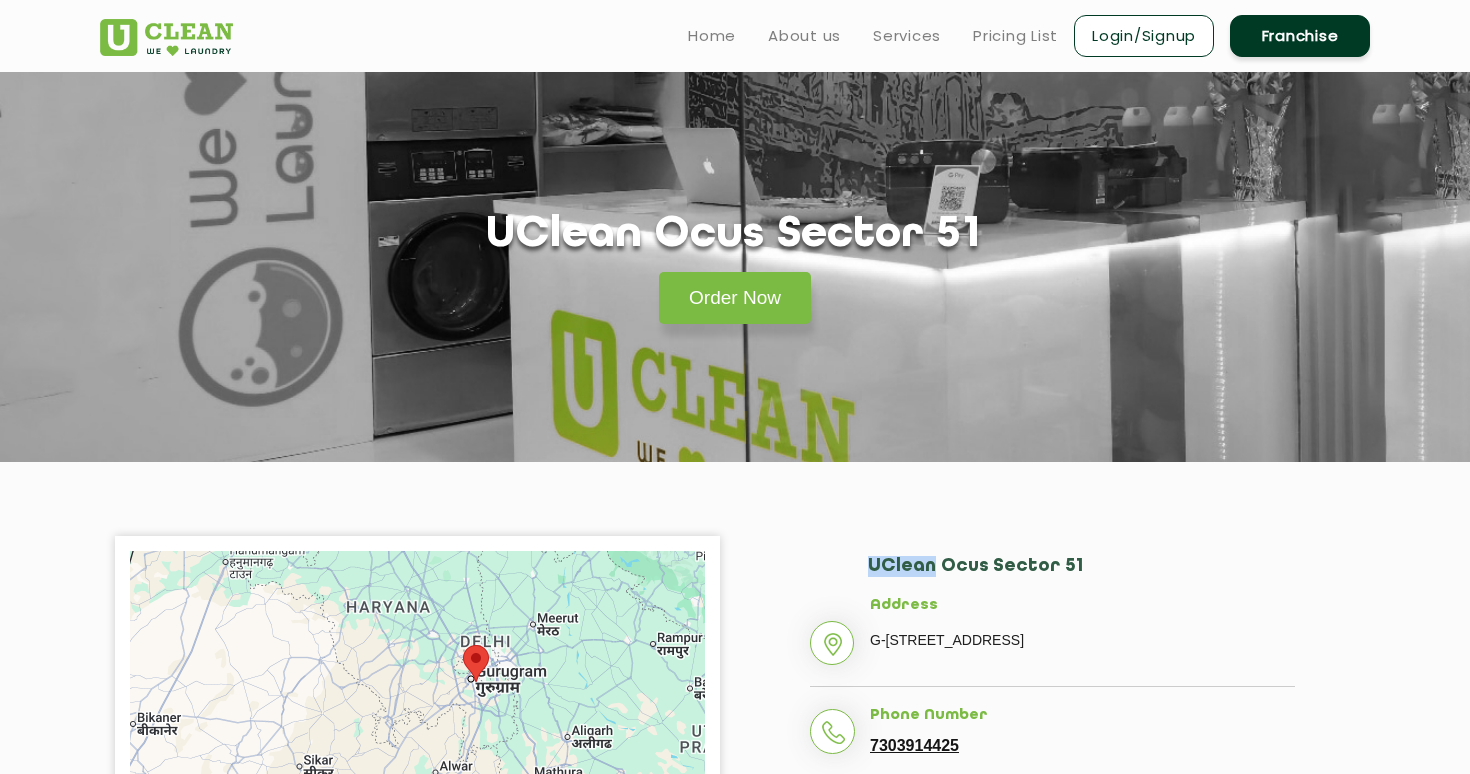 click on "UClean Ocus Sector 51" 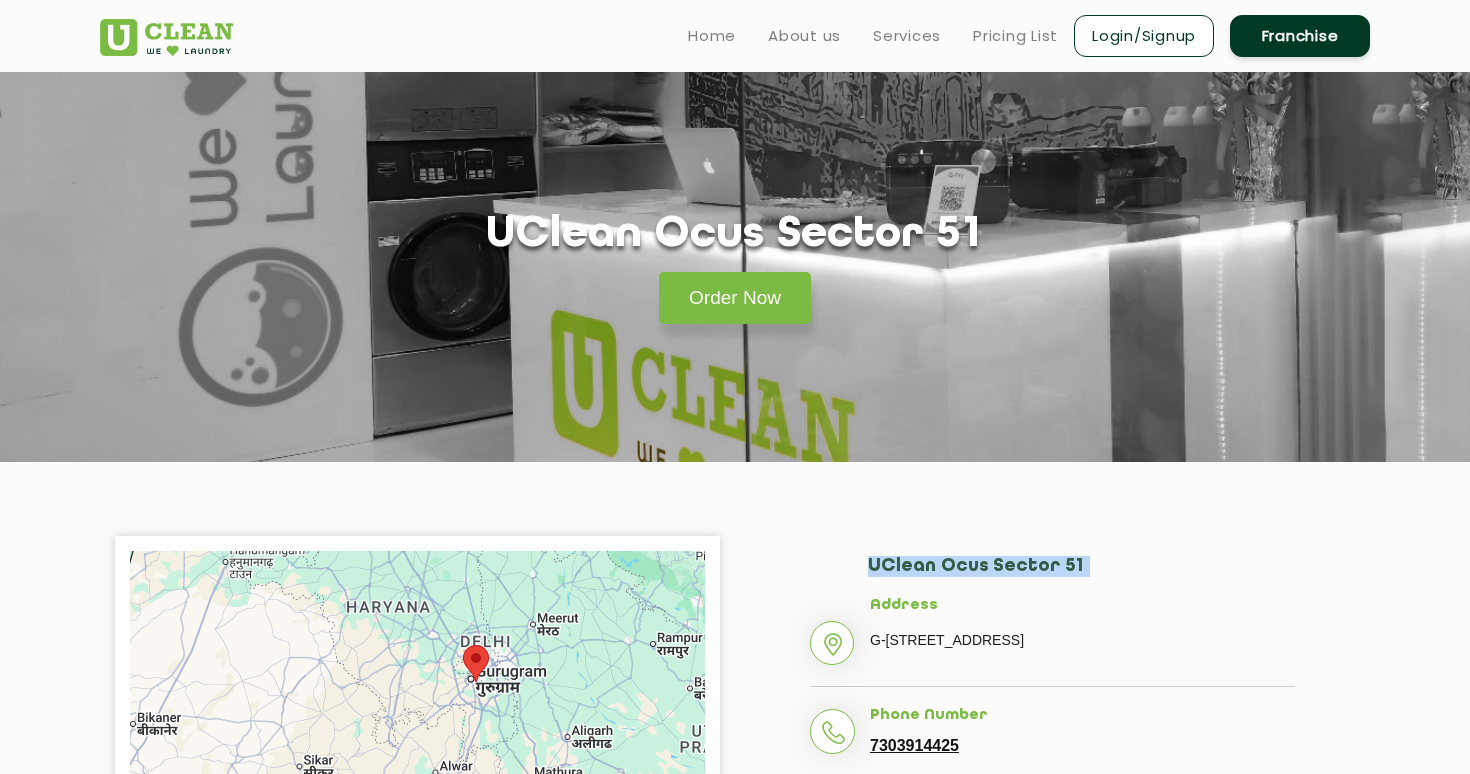 click on "UClean Ocus Sector 51" 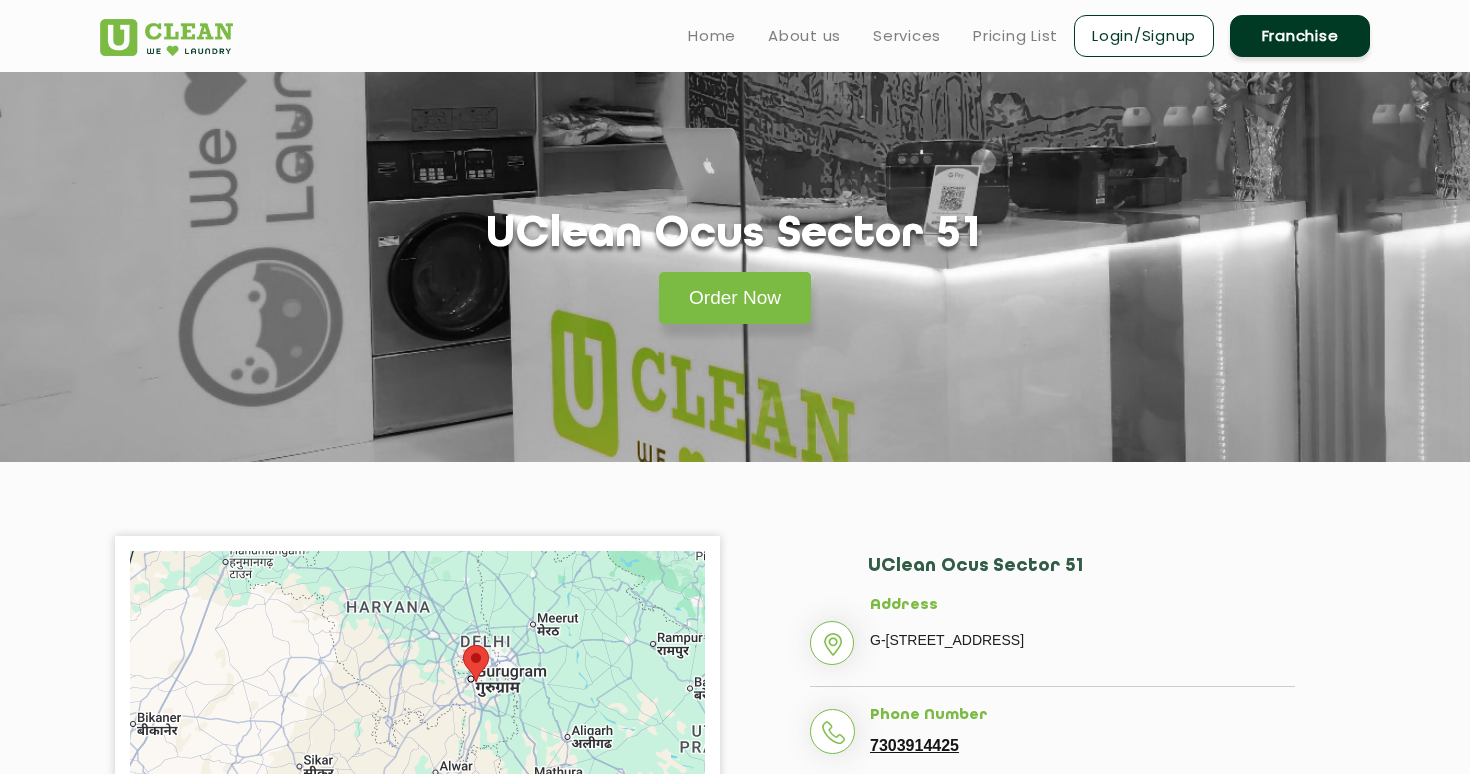 click on "G-40A, Ocus Quantum Mall, Sector 51, Gurugram - 122003" 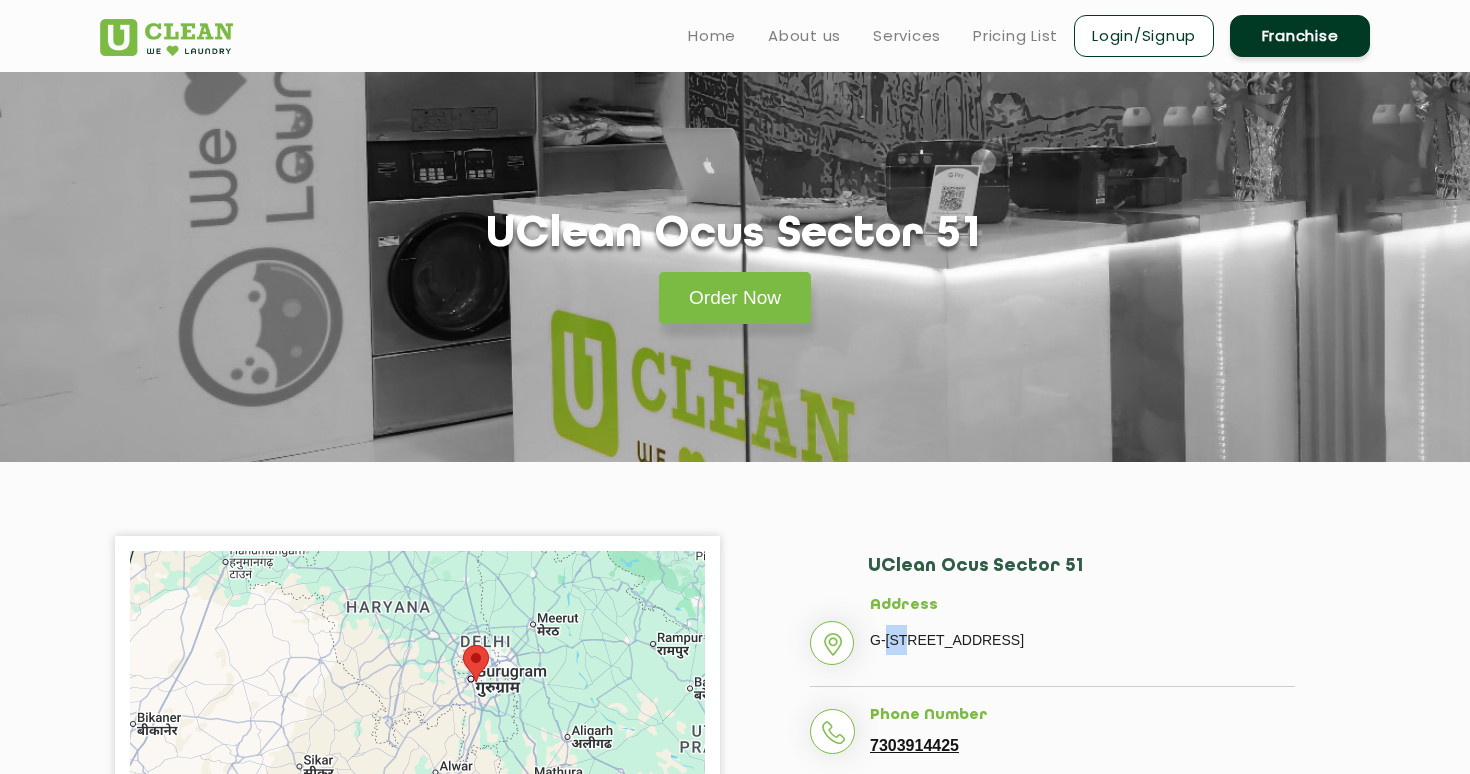 click on "G-40A, Ocus Quantum Mall, Sector 51, Gurugram - 122003" 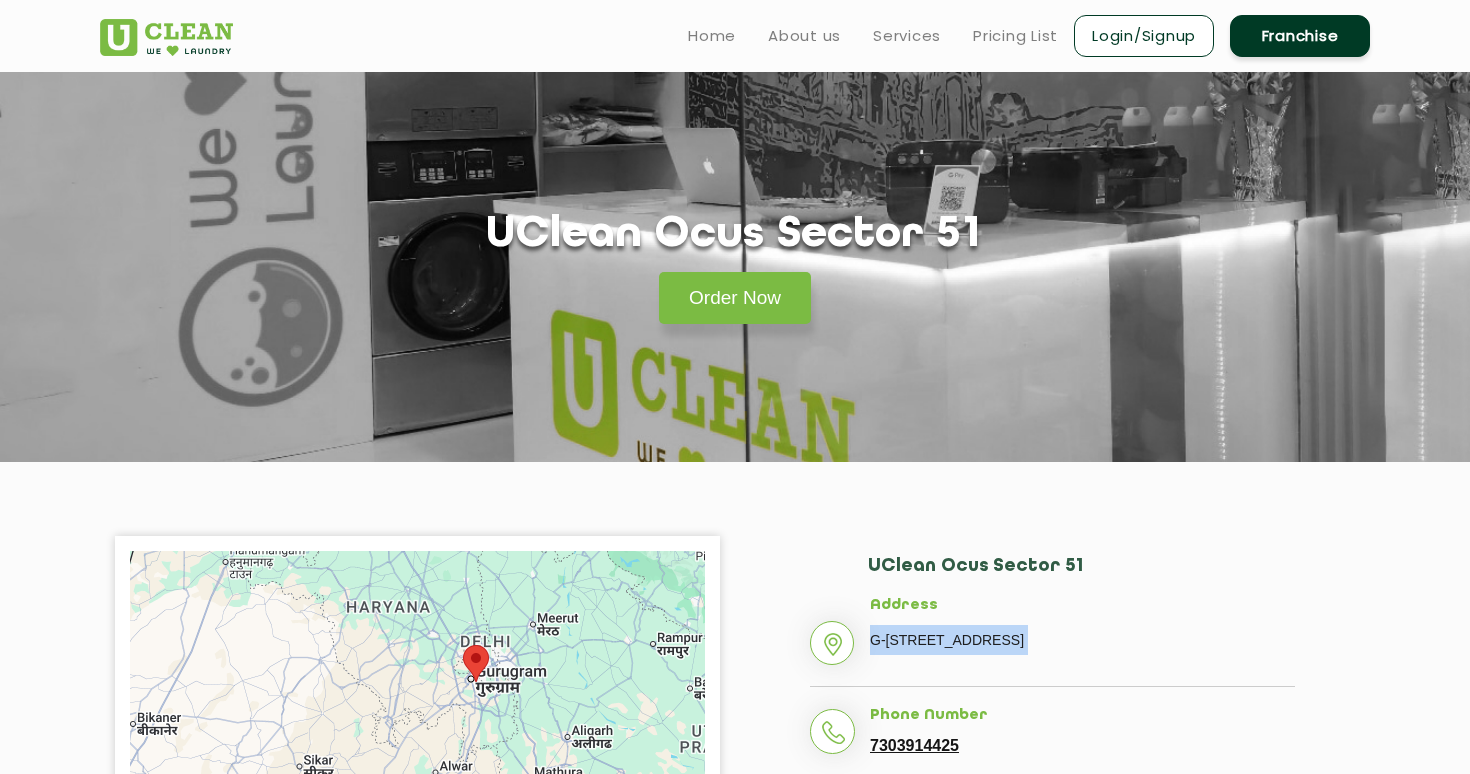 click on "G-40A, Ocus Quantum Mall, Sector 51, Gurugram - 122003" 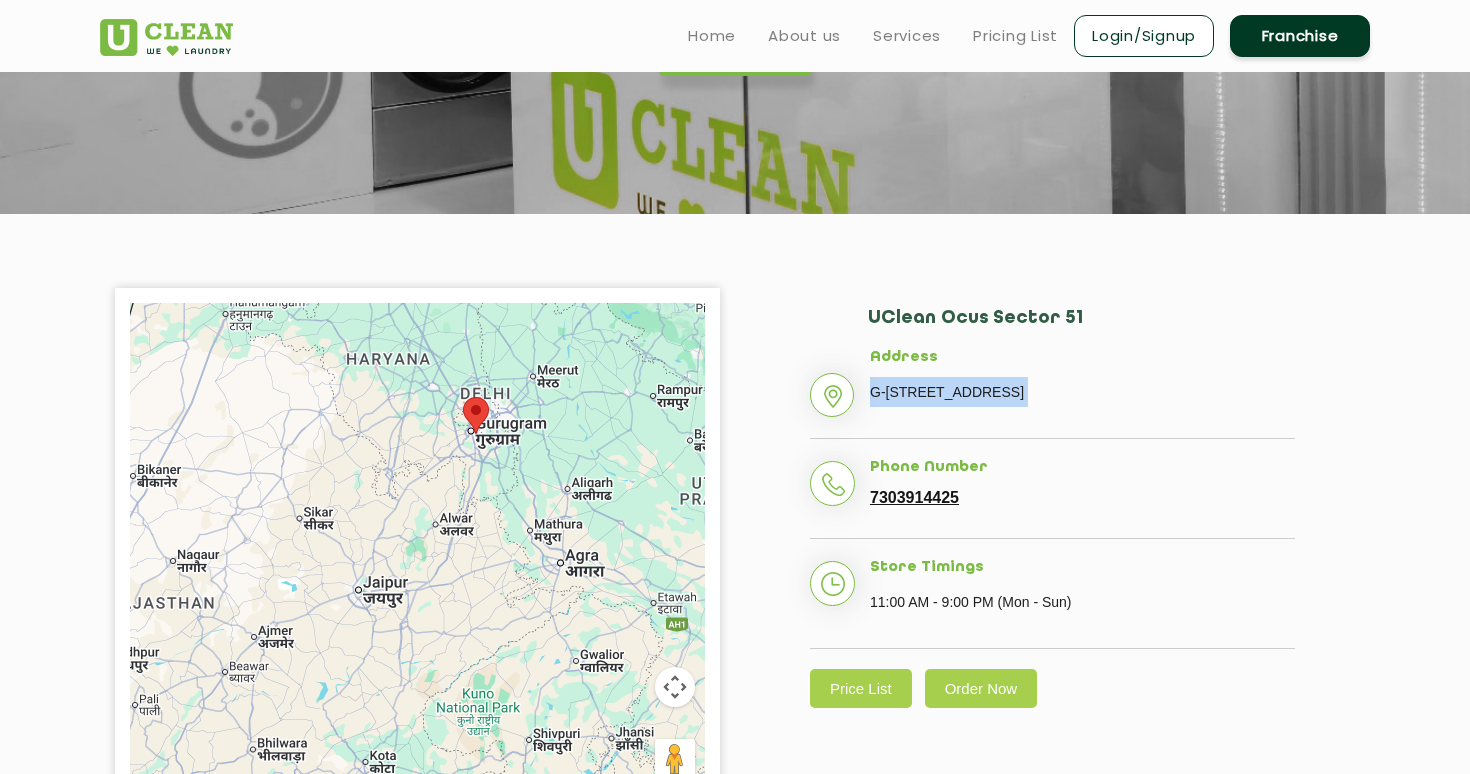 scroll, scrollTop: 229, scrollLeft: 0, axis: vertical 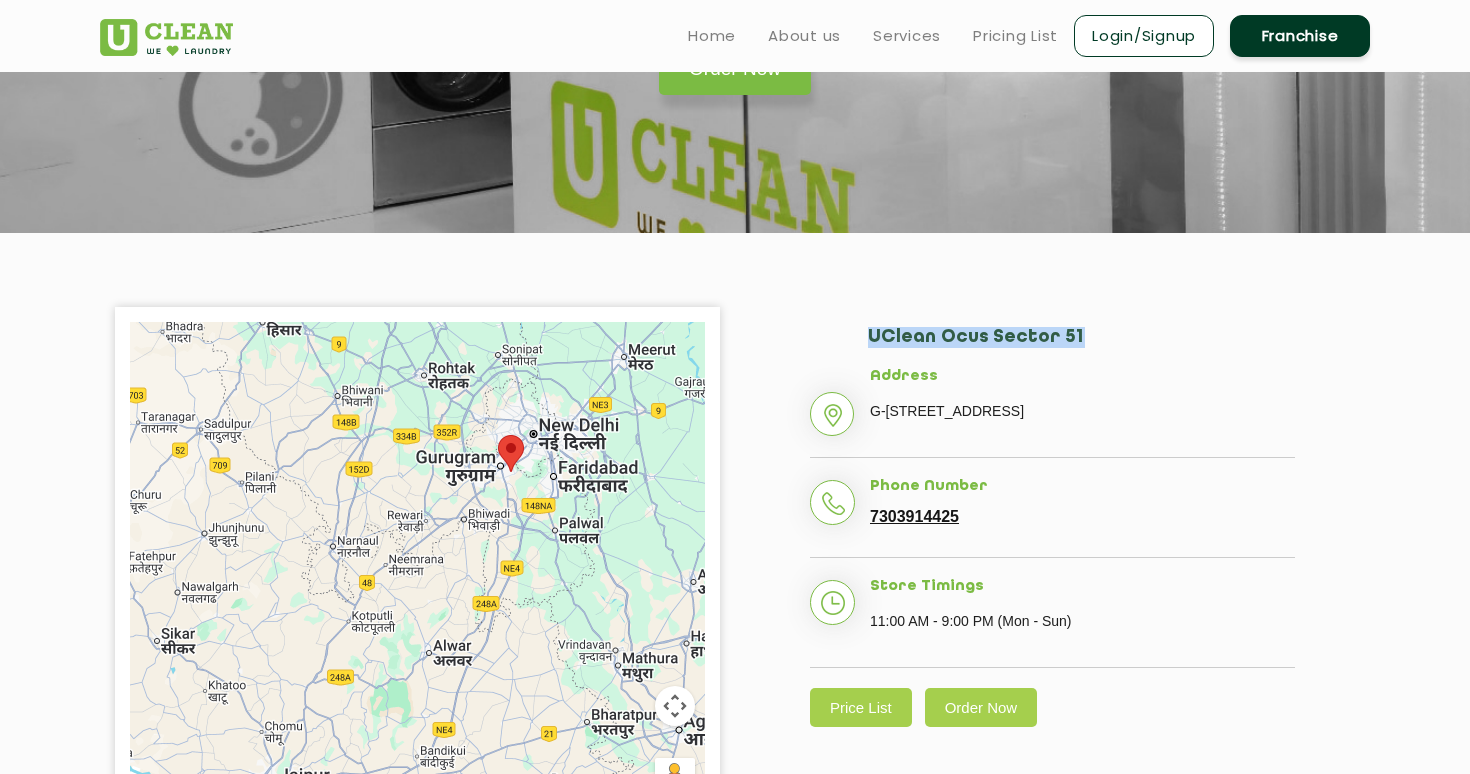 drag, startPoint x: 762, startPoint y: 351, endPoint x: 783, endPoint y: 300, distance: 55.154327 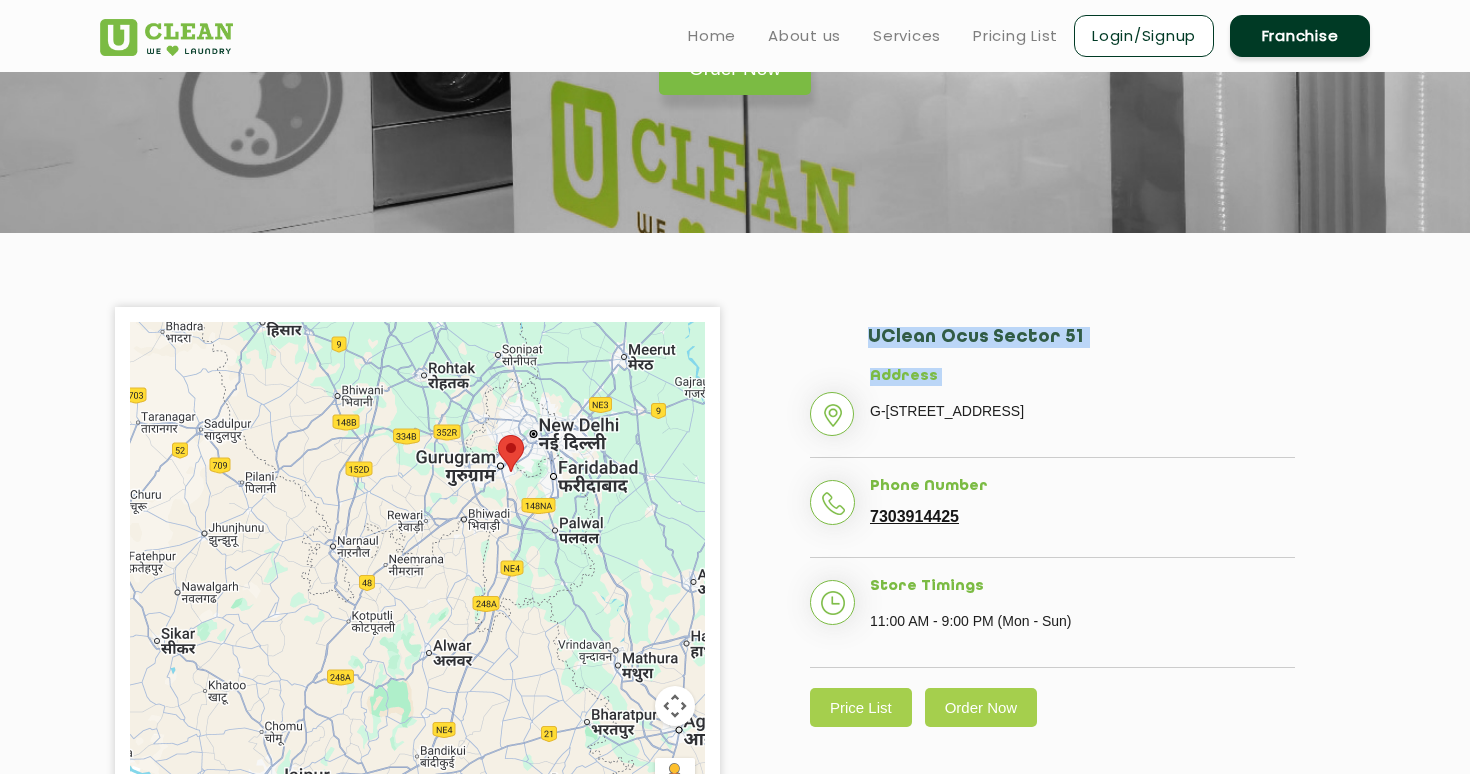 drag, startPoint x: 783, startPoint y: 300, endPoint x: 773, endPoint y: 410, distance: 110.45361 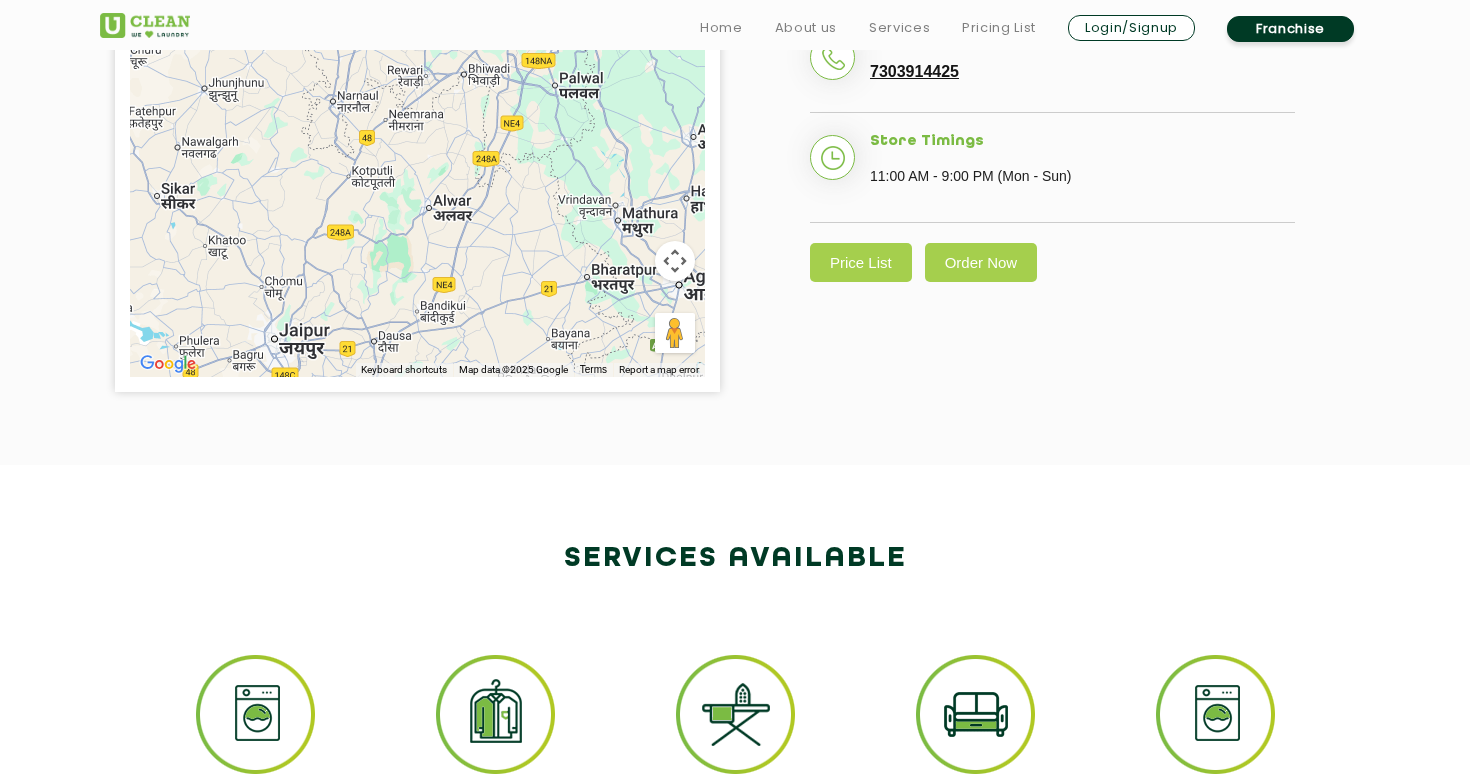 scroll, scrollTop: 683, scrollLeft: 0, axis: vertical 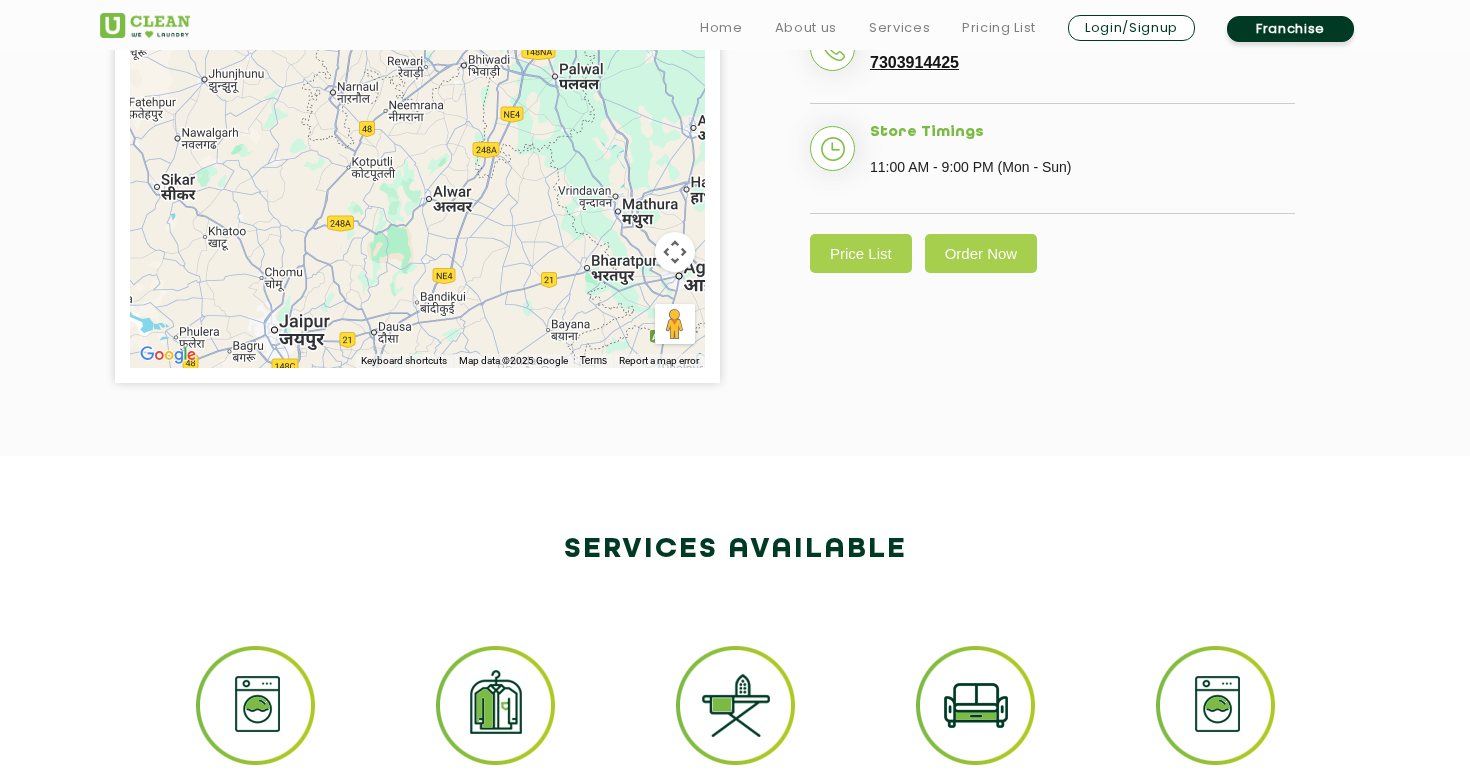 click on "Services available" 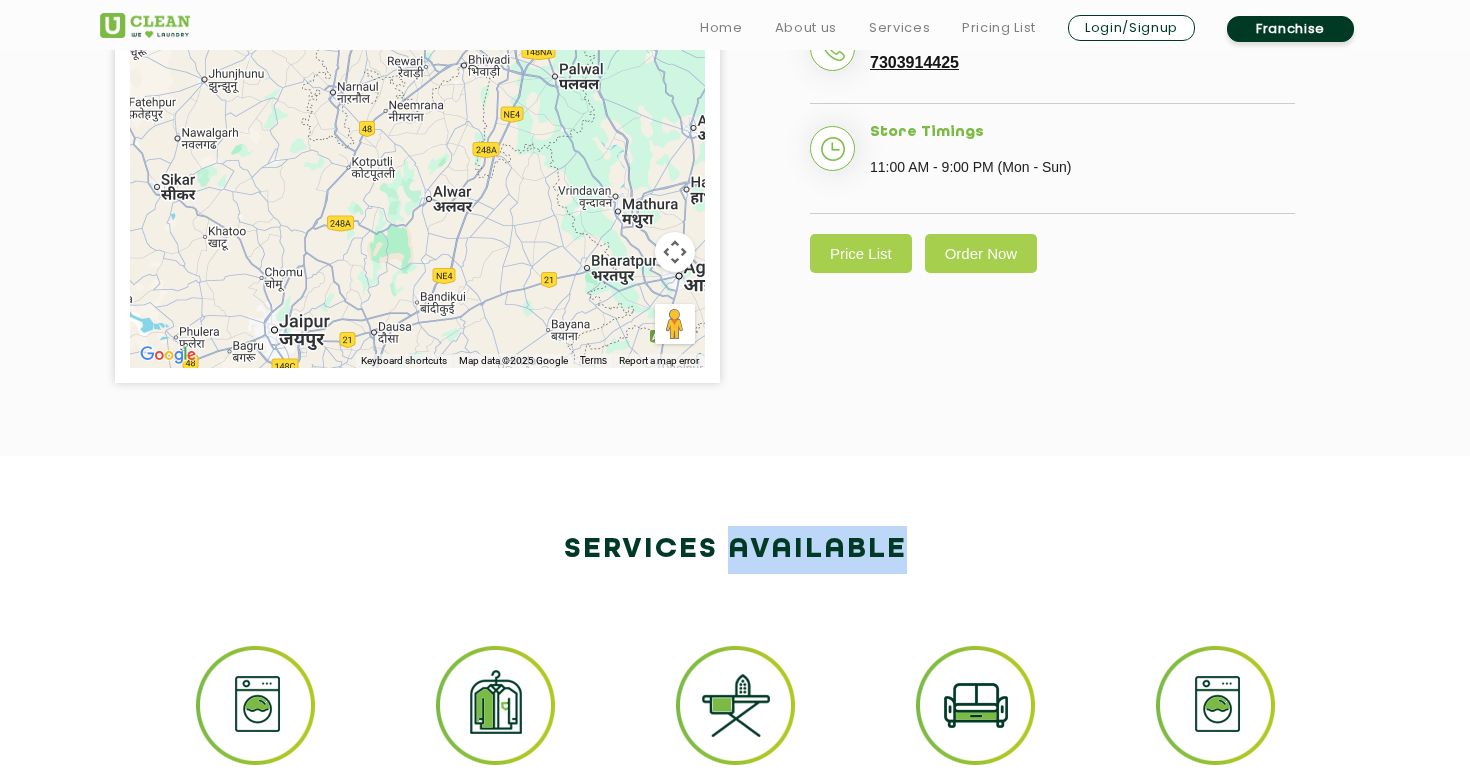 click on "Services available" 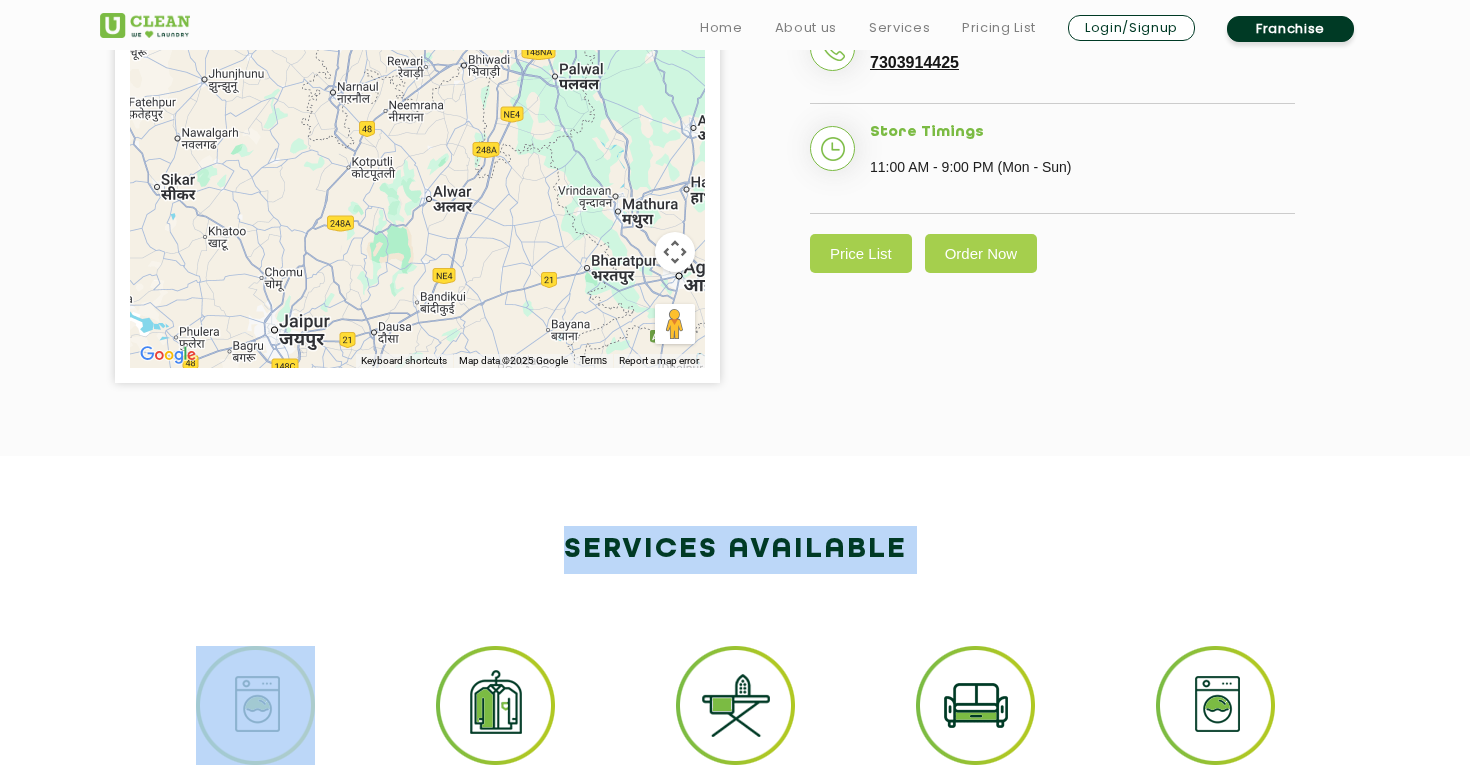 click on "Services available" 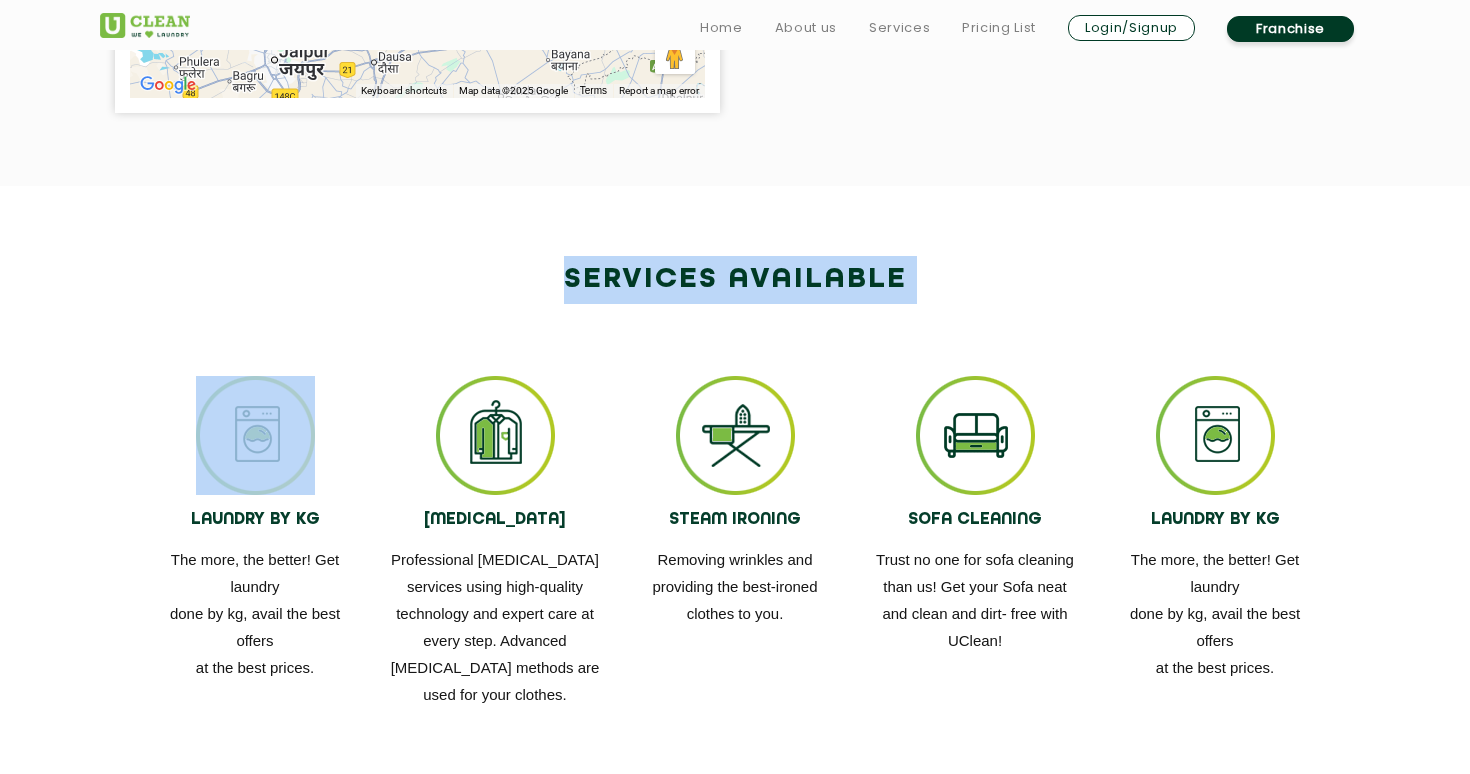 scroll, scrollTop: 986, scrollLeft: 0, axis: vertical 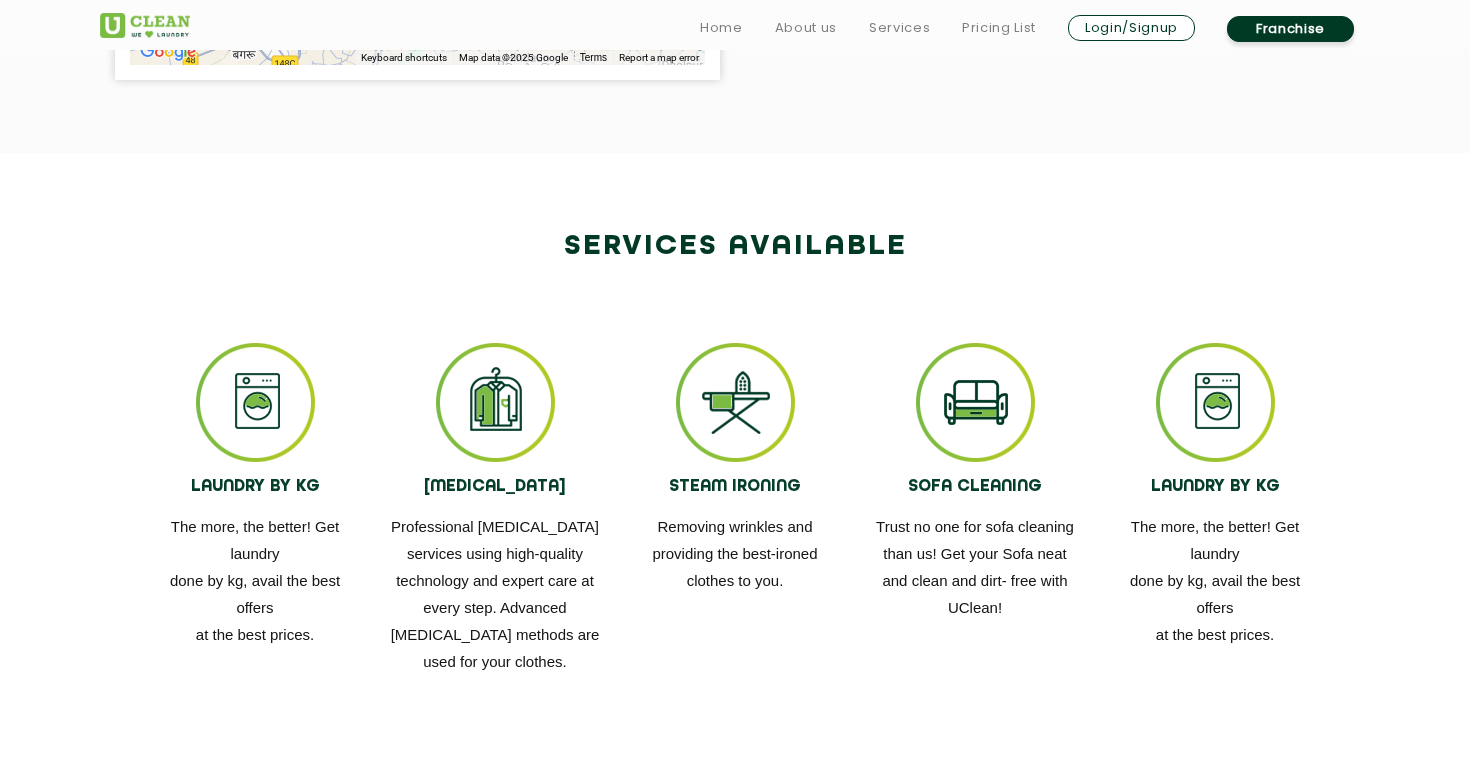 click on "DRY CLEANING" 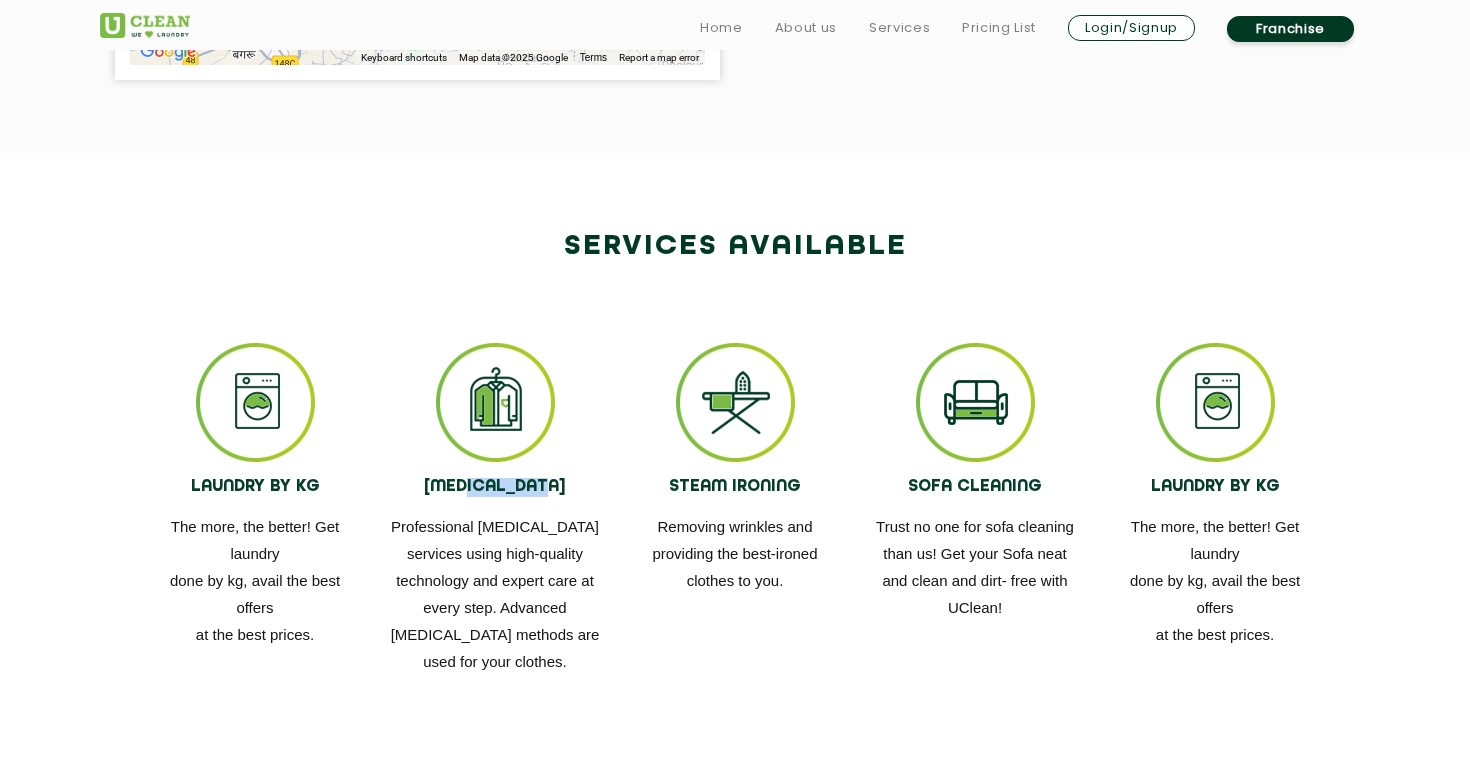 click on "DRY CLEANING" 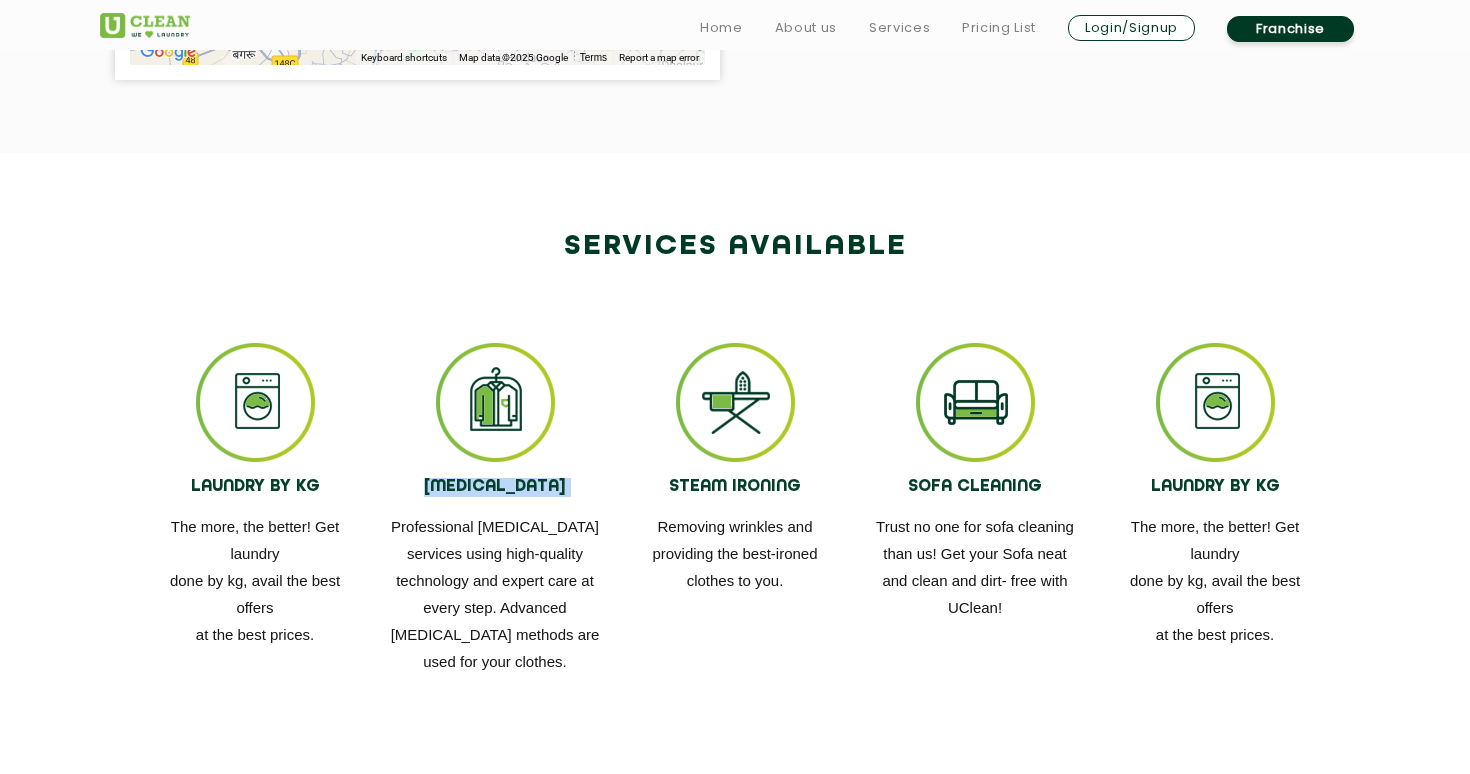 click on "DRY CLEANING" 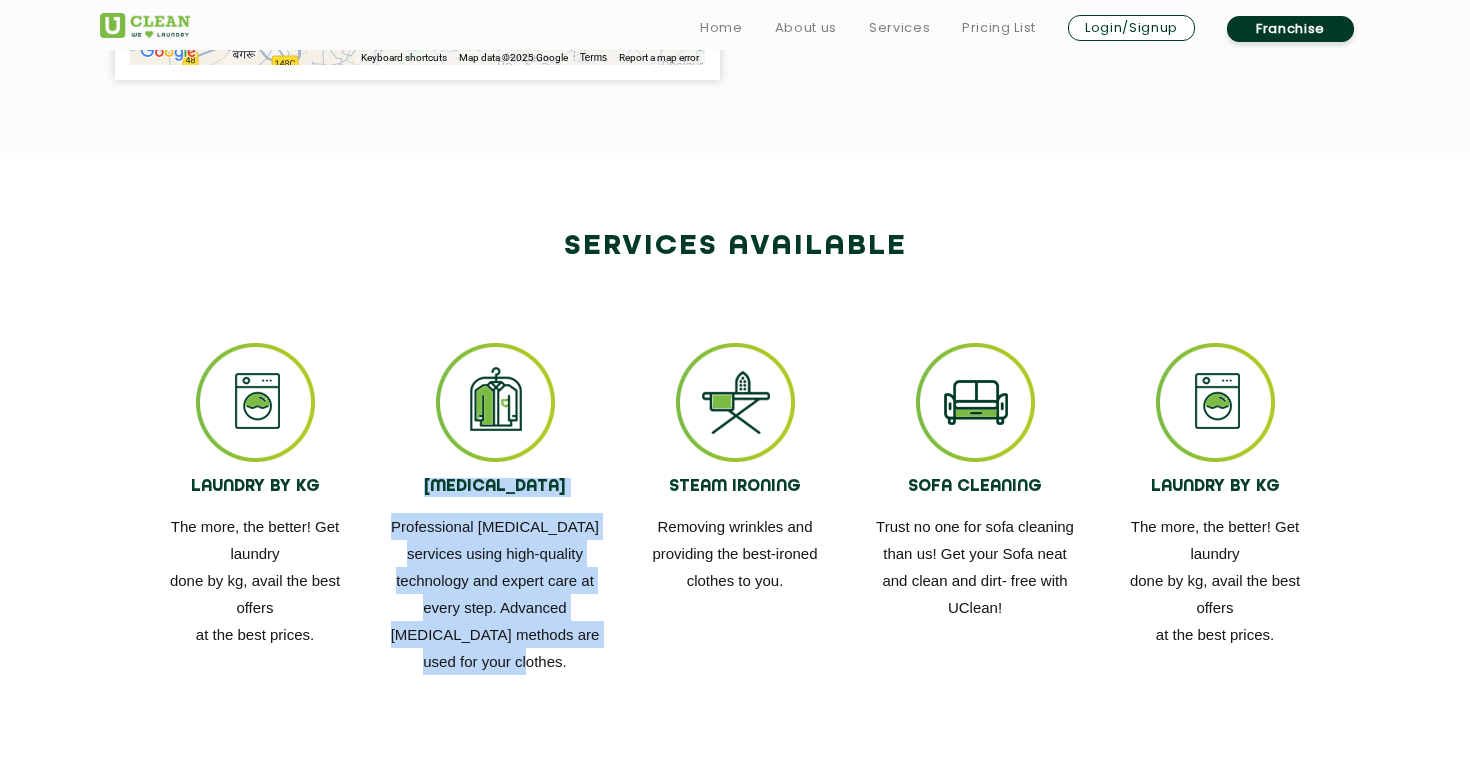 drag, startPoint x: 528, startPoint y: 662, endPoint x: 435, endPoint y: 472, distance: 211.5396 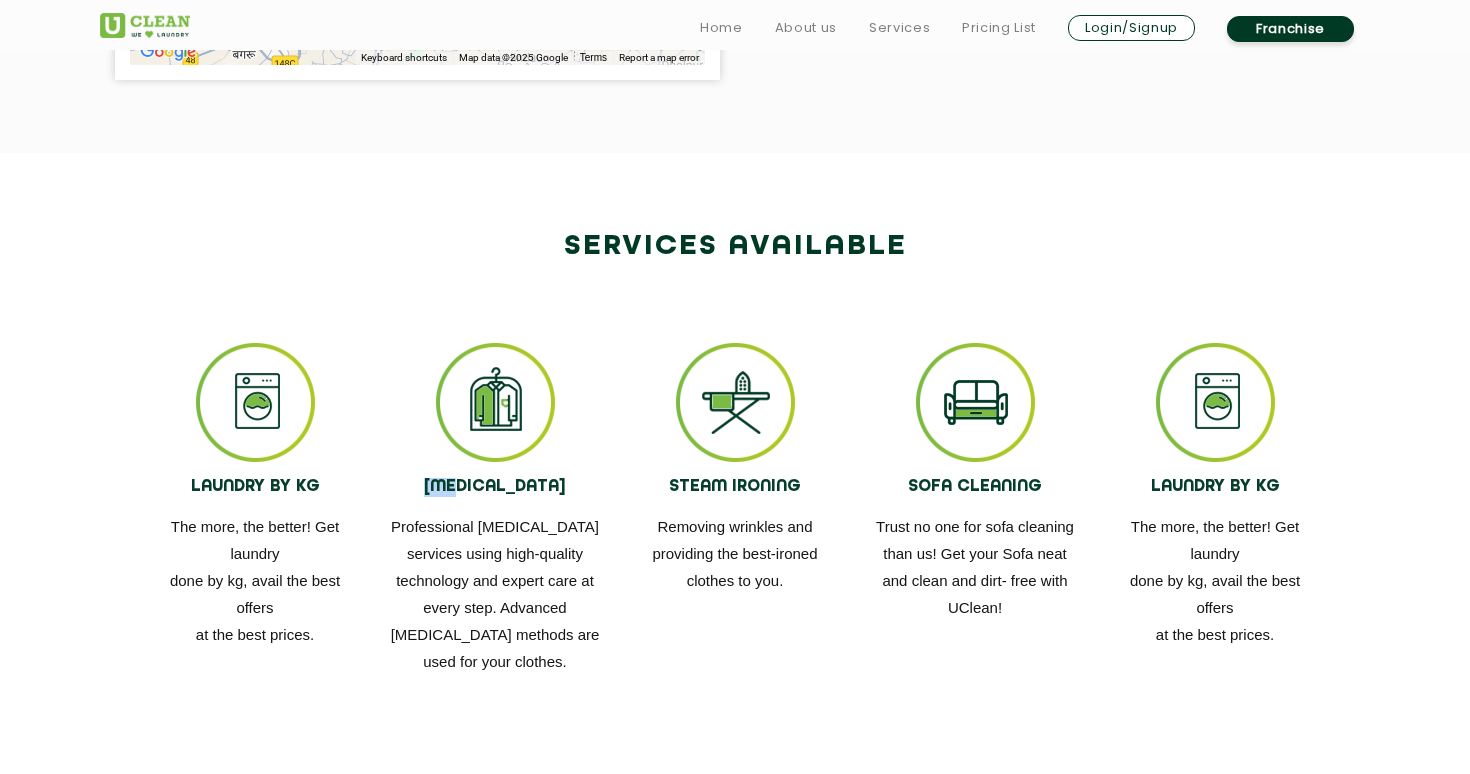 click on "DRY CLEANING" 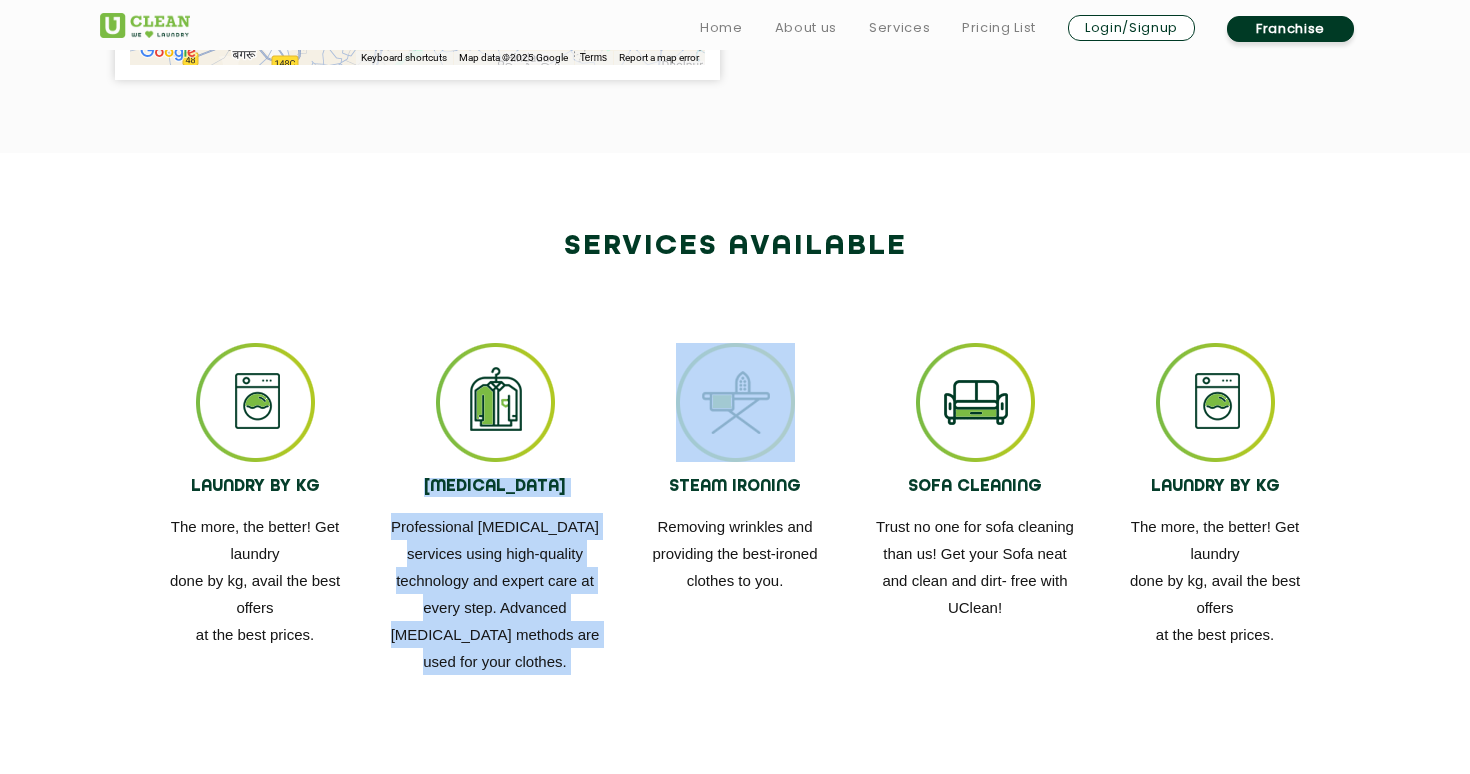 drag, startPoint x: 442, startPoint y: 481, endPoint x: 488, endPoint y: 635, distance: 160.72336 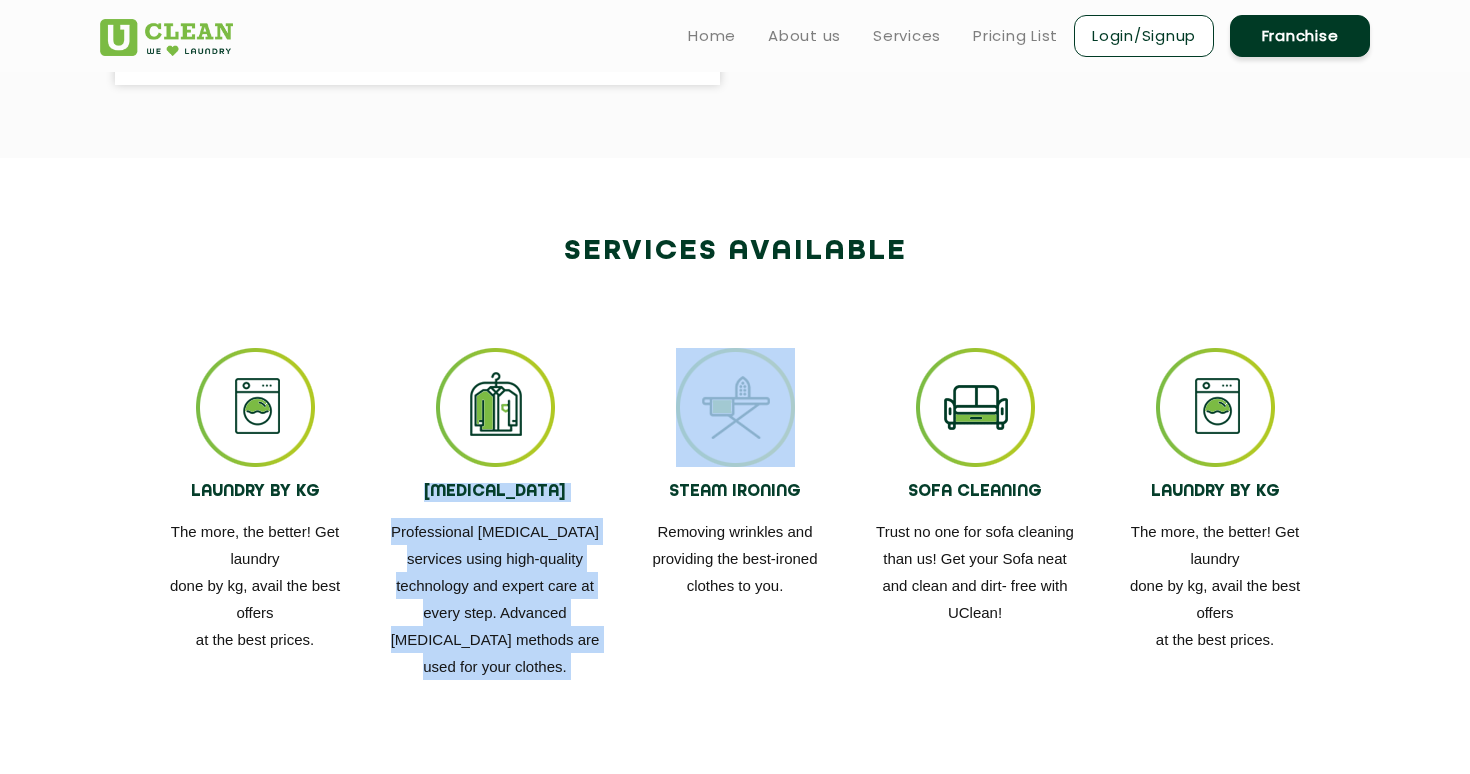 scroll, scrollTop: 665, scrollLeft: 0, axis: vertical 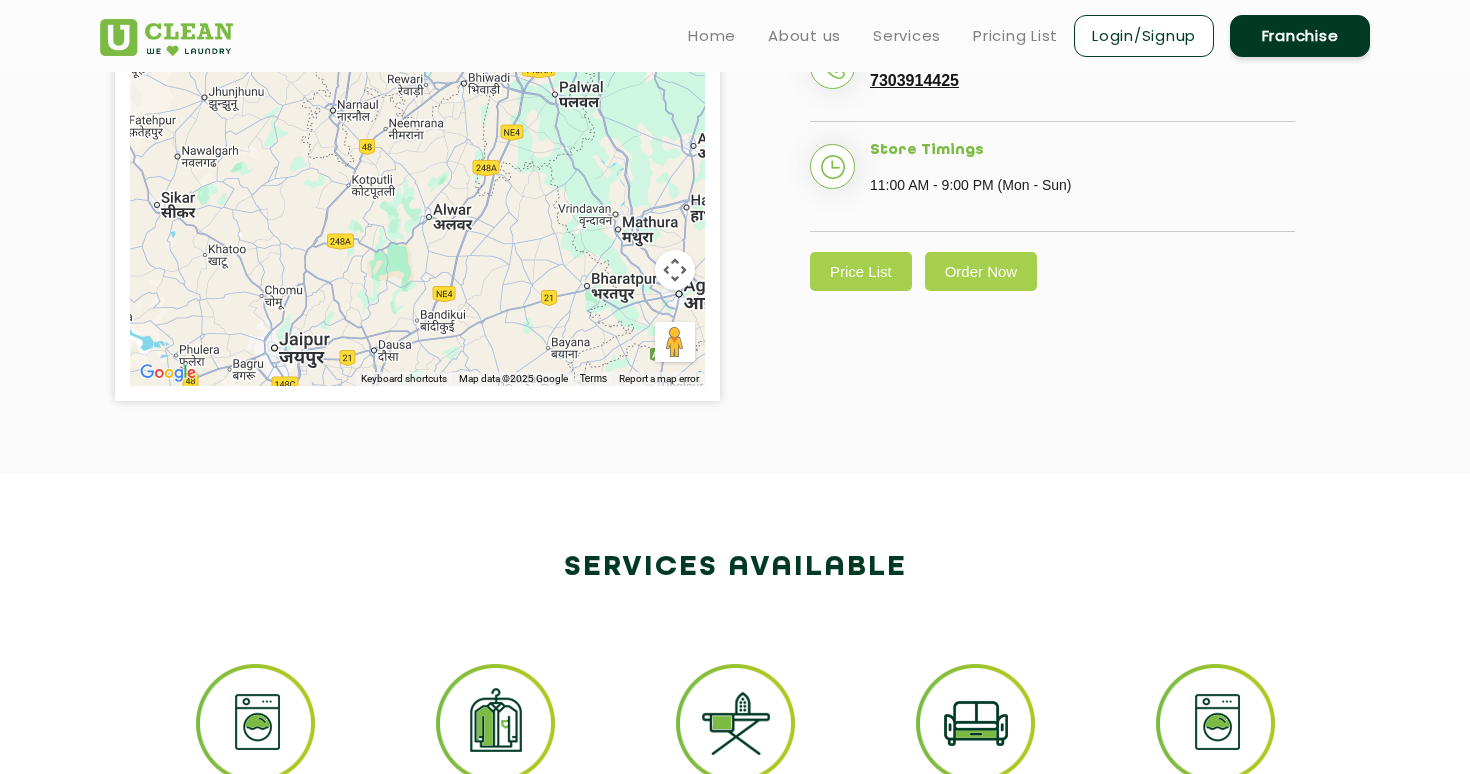 click on "Services available" 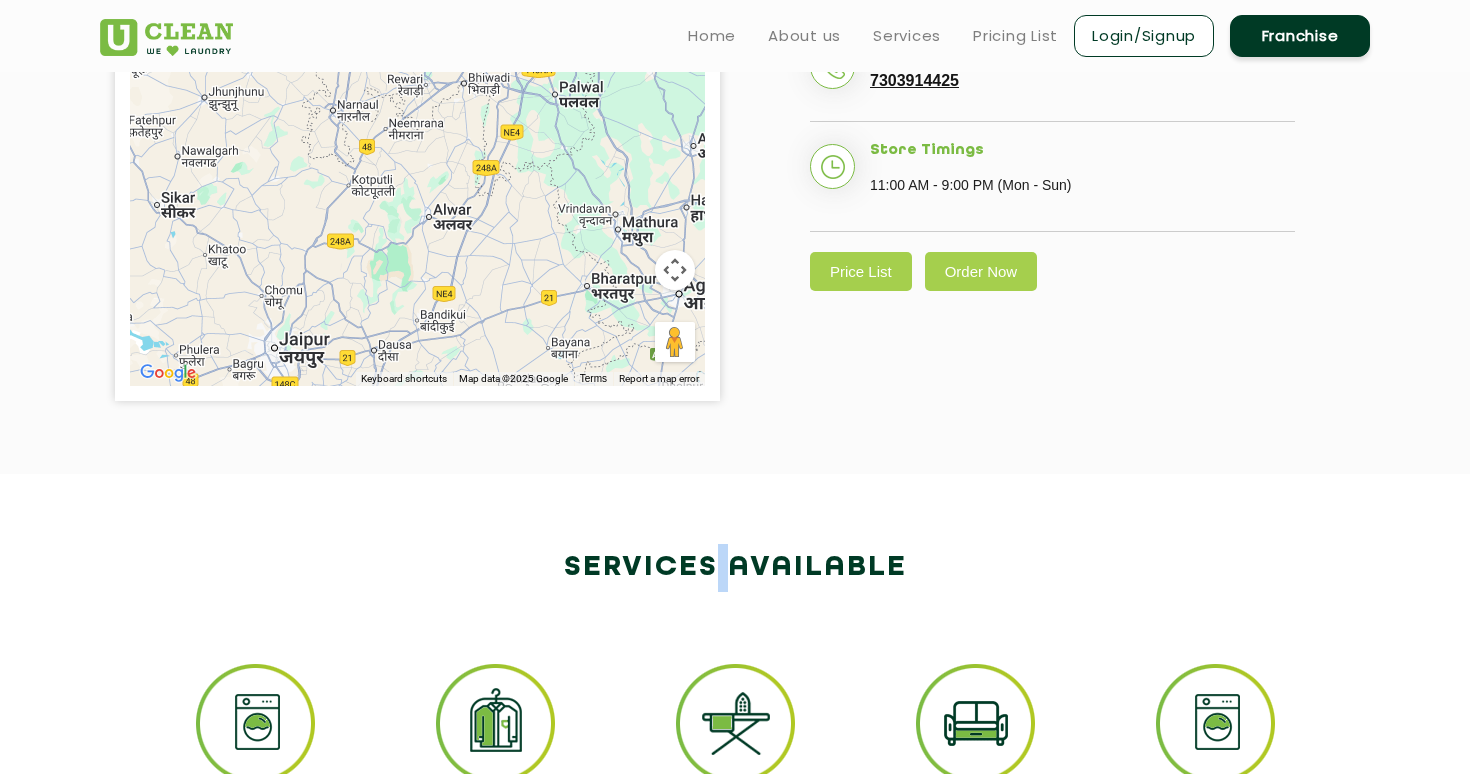 click on "Services available" 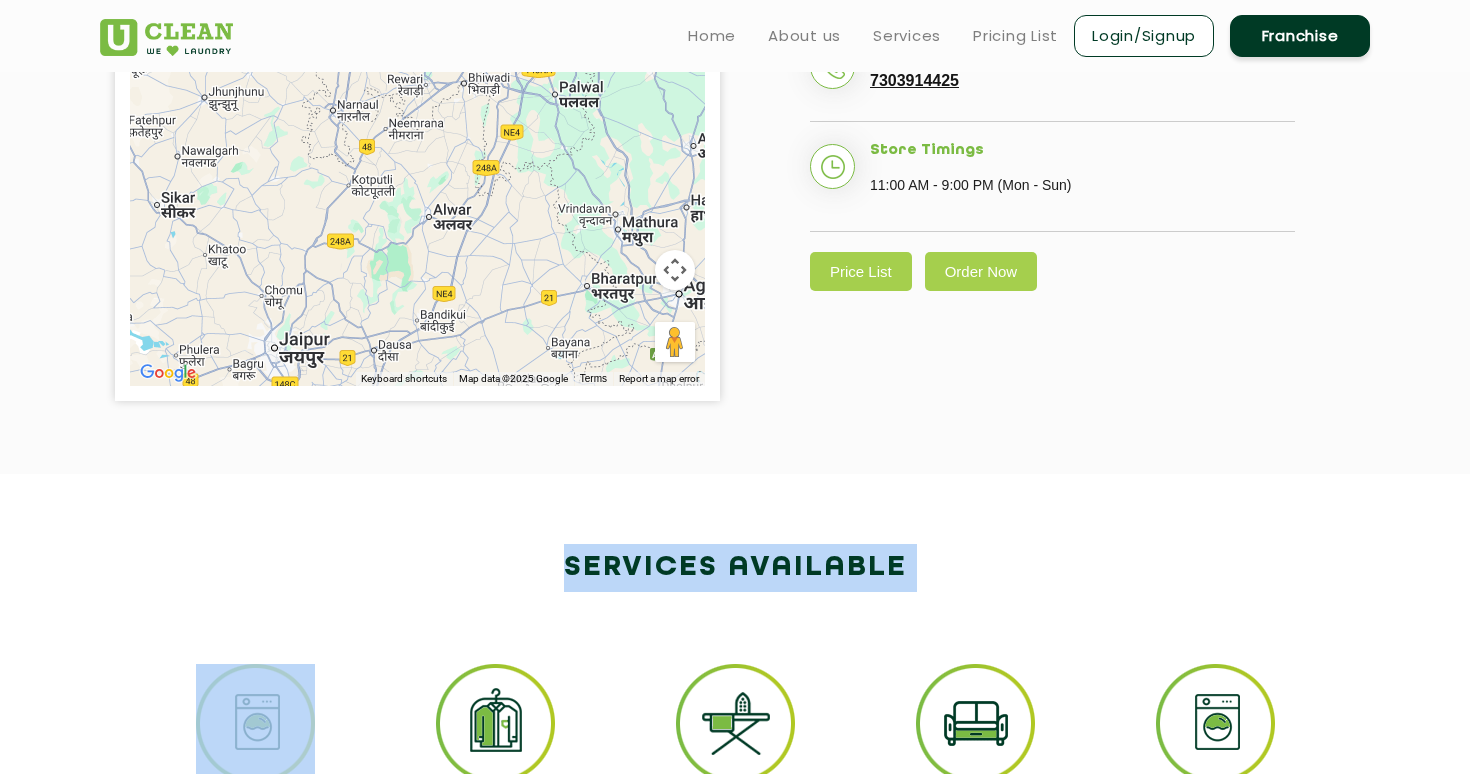 click on "Services available" 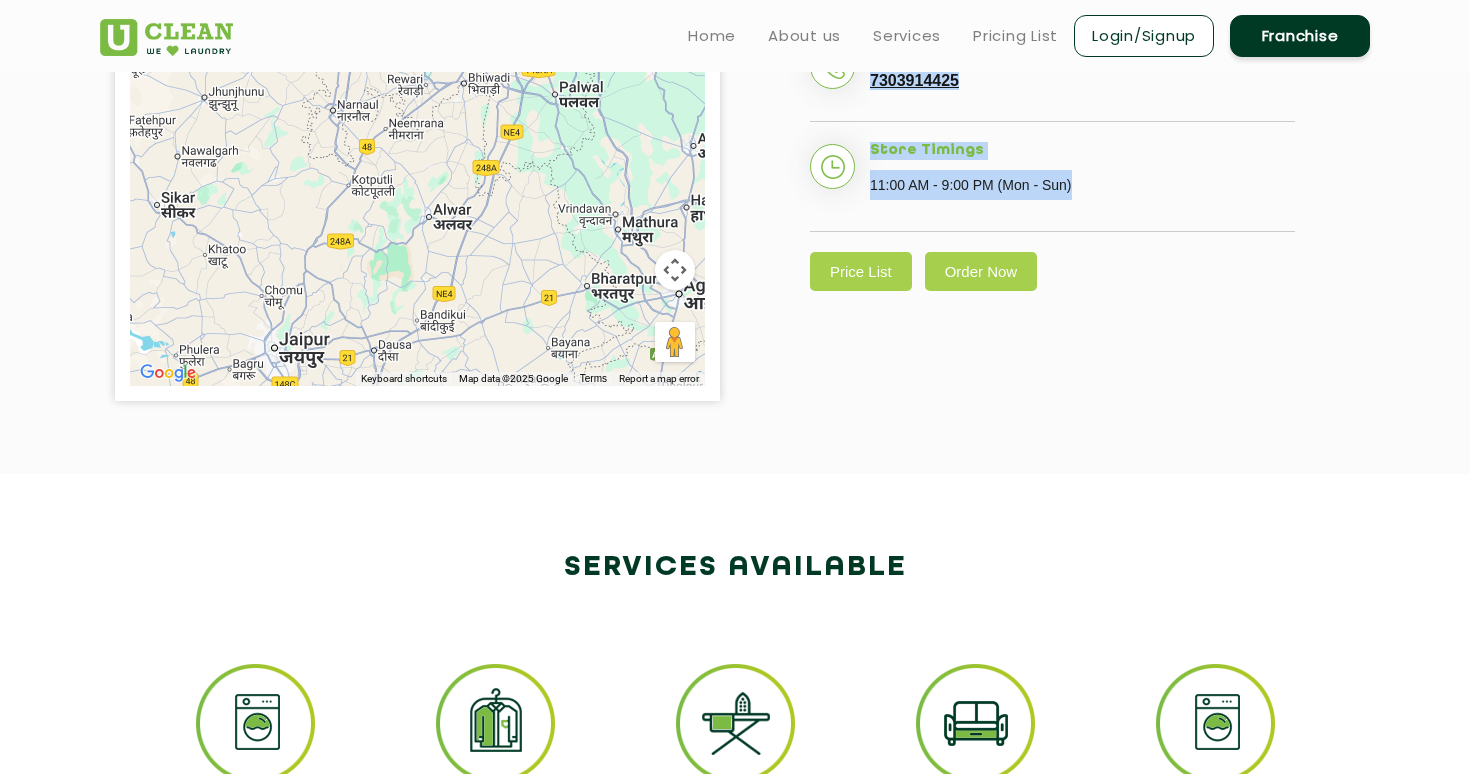 drag, startPoint x: 751, startPoint y: 281, endPoint x: 751, endPoint y: 421, distance: 140 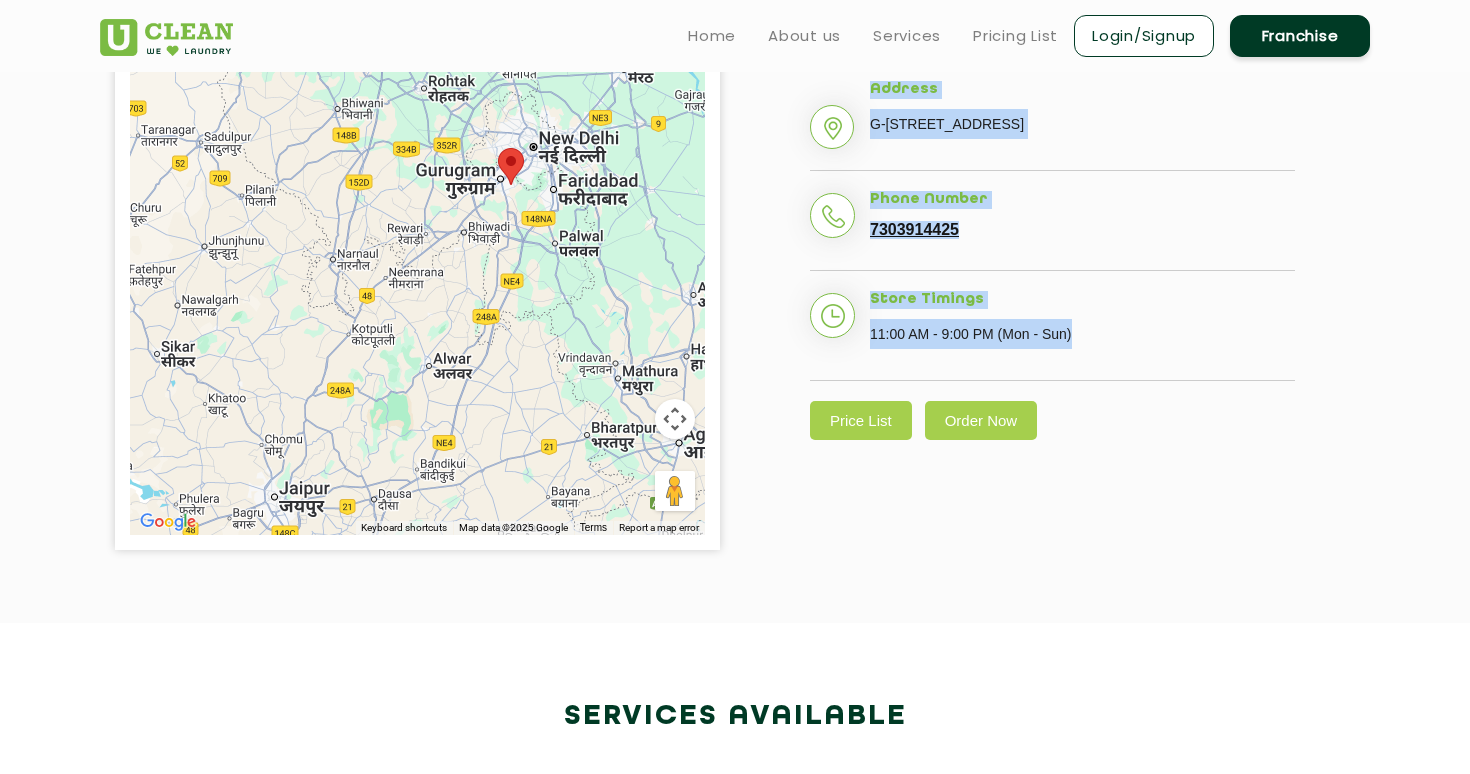 scroll, scrollTop: 495, scrollLeft: 0, axis: vertical 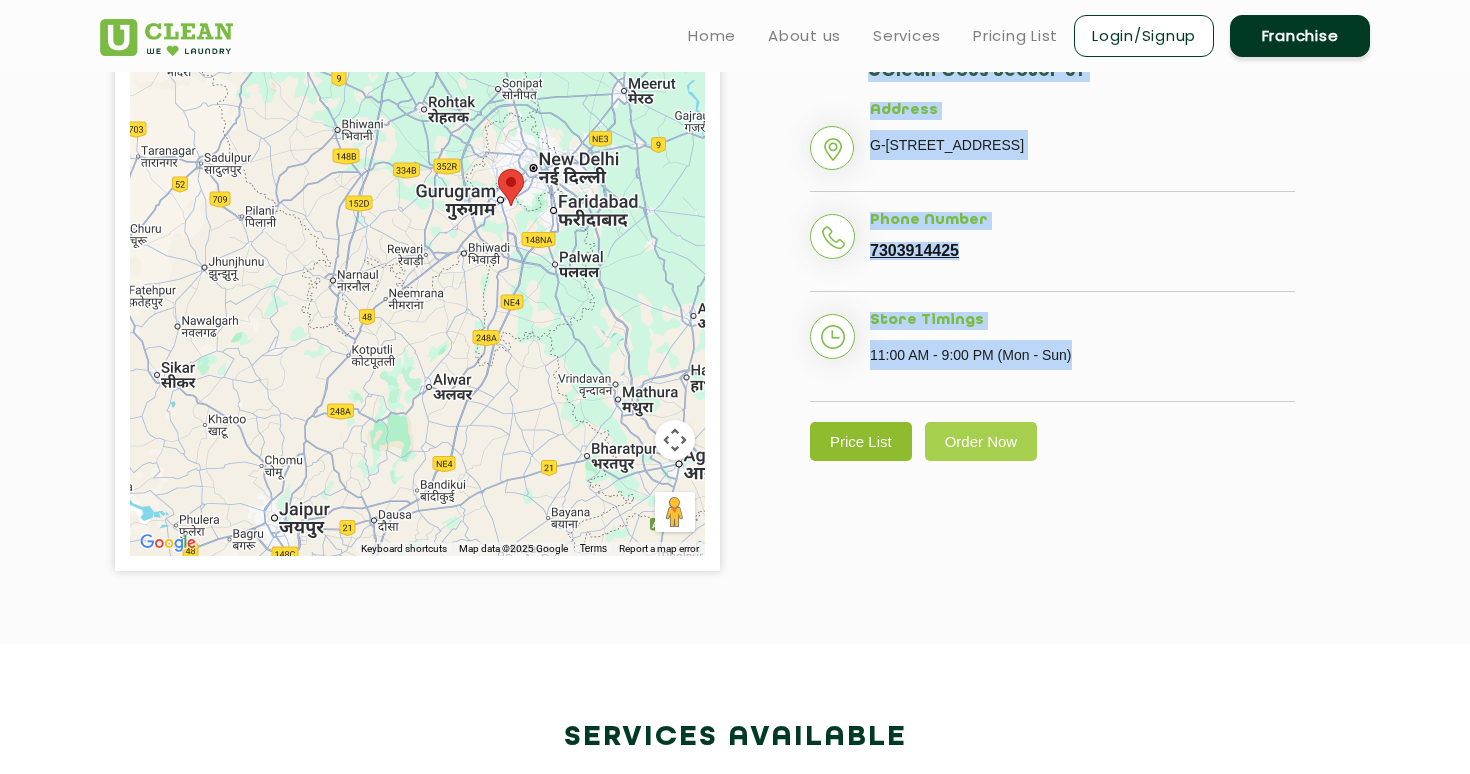 click on "Price List" 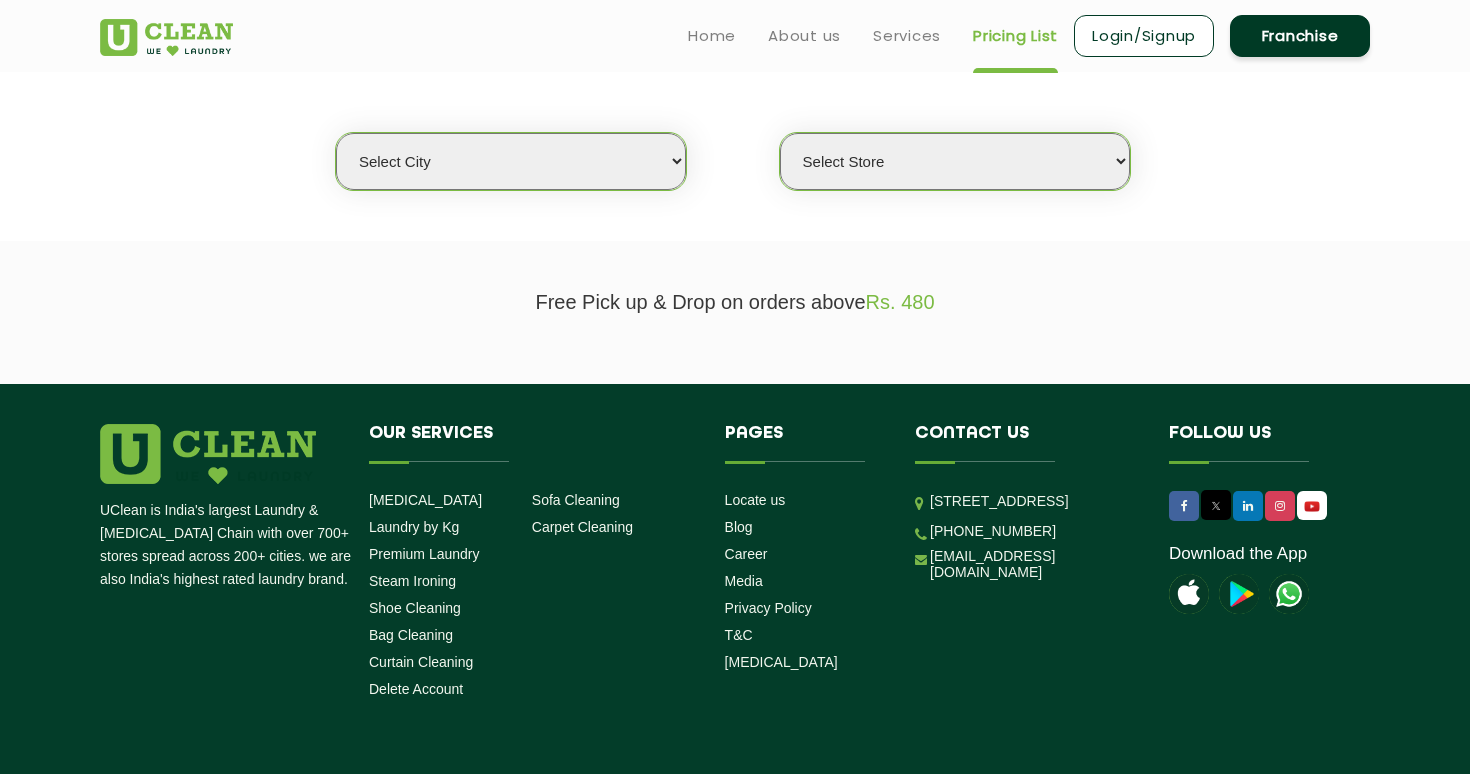 scroll, scrollTop: 0, scrollLeft: 0, axis: both 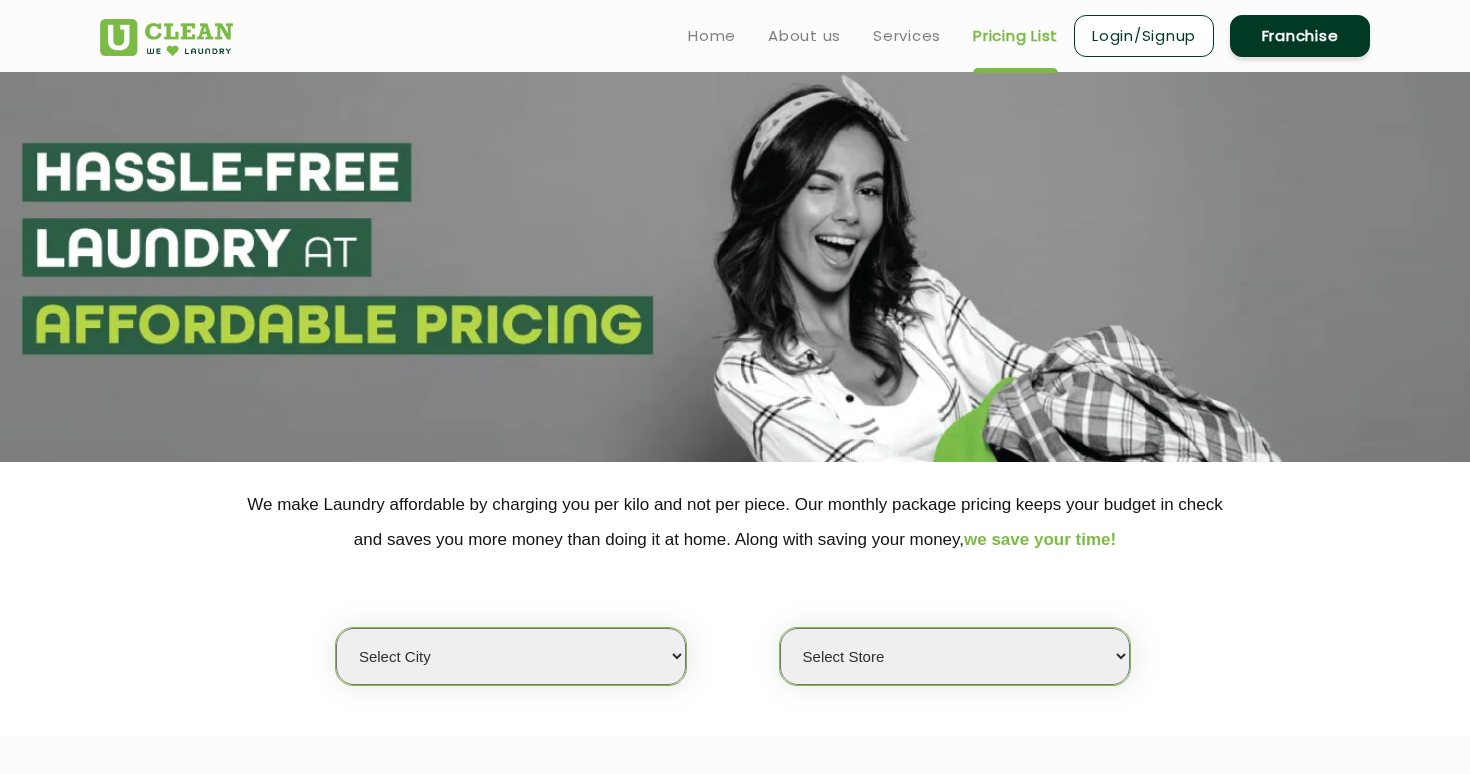 click 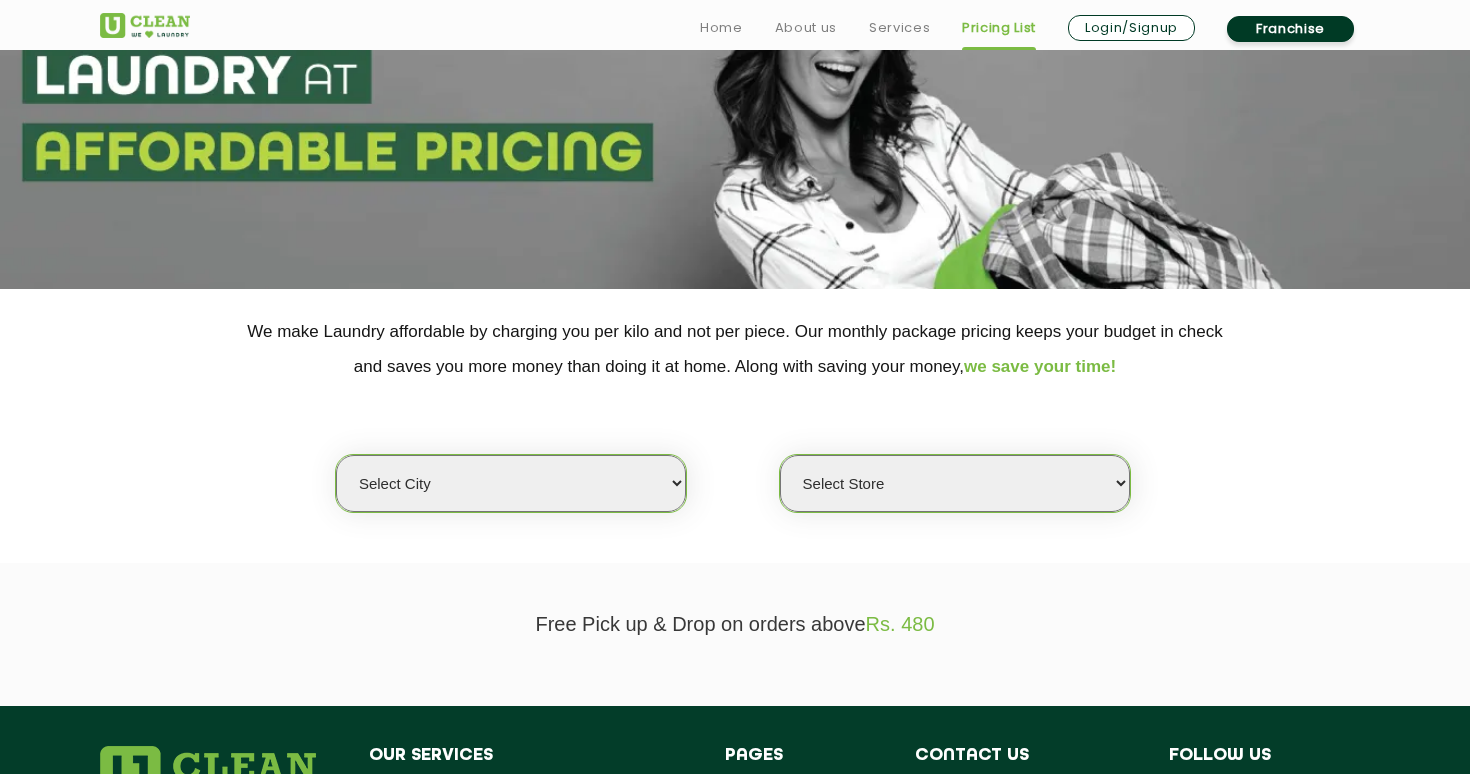 scroll, scrollTop: 194, scrollLeft: 0, axis: vertical 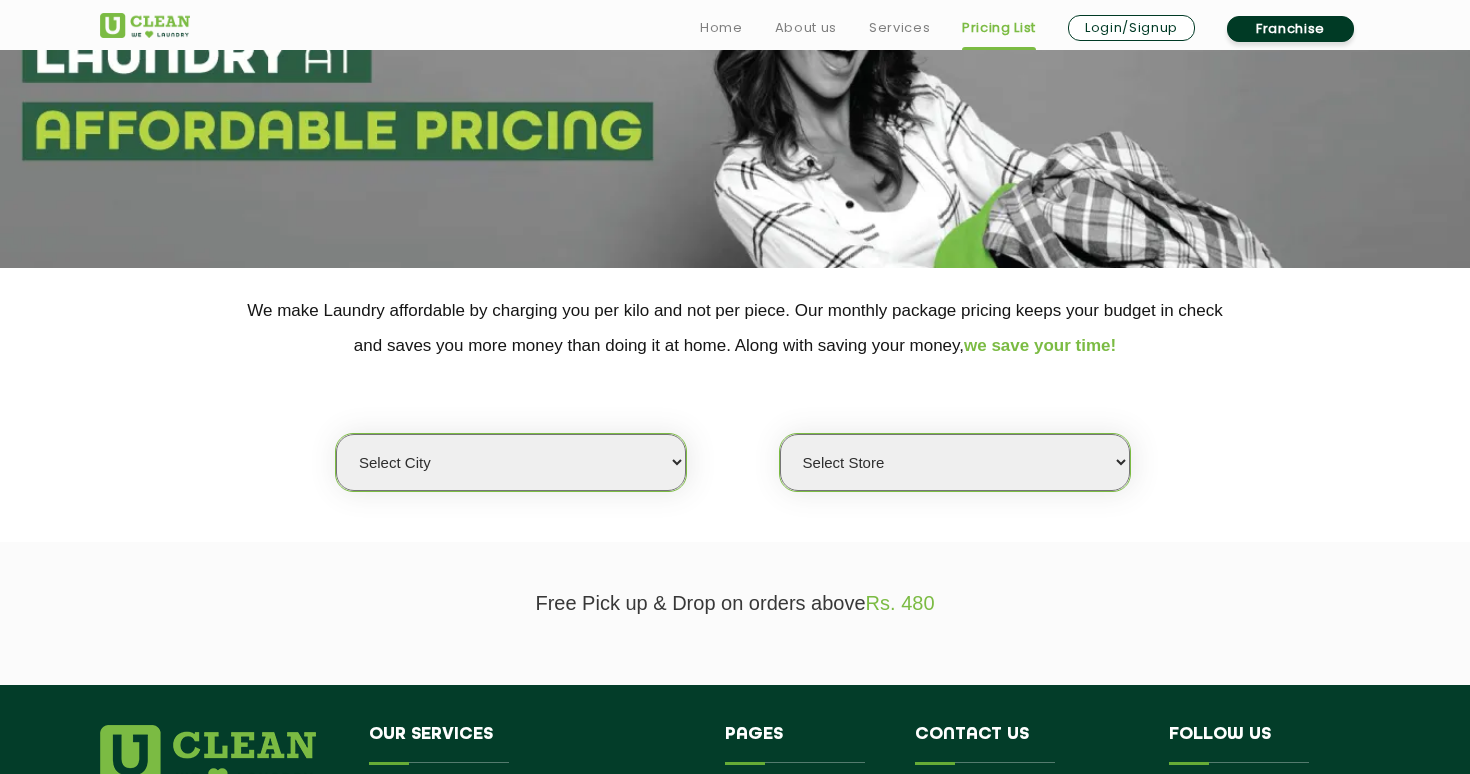 click on "Select city [GEOGRAPHIC_DATA] [GEOGRAPHIC_DATA] [GEOGRAPHIC_DATA] [GEOGRAPHIC_DATA] [GEOGRAPHIC_DATA] [GEOGRAPHIC_DATA] [GEOGRAPHIC_DATA] - [GEOGRAPHIC_DATA] Select [GEOGRAPHIC_DATA] [GEOGRAPHIC_DATA] [GEOGRAPHIC_DATA] [GEOGRAPHIC_DATA] [GEOGRAPHIC_DATA] [GEOGRAPHIC_DATA] [GEOGRAPHIC_DATA] [GEOGRAPHIC_DATA] [GEOGRAPHIC_DATA] [GEOGRAPHIC_DATA] [GEOGRAPHIC_DATA] [GEOGRAPHIC_DATA] [GEOGRAPHIC_DATA] [GEOGRAPHIC_DATA] [GEOGRAPHIC_DATA] [GEOGRAPHIC_DATA] [GEOGRAPHIC_DATA] [GEOGRAPHIC_DATA] [GEOGRAPHIC_DATA] [GEOGRAPHIC_DATA] [GEOGRAPHIC_DATA] [GEOGRAPHIC_DATA] [GEOGRAPHIC_DATA] [GEOGRAPHIC_DATA] [GEOGRAPHIC_DATA] [GEOGRAPHIC_DATA] [GEOGRAPHIC_DATA] [GEOGRAPHIC_DATA] [GEOGRAPHIC_DATA] [GEOGRAPHIC_DATA] [GEOGRAPHIC_DATA] [GEOGRAPHIC_DATA] [GEOGRAPHIC_DATA] [GEOGRAPHIC_DATA] [GEOGRAPHIC_DATA] [GEOGRAPHIC_DATA] [GEOGRAPHIC_DATA] [GEOGRAPHIC_DATA] [GEOGRAPHIC_DATA] [GEOGRAPHIC_DATA] [GEOGRAPHIC_DATA] [GEOGRAPHIC_DATA] [GEOGRAPHIC_DATA] [GEOGRAPHIC_DATA] [GEOGRAPHIC_DATA] [GEOGRAPHIC_DATA] [GEOGRAPHIC_DATA] [GEOGRAPHIC_DATA] [GEOGRAPHIC_DATA] [GEOGRAPHIC_DATA] [GEOGRAPHIC_DATA] [GEOGRAPHIC_DATA] [GEOGRAPHIC_DATA] [GEOGRAPHIC_DATA] [GEOGRAPHIC_DATA] [GEOGRAPHIC_DATA] [GEOGRAPHIC_DATA] [GEOGRAPHIC_DATA] [GEOGRAPHIC_DATA] [GEOGRAPHIC_DATA] [GEOGRAPHIC_DATA] [GEOGRAPHIC_DATA] [GEOGRAPHIC_DATA] [GEOGRAPHIC_DATA] [GEOGRAPHIC_DATA] [GEOGRAPHIC_DATA] [GEOGRAPHIC_DATA] [GEOGRAPHIC_DATA] [GEOGRAPHIC_DATA] [GEOGRAPHIC_DATA] [GEOGRAPHIC_DATA] [GEOGRAPHIC_DATA] [GEOGRAPHIC_DATA] [GEOGRAPHIC_DATA] [GEOGRAPHIC_DATA] [GEOGRAPHIC_DATA] [GEOGRAPHIC_DATA] [GEOGRAPHIC_DATA] - Select [GEOGRAPHIC_DATA] [GEOGRAPHIC_DATA] [GEOGRAPHIC_DATA] [GEOGRAPHIC_DATA] [GEOGRAPHIC_DATA] [GEOGRAPHIC_DATA] [GEOGRAPHIC_DATA] [GEOGRAPHIC_DATA] [GEOGRAPHIC_DATA] [GEOGRAPHIC_DATA] [GEOGRAPHIC_DATA] [GEOGRAPHIC_DATA] [GEOGRAPHIC_DATA] [GEOGRAPHIC_DATA] [GEOGRAPHIC_DATA] [GEOGRAPHIC_DATA] [GEOGRAPHIC_DATA] [GEOGRAPHIC_DATA] [GEOGRAPHIC_DATA] [GEOGRAPHIC_DATA] [GEOGRAPHIC_DATA] [GEOGRAPHIC_DATA] [GEOGRAPHIC_DATA] [GEOGRAPHIC_DATA] [GEOGRAPHIC_DATA] [GEOGRAPHIC_DATA] [GEOGRAPHIC_DATA] [GEOGRAPHIC_DATA] [GEOGRAPHIC_DATA] [GEOGRAPHIC_DATA] [GEOGRAPHIC_DATA] [GEOGRAPHIC_DATA]" at bounding box center [511, 462] 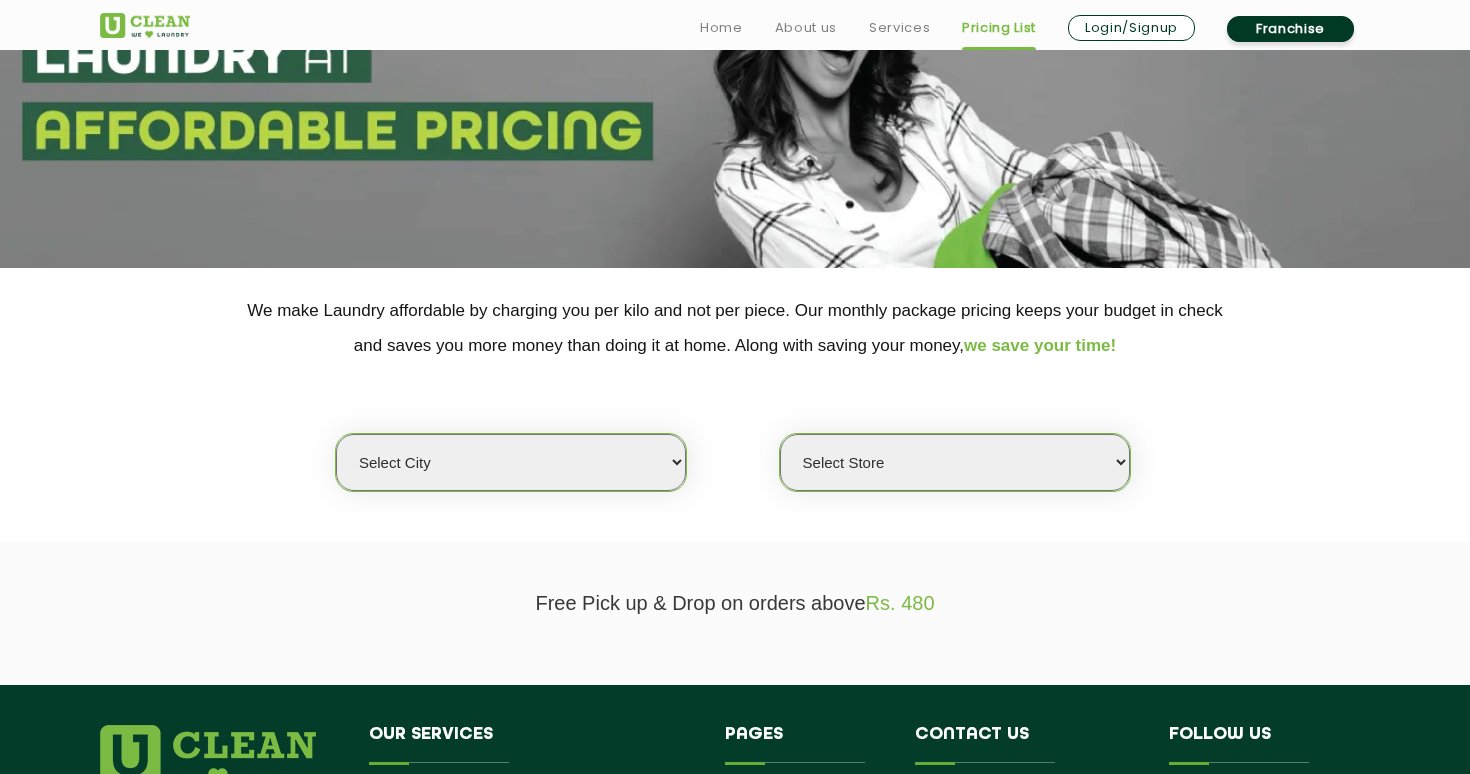 click on "Free Pick up & Drop on orders above  Rs. 480" 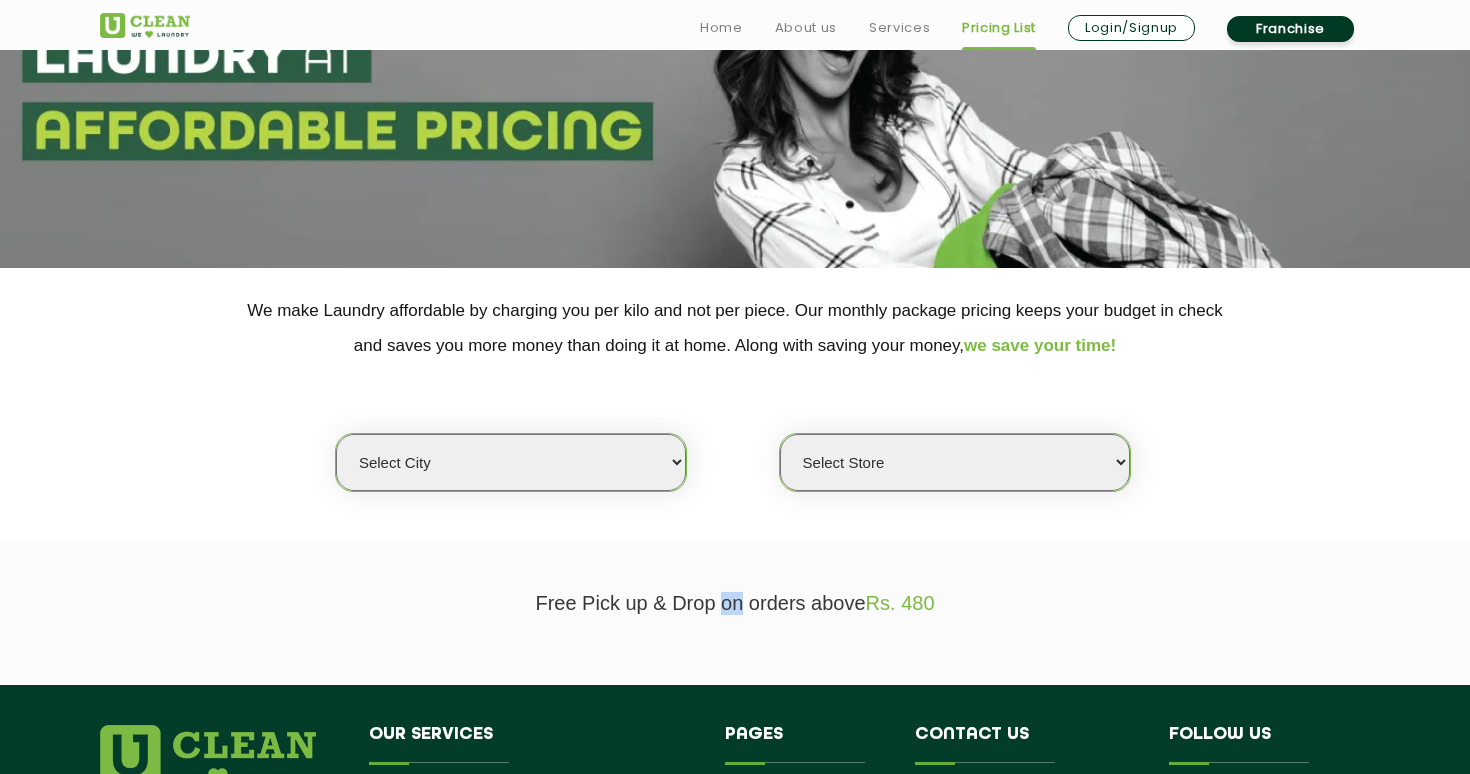 click on "Free Pick up & Drop on orders above  Rs. 480" 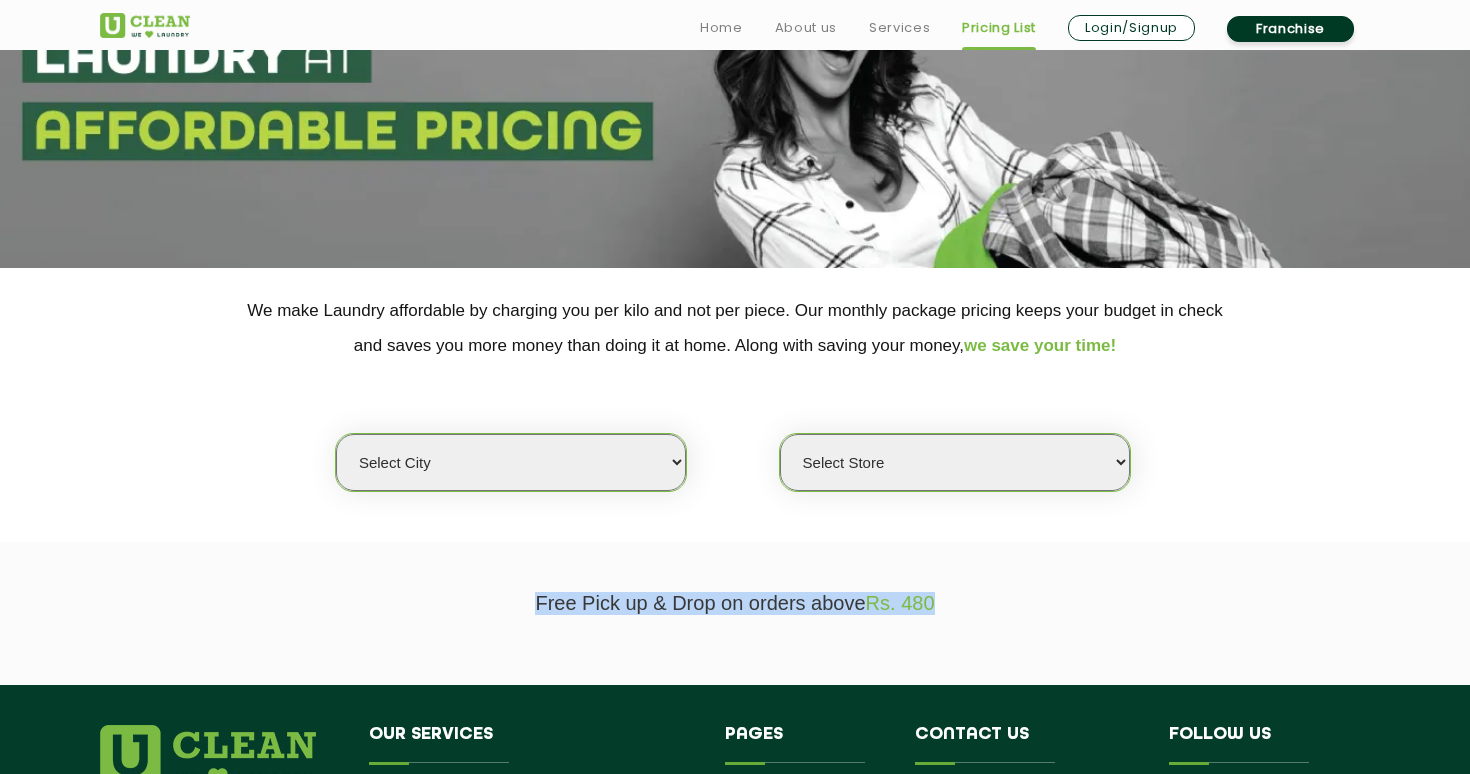 click on "Free Pick up & Drop on orders above  Rs. 480" 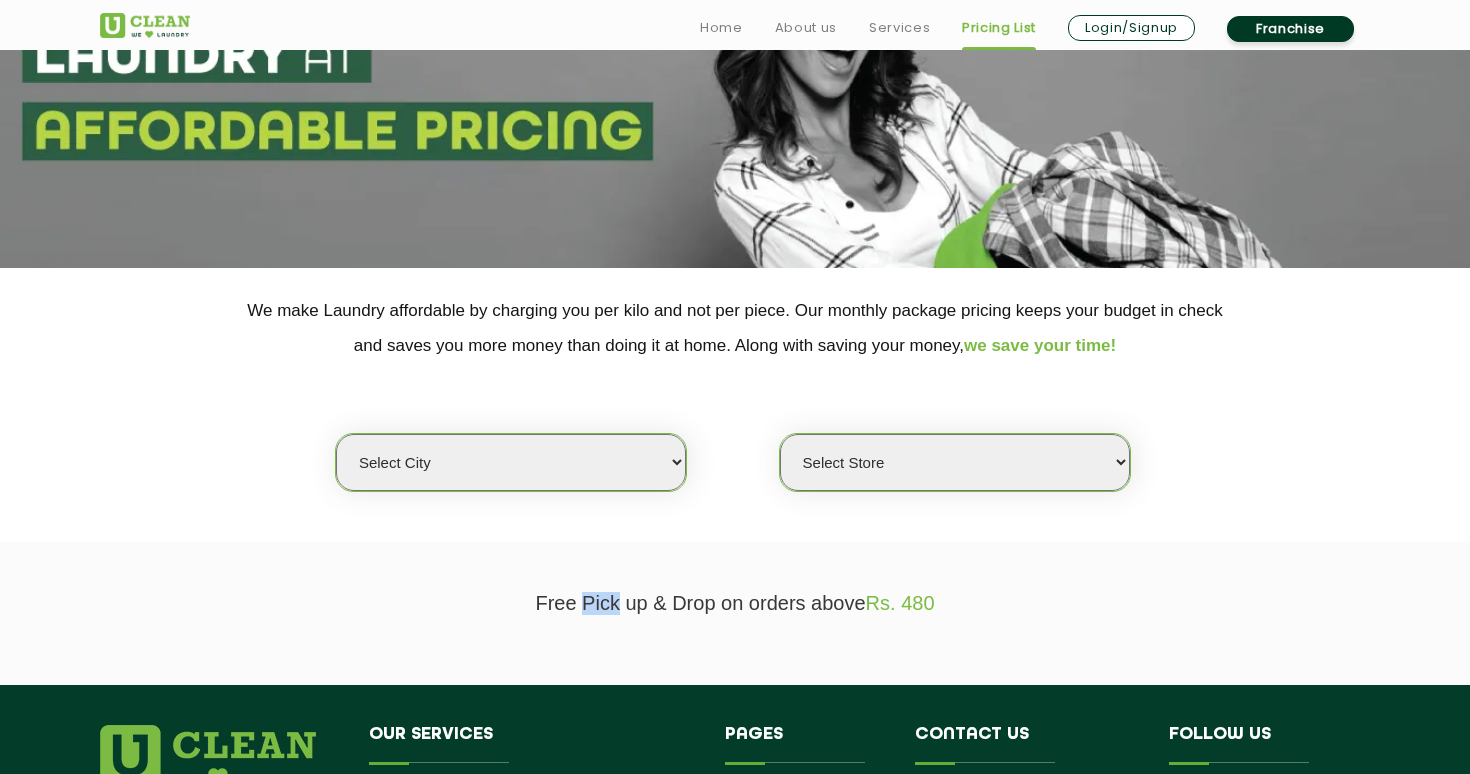 click on "Free Pick up & Drop on orders above  Rs. 480" 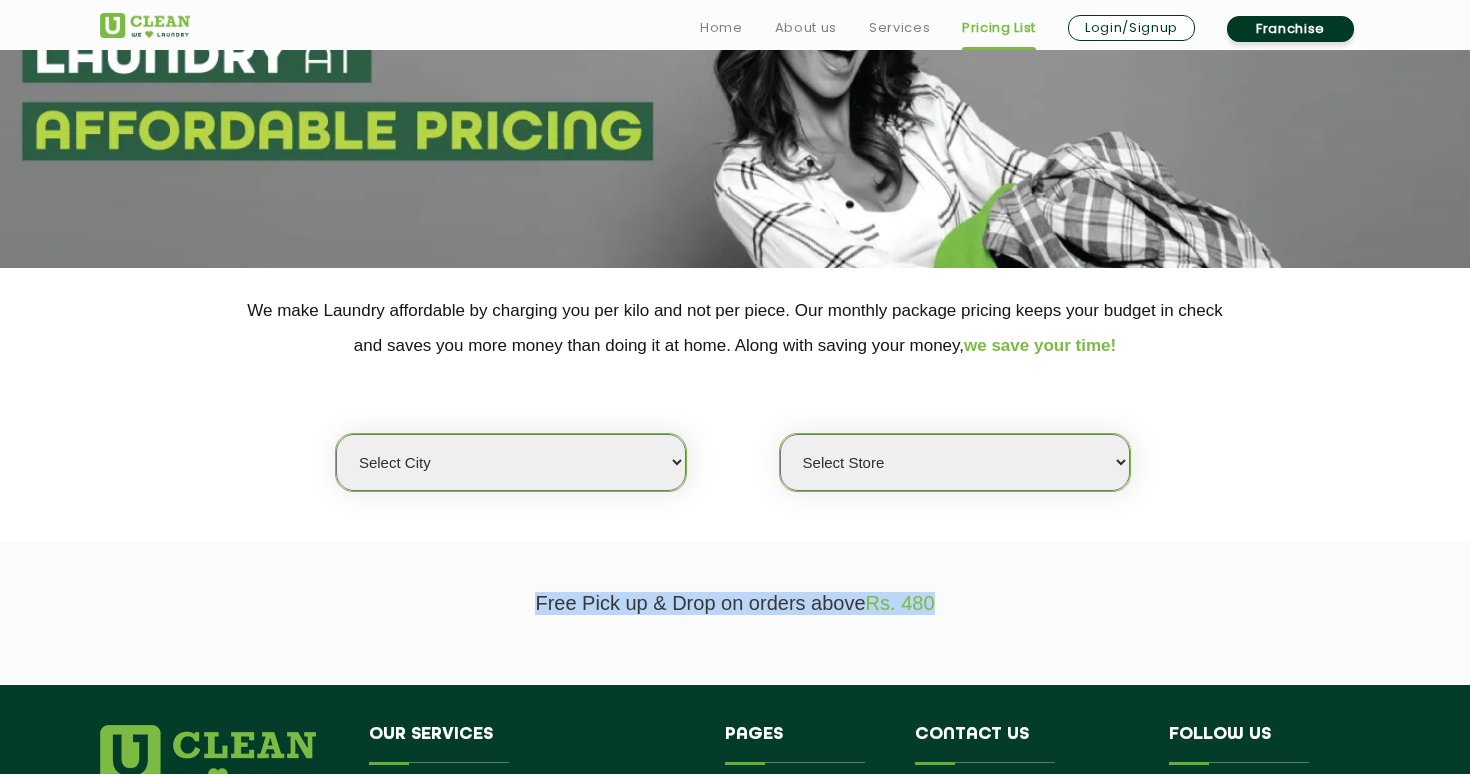 drag, startPoint x: 575, startPoint y: 604, endPoint x: 908, endPoint y: 603, distance: 333.0015 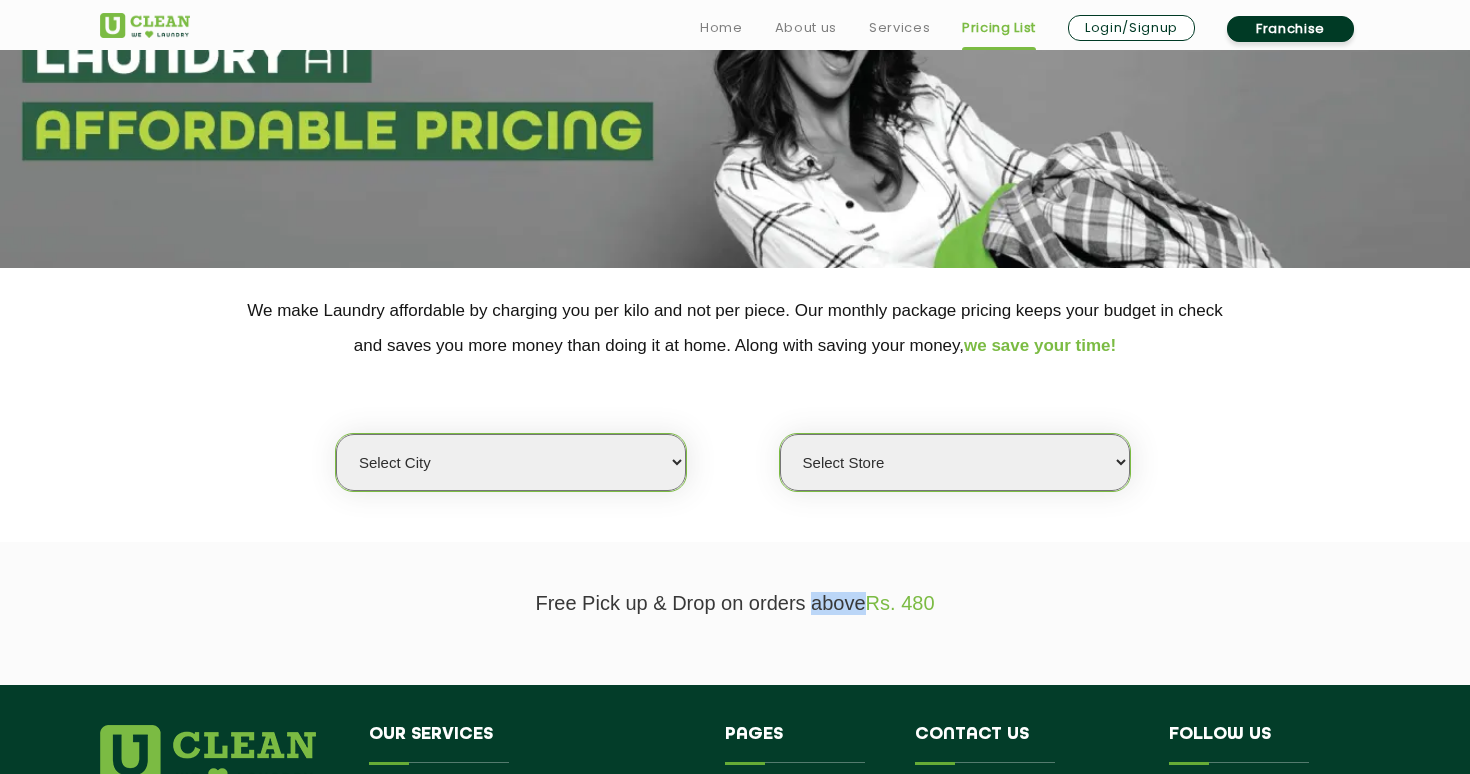 click on "Free Pick up & Drop on orders above  Rs. 480" 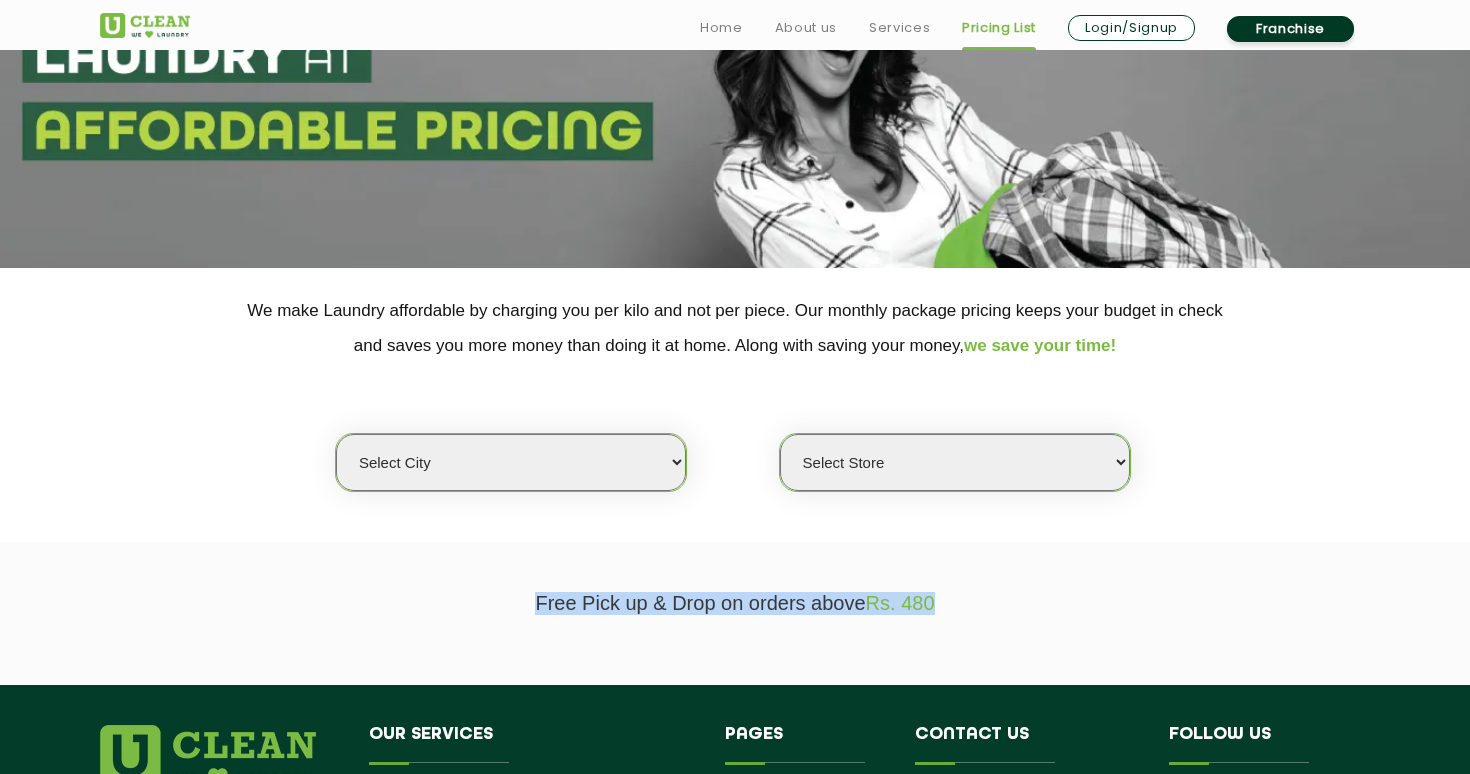click on "Free Pick up & Drop on orders above  Rs. 480" 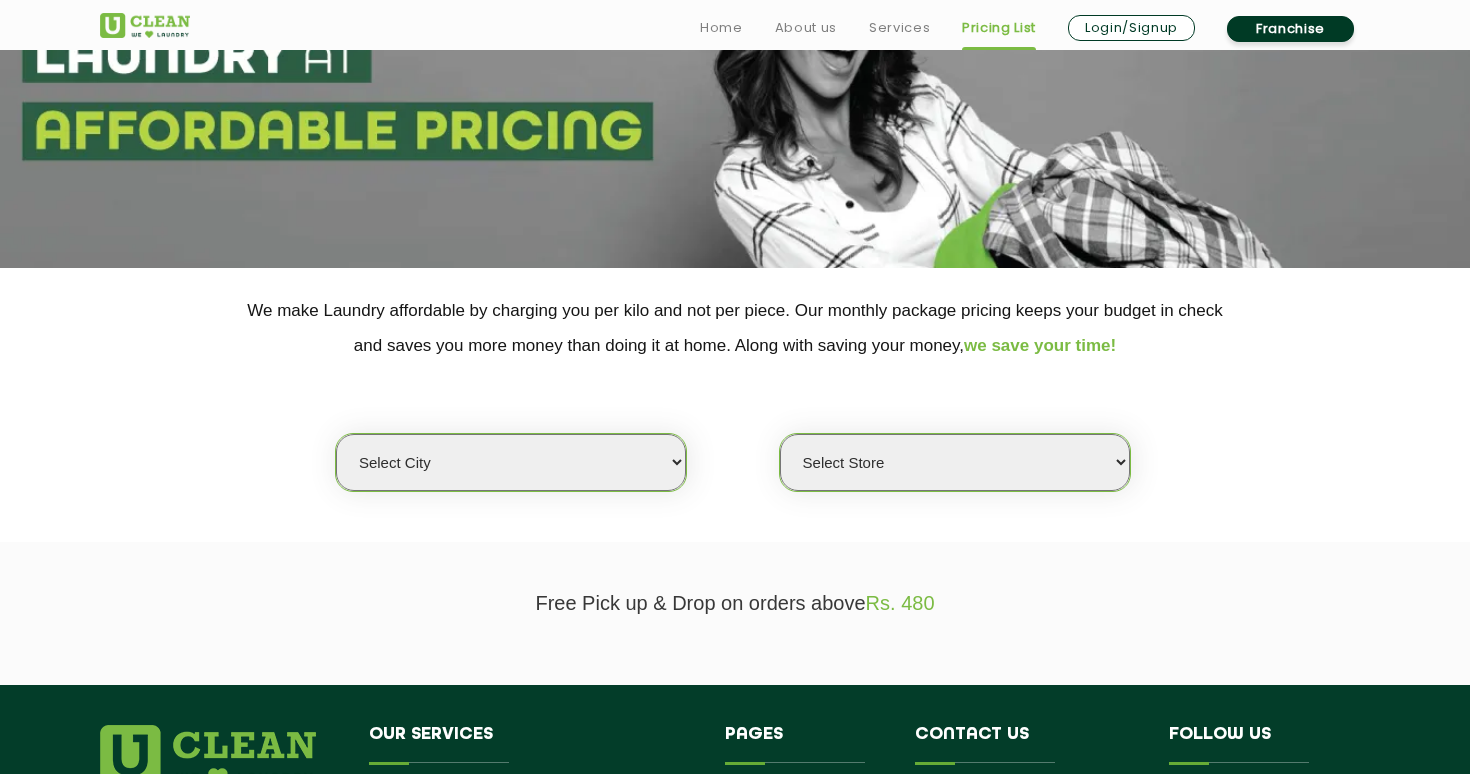 click on "We make Laundry affordable by charging you per kilo and not per piece. Our monthly package pricing keeps your budget in check   and saves you more money than doing it at home. Along with saving your money,  we save your time!" 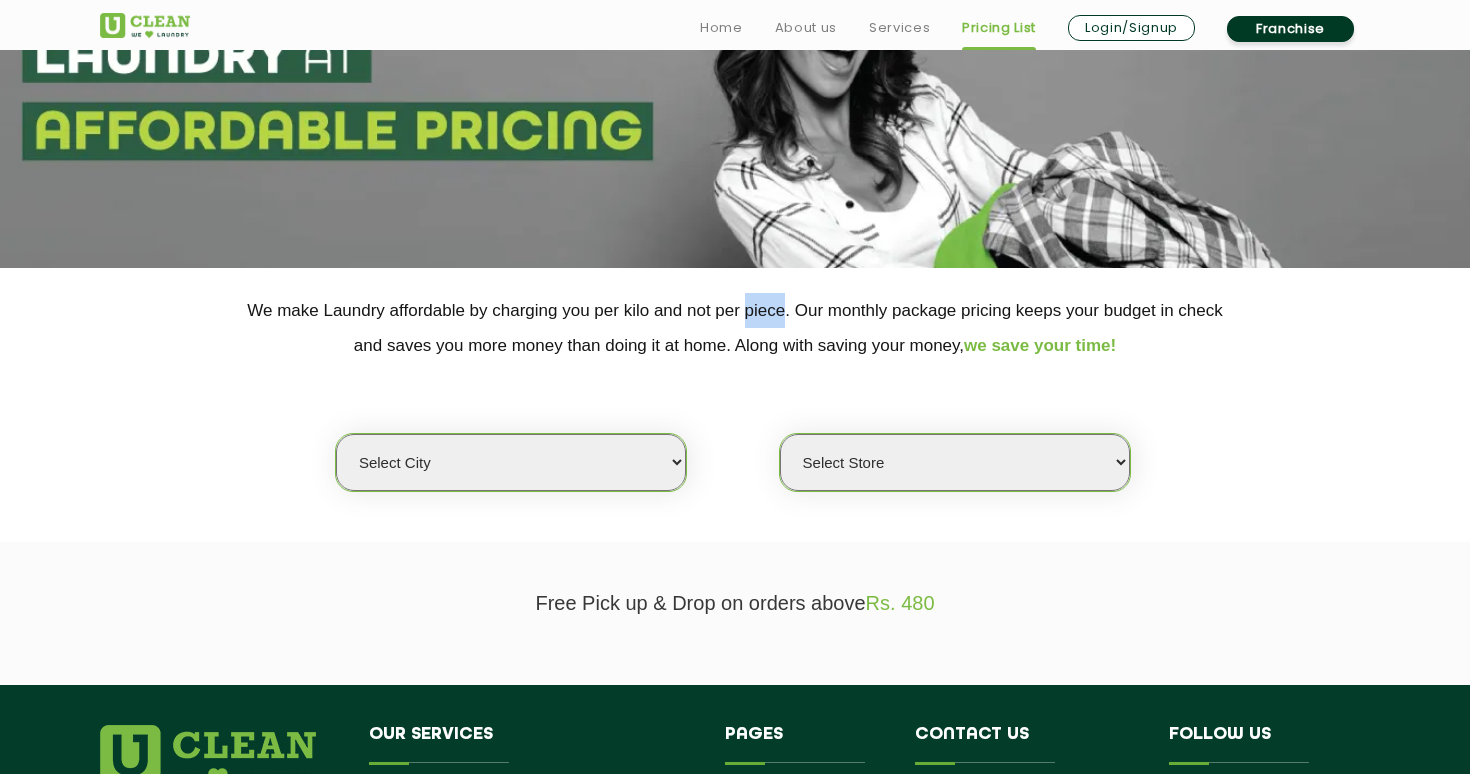 click on "We make Laundry affordable by charging you per kilo and not per piece. Our monthly package pricing keeps your budget in check   and saves you more money than doing it at home. Along with saving your money,  we save your time!" 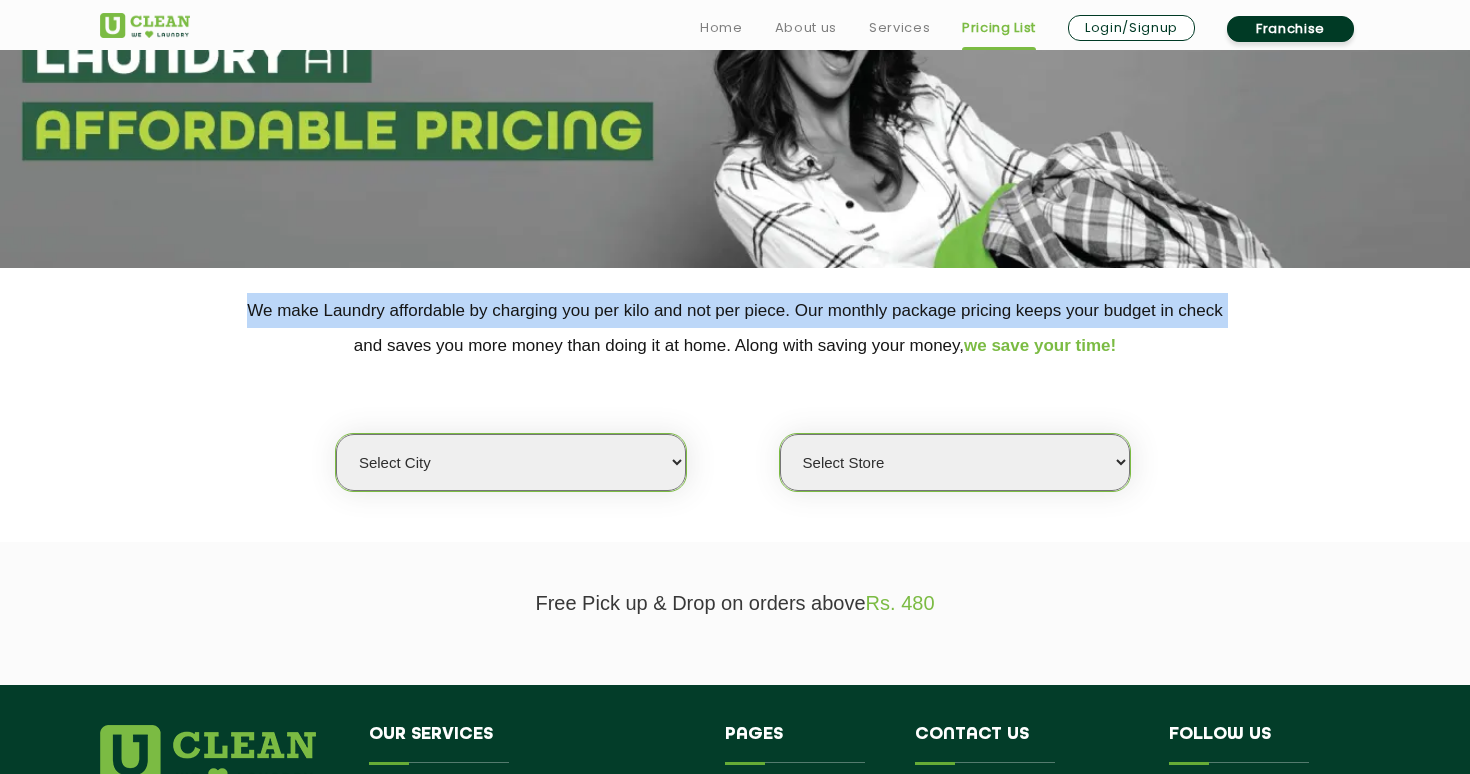 click on "We make Laundry affordable by charging you per kilo and not per piece. Our monthly package pricing keeps your budget in check   and saves you more money than doing it at home. Along with saving your money,  we save your time!" 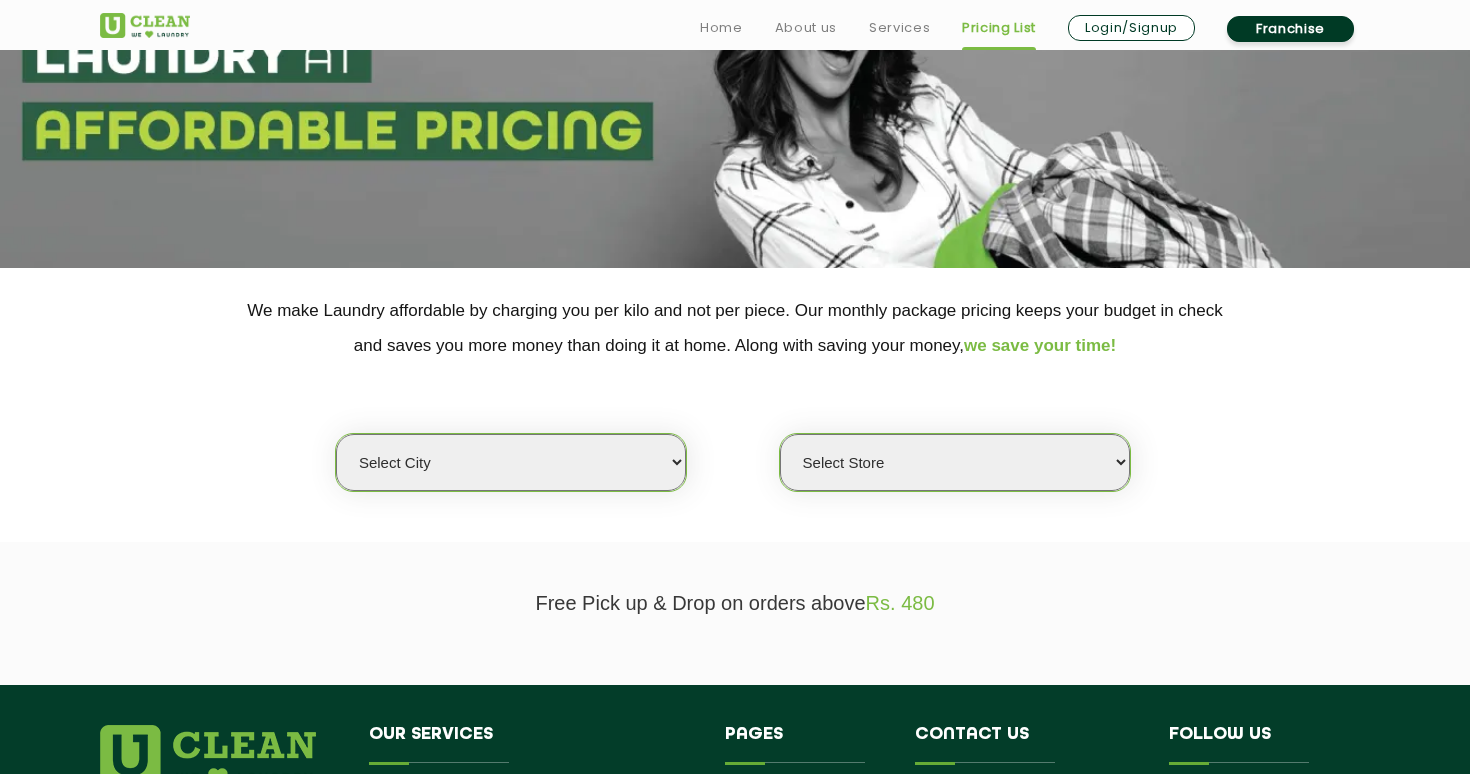 click on "We make Laundry affordable by charging you per kilo and not per piece. Our monthly package pricing keeps your budget in check   and saves you more money than doing it at home. Along with saving your money,  we save your time!" 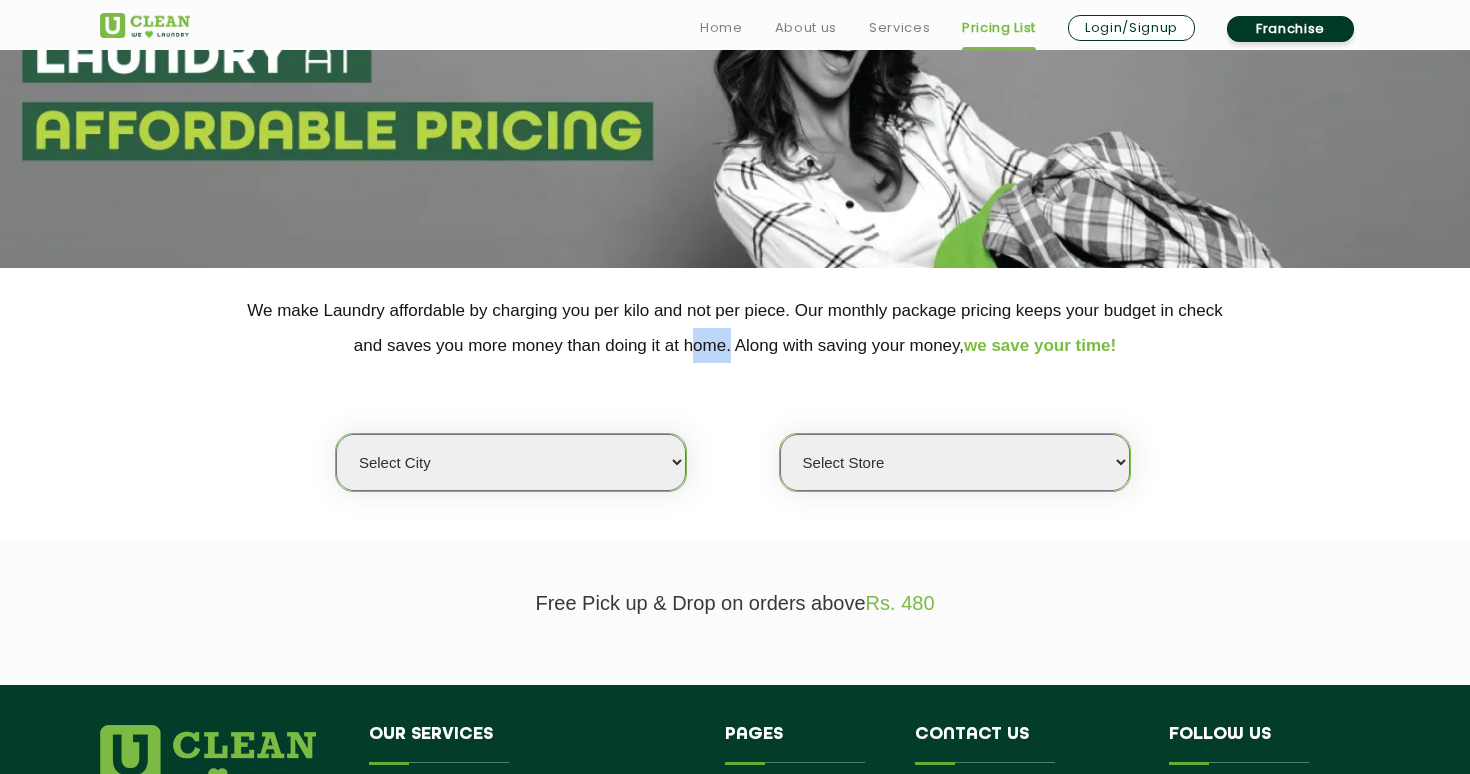 click on "We make Laundry affordable by charging you per kilo and not per piece. Our monthly package pricing keeps your budget in check   and saves you more money than doing it at home. Along with saving your money,  we save your time!" 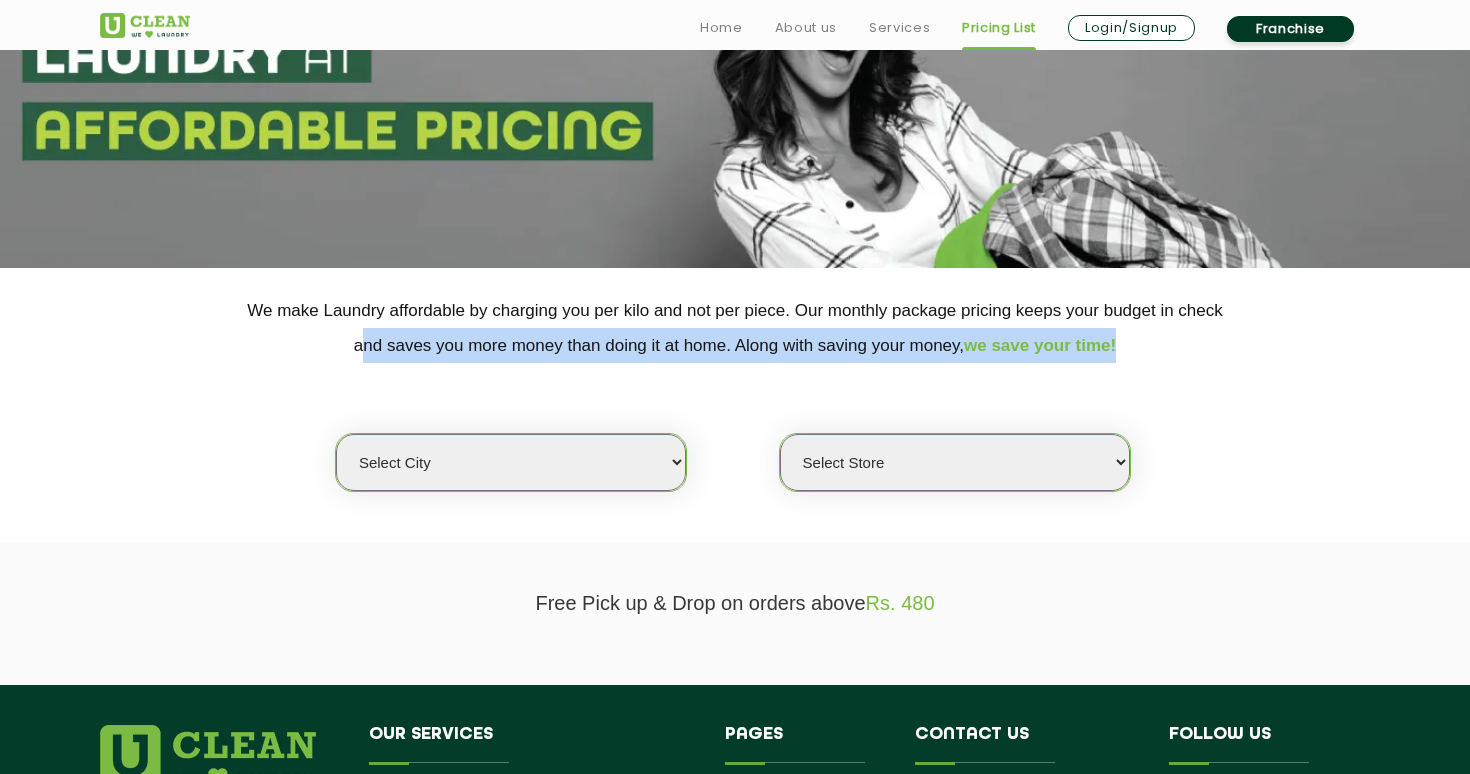 click on "We make Laundry affordable by charging you per kilo and not per piece. Our monthly package pricing keeps your budget in check   and saves you more money than doing it at home. Along with saving your money,  we save your time!" 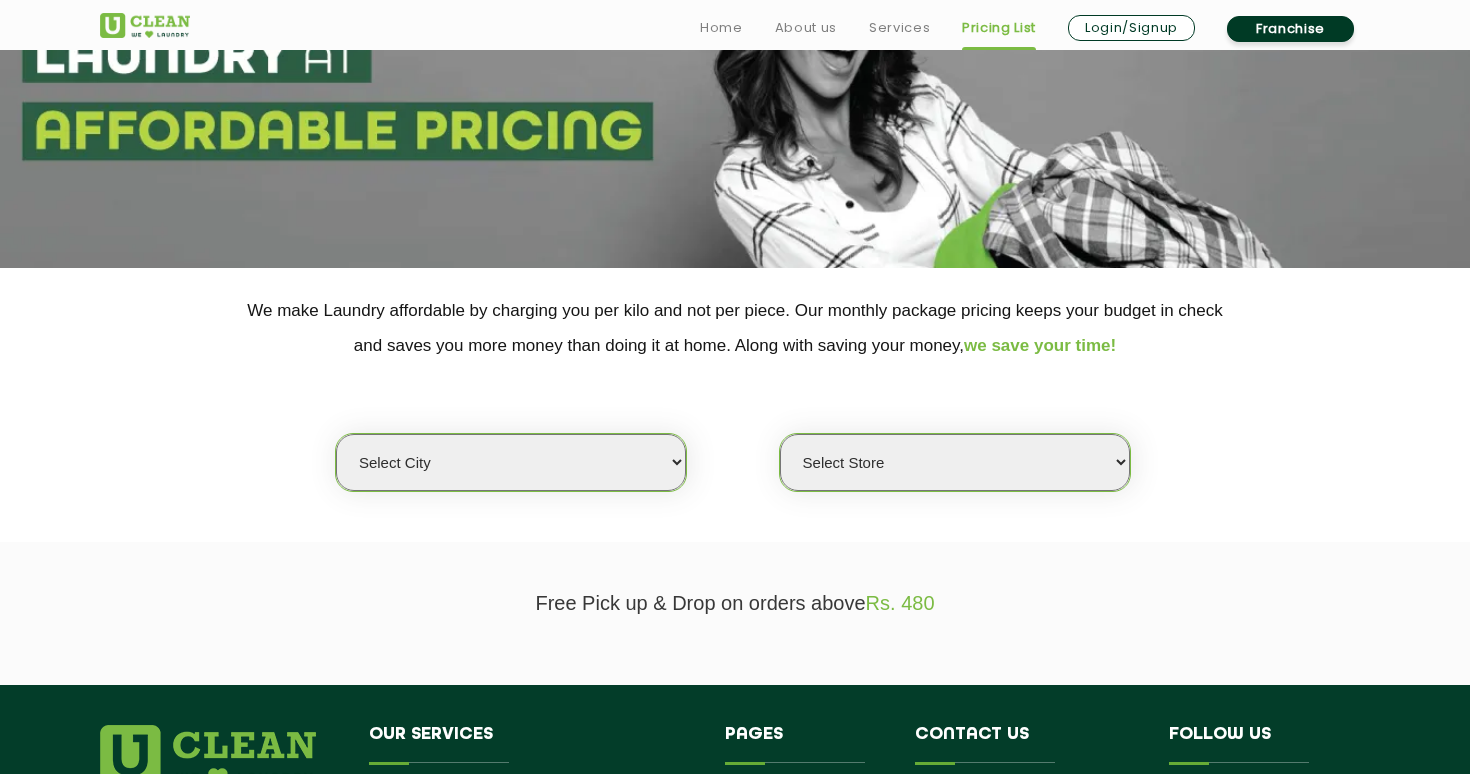 click on "We make Laundry affordable by charging you per kilo and not per piece. Our monthly package pricing keeps your budget in check   and saves you more money than doing it at home. Along with saving your money,  we save your time!" 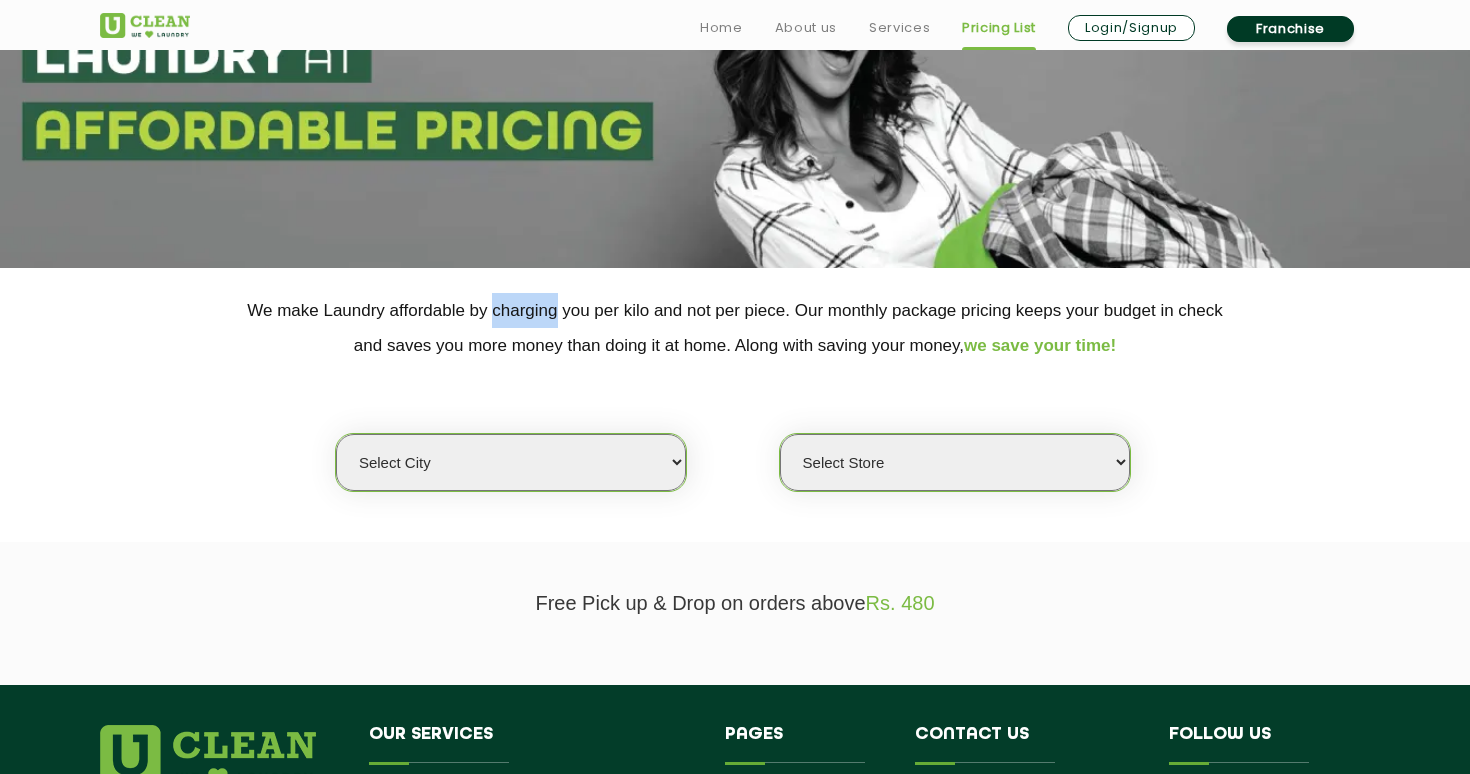 click on "We make Laundry affordable by charging you per kilo and not per piece. Our monthly package pricing keeps your budget in check   and saves you more money than doing it at home. Along with saving your money,  we save your time!" 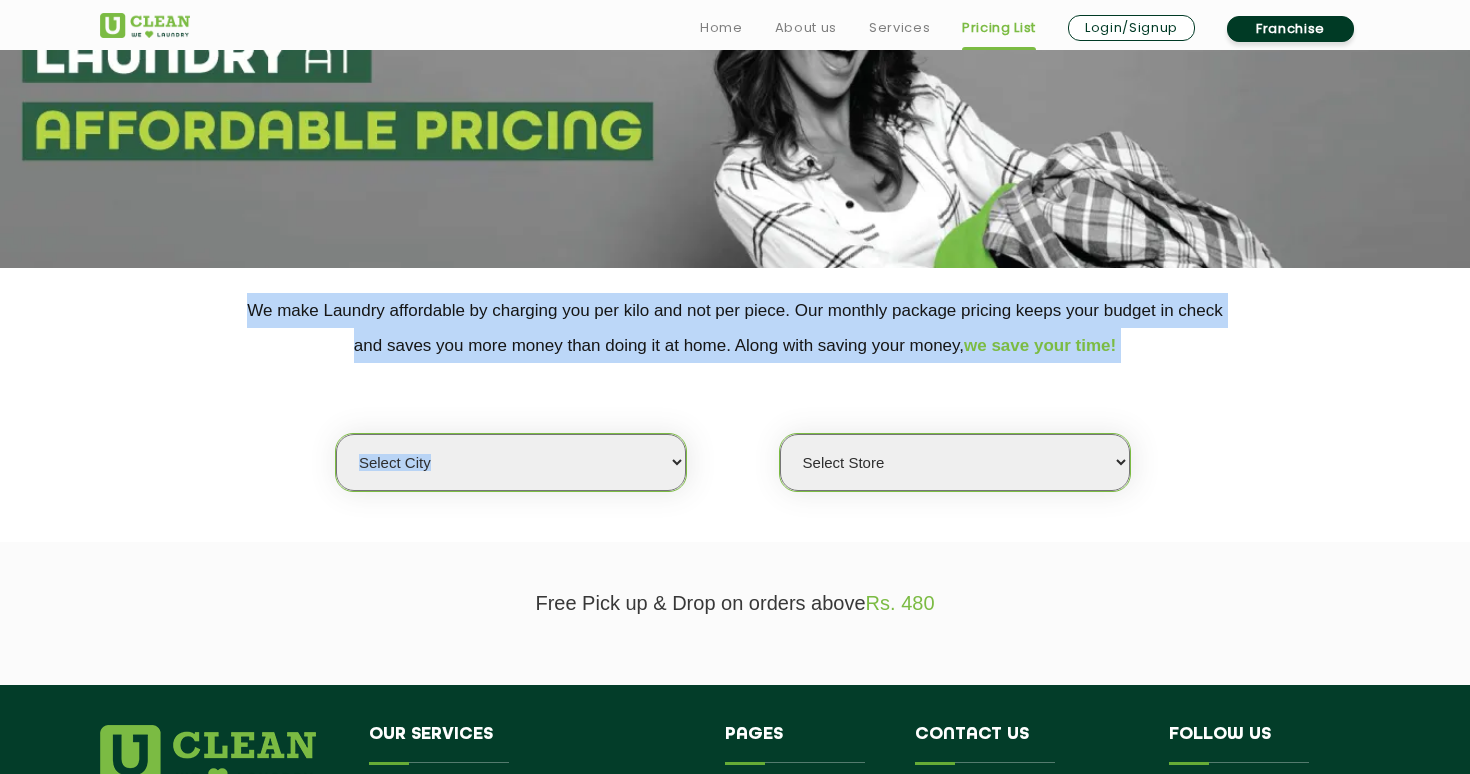 drag, startPoint x: 530, startPoint y: 316, endPoint x: 591, endPoint y: 525, distance: 217.72 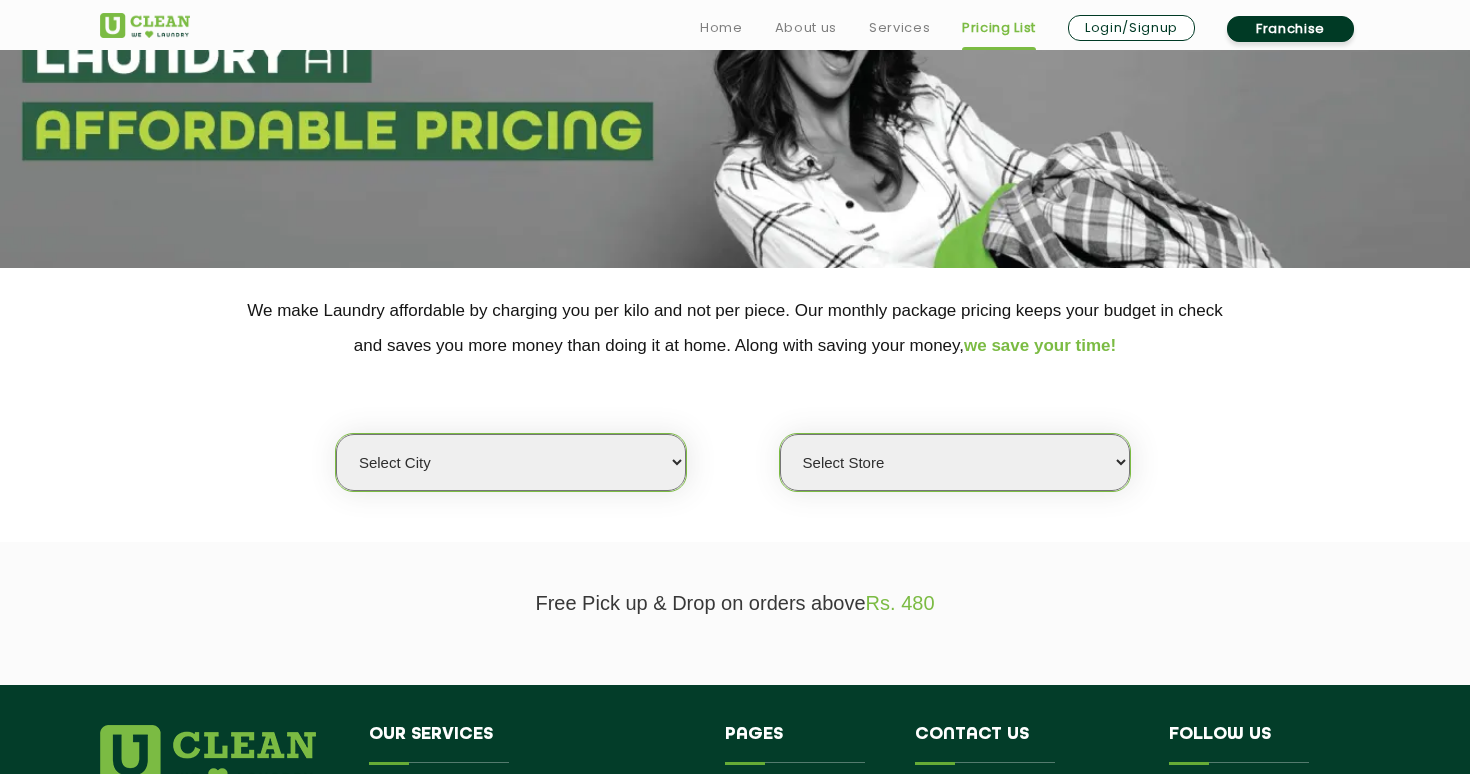 click on "Free Pick up & Drop on orders above  Rs. 480" 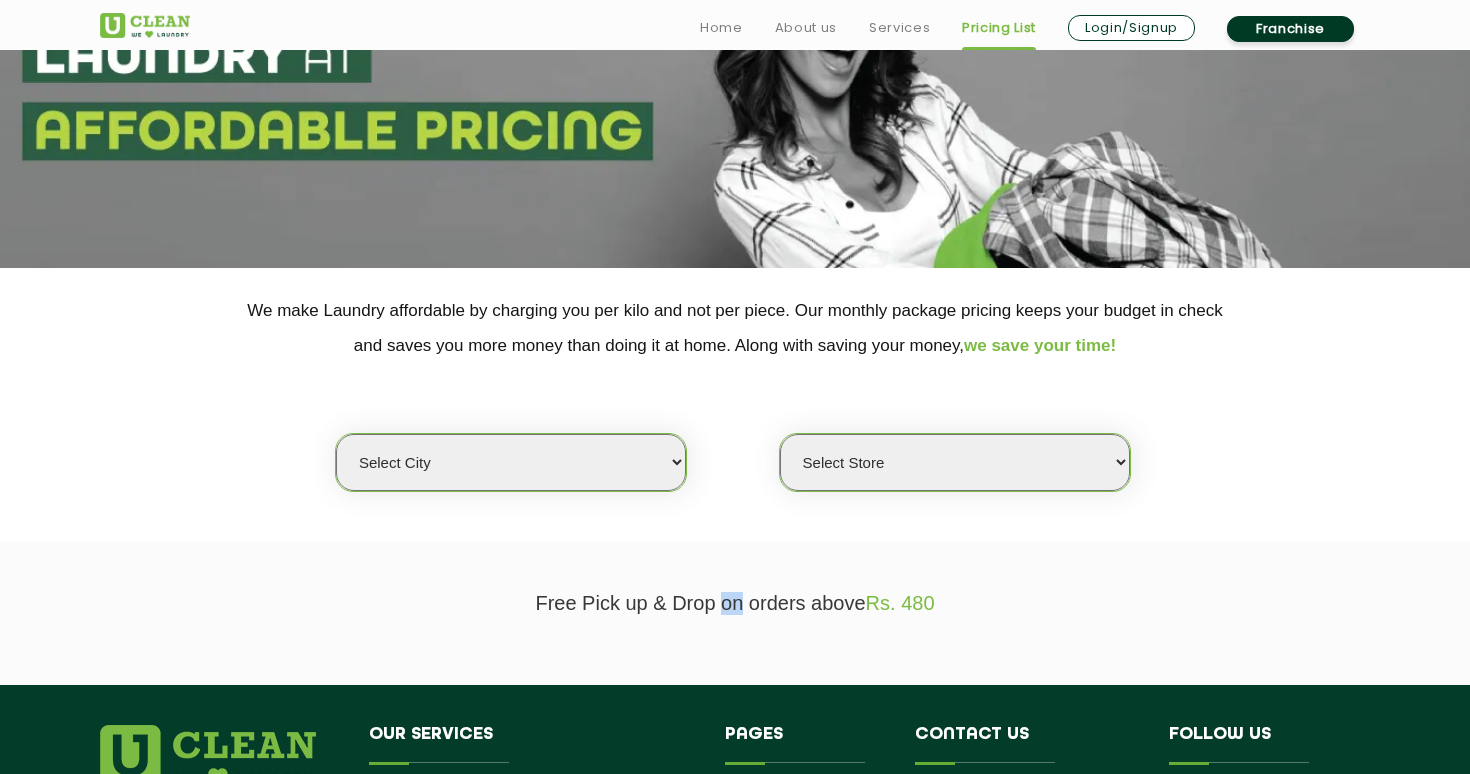 click on "Free Pick up & Drop on orders above  Rs. 480" 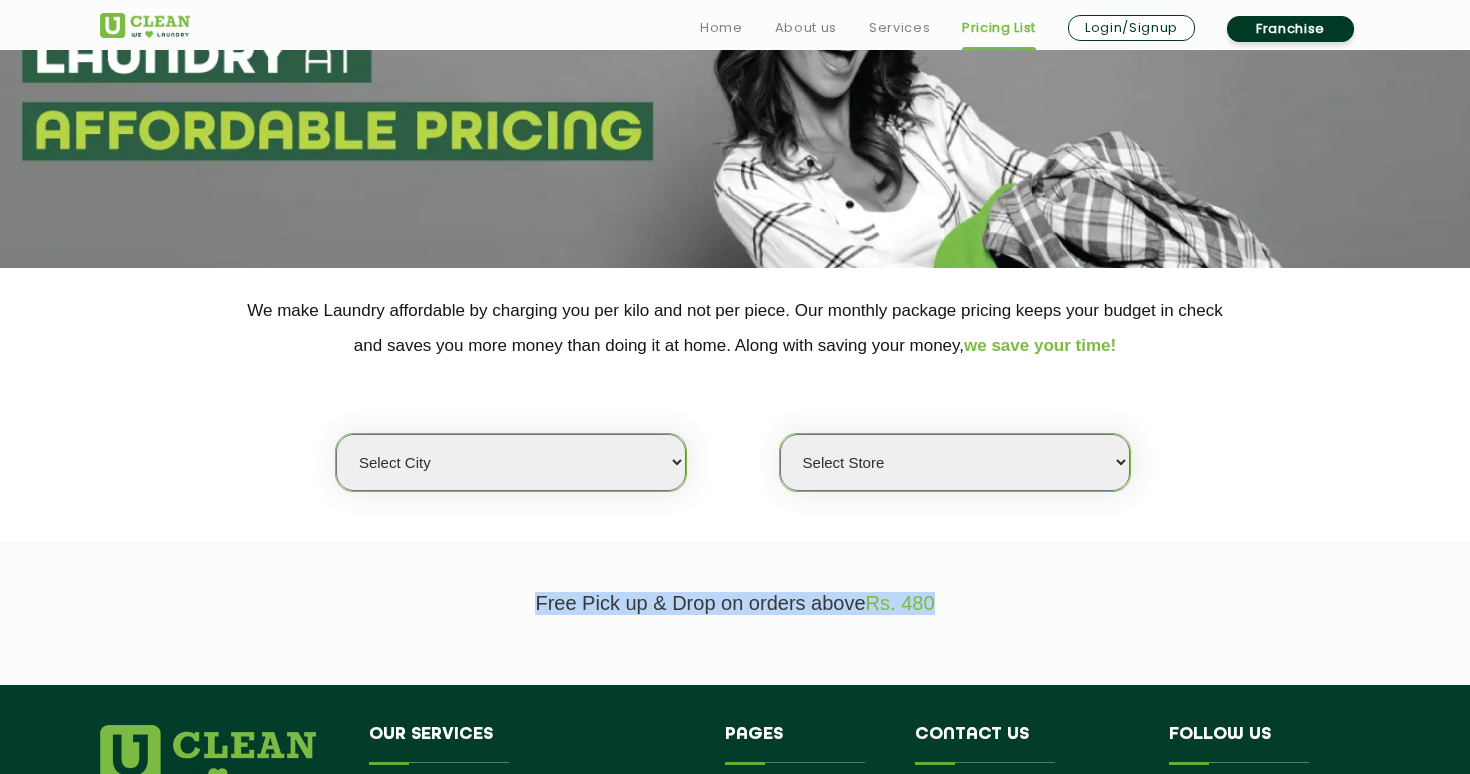 click on "Free Pick up & Drop on orders above  Rs. 480" 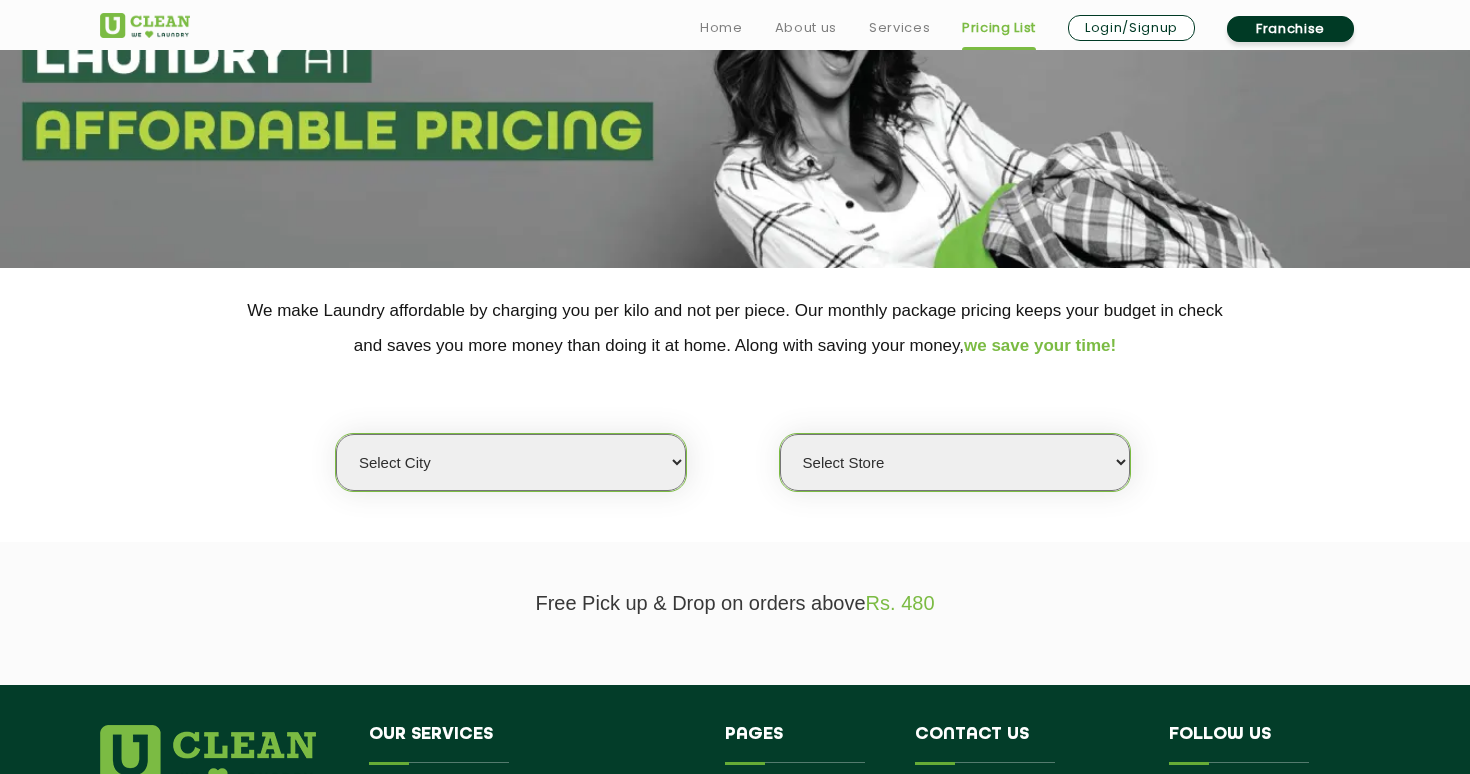 click on "We make Laundry affordable by charging you per kilo and not per piece. Our monthly package pricing keeps your budget in check   and saves you more money than doing it at home. Along with saving your money,  we save your time!" 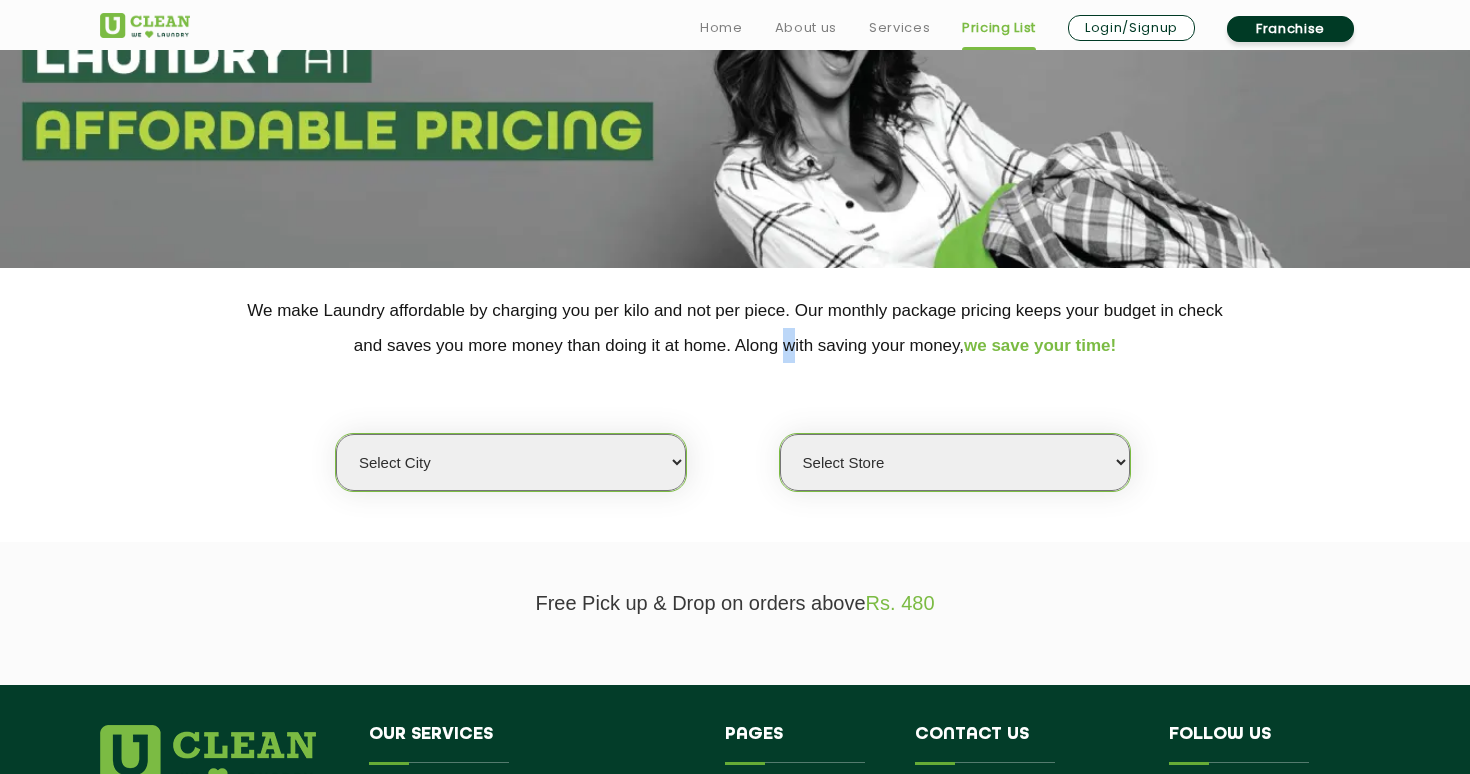 click on "We make Laundry affordable by charging you per kilo and not per piece. Our monthly package pricing keeps your budget in check   and saves you more money than doing it at home. Along with saving your money,  we save your time!" 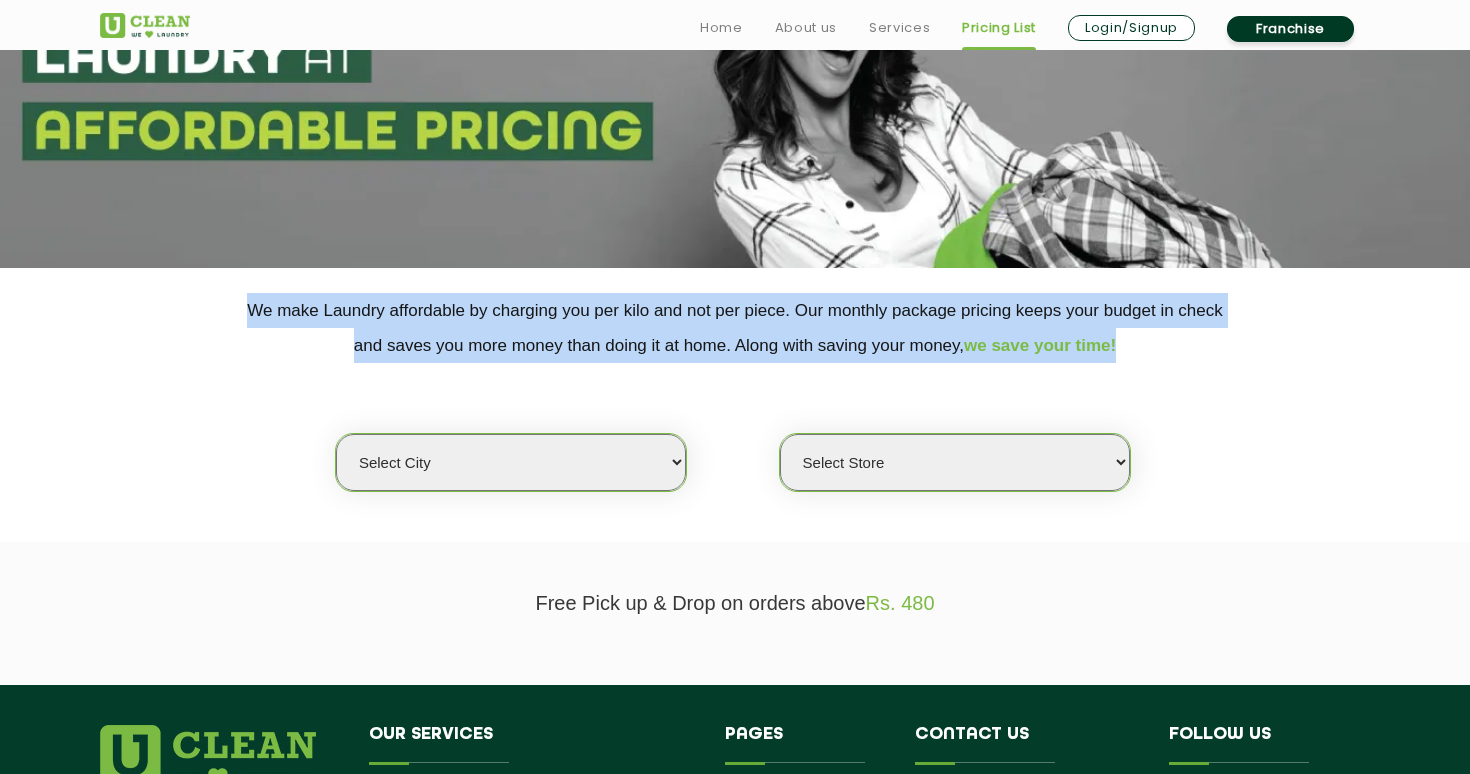 drag, startPoint x: 774, startPoint y: 344, endPoint x: 739, endPoint y: 304, distance: 53.15073 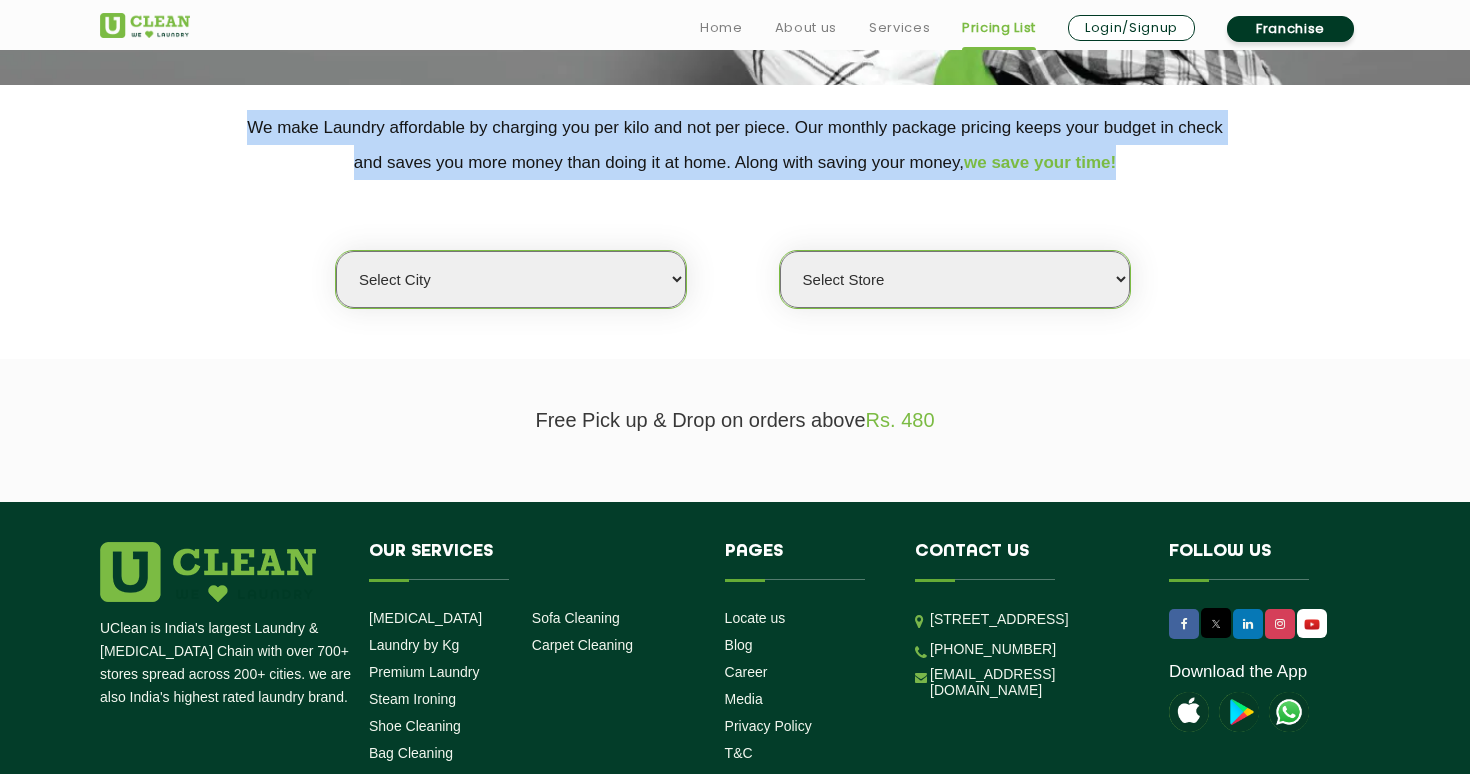 scroll, scrollTop: 0, scrollLeft: 0, axis: both 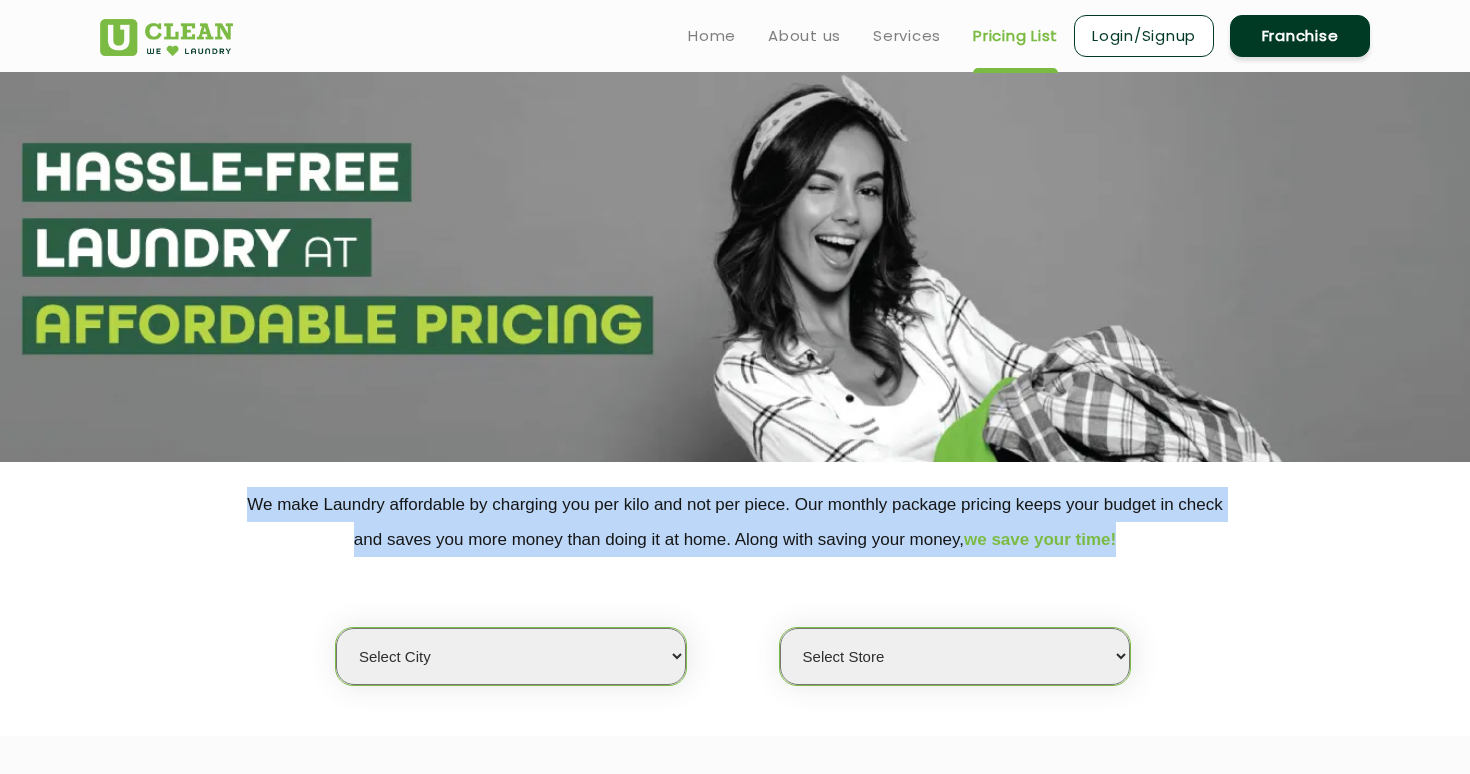 click on "We make Laundry affordable by charging you per kilo and not per piece. Our monthly package pricing keeps your budget in check   and saves you more money than doing it at home. Along with saving your money,  we save your time!" 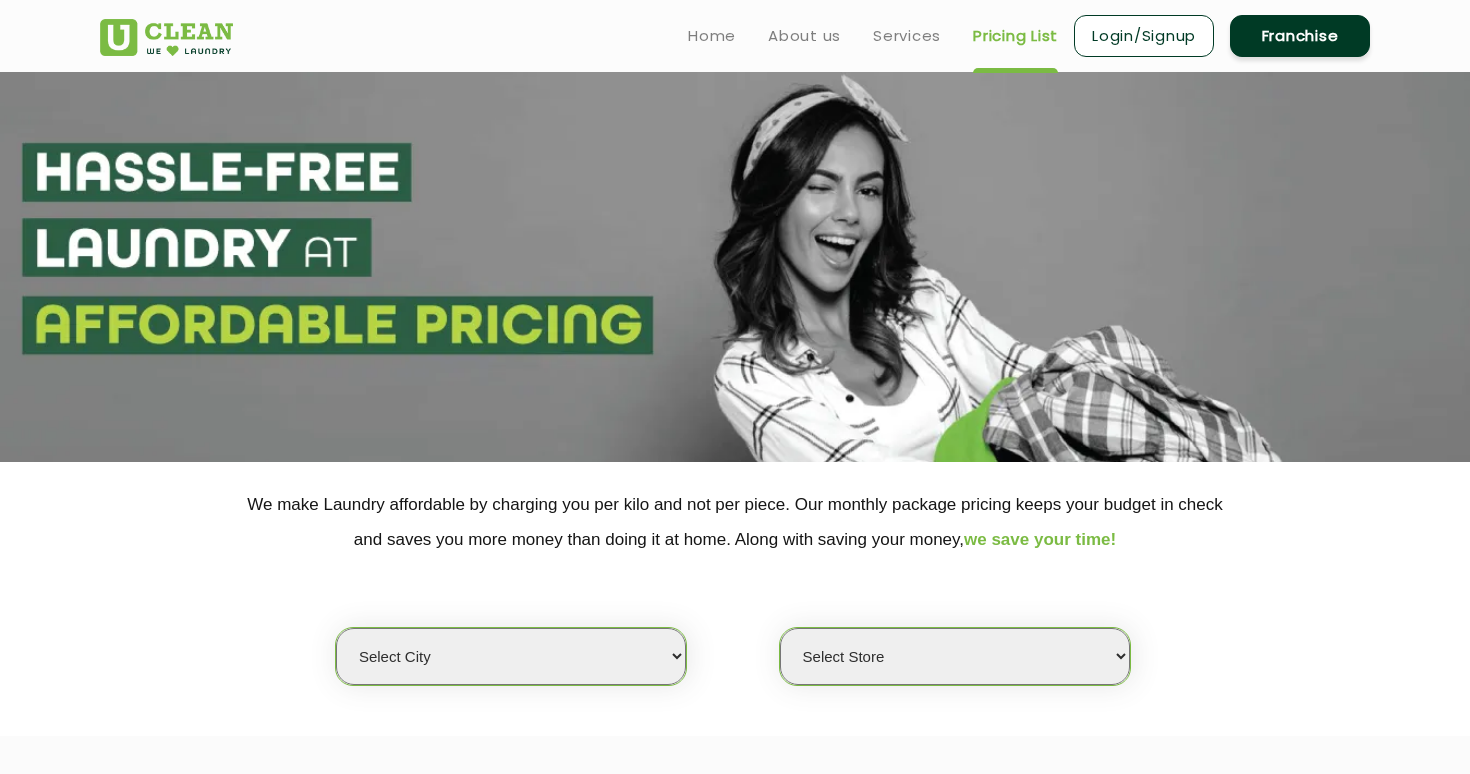 click on "We make Laundry affordable by charging you per kilo and not per piece. Our monthly package pricing keeps your budget in check   and saves you more money than doing it at home. Along with saving your money,  we save your time!" 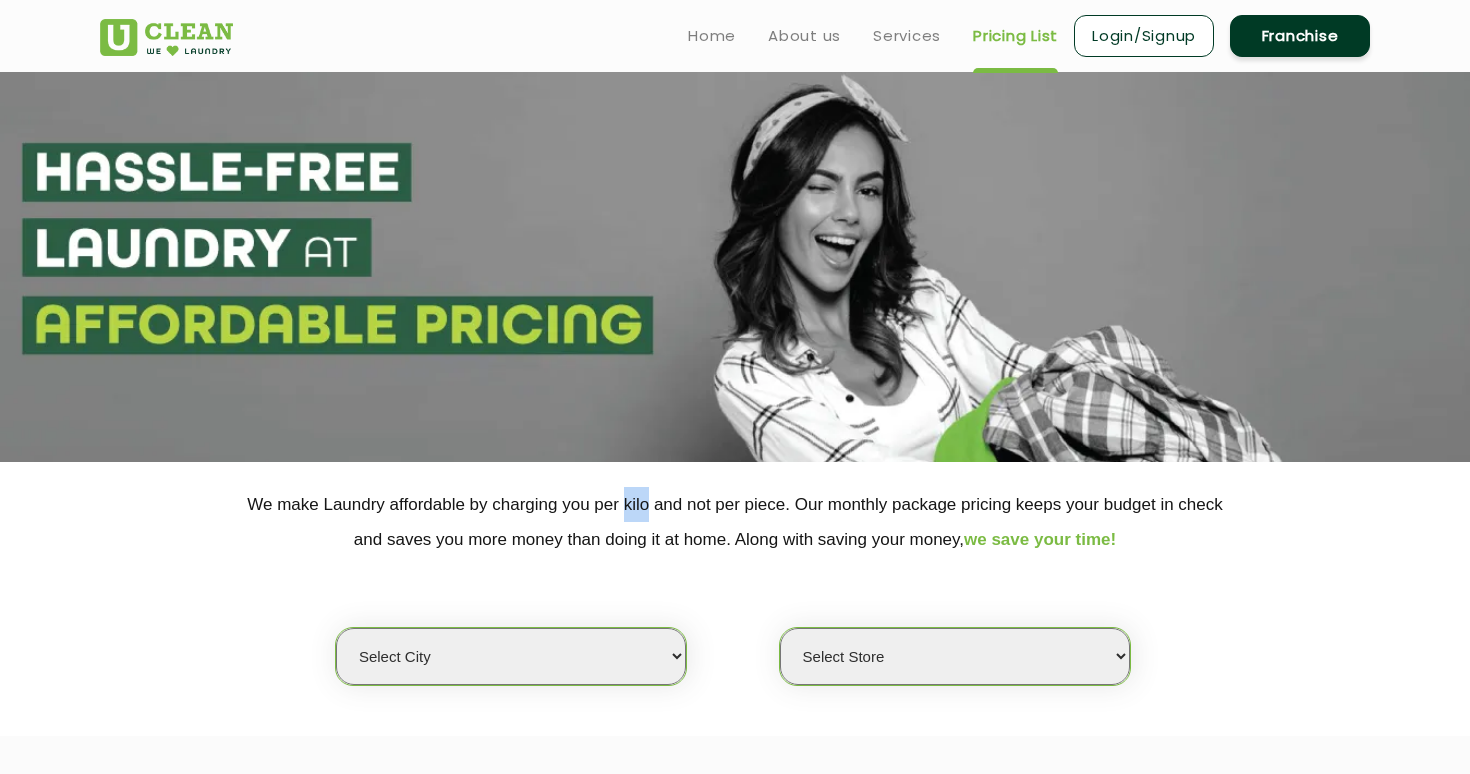 click on "We make Laundry affordable by charging you per kilo and not per piece. Our monthly package pricing keeps your budget in check   and saves you more money than doing it at home. Along with saving your money,  we save your time!" 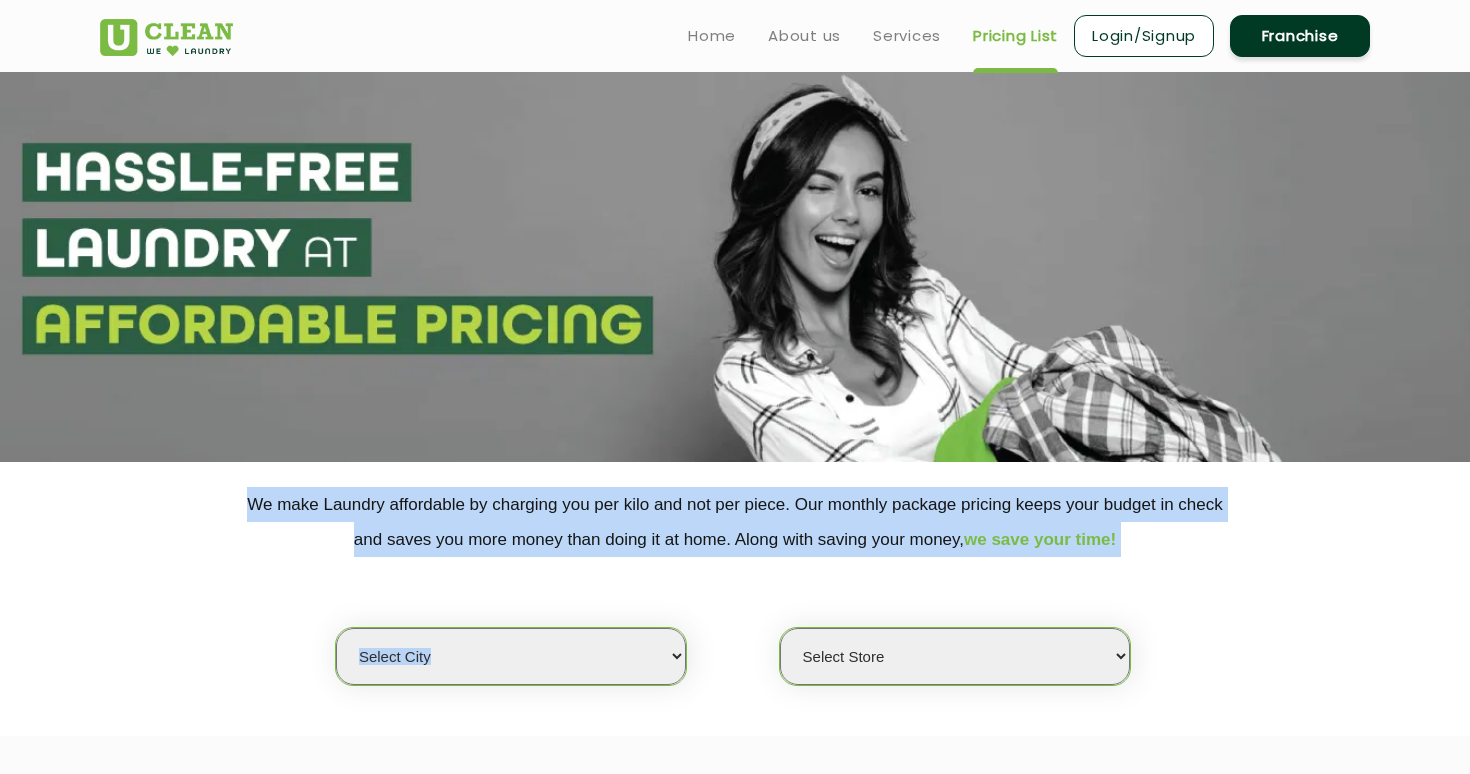 drag, startPoint x: 629, startPoint y: 505, endPoint x: 875, endPoint y: 721, distance: 327.37134 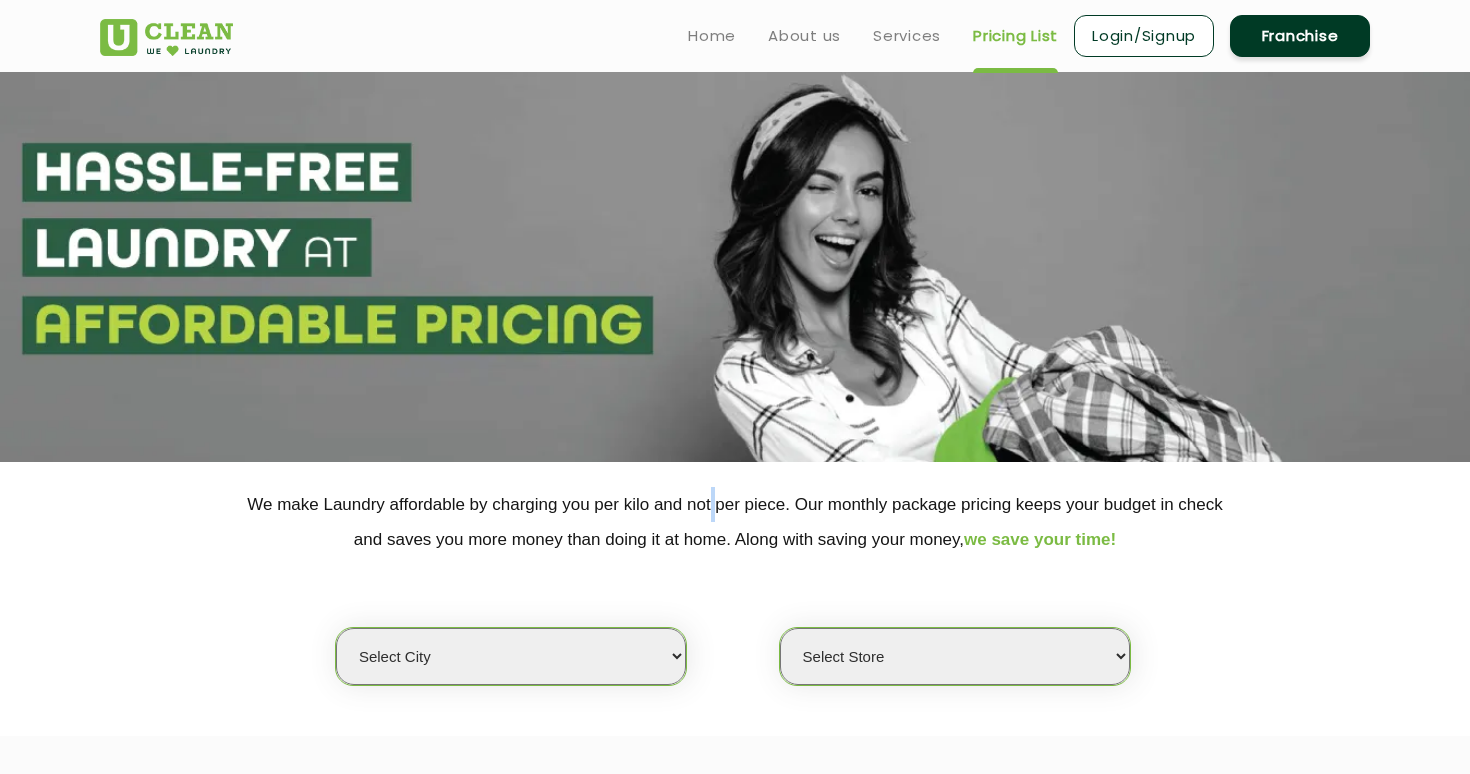 click on "We make Laundry affordable by charging you per kilo and not per piece. Our monthly package pricing keeps your budget in check   and saves you more money than doing it at home. Along with saving your money,  we save your time!" 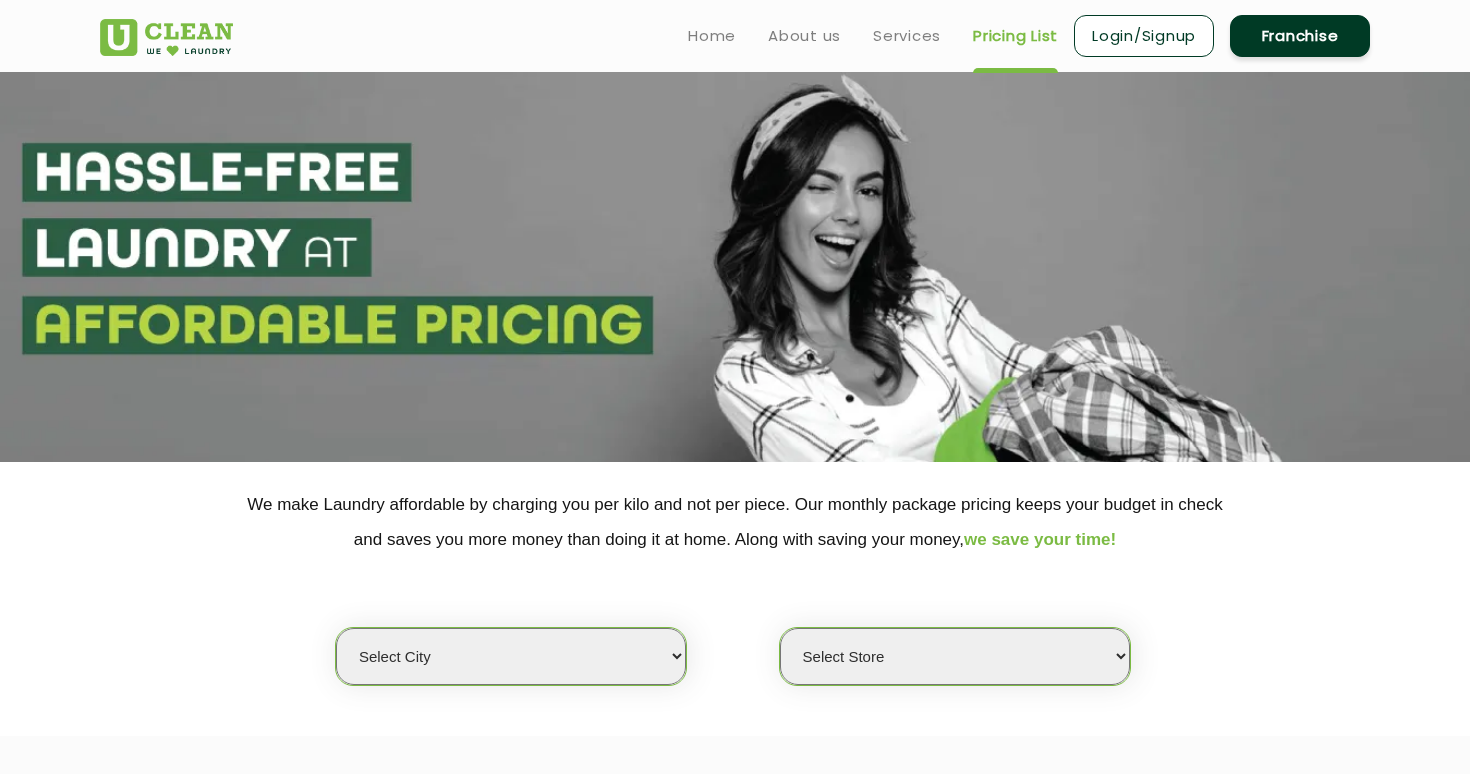 click on "We make Laundry affordable by charging you per kilo and not per piece. Our monthly package pricing keeps your budget in check   and saves you more money than doing it at home. Along with saving your money,  we save your time!" 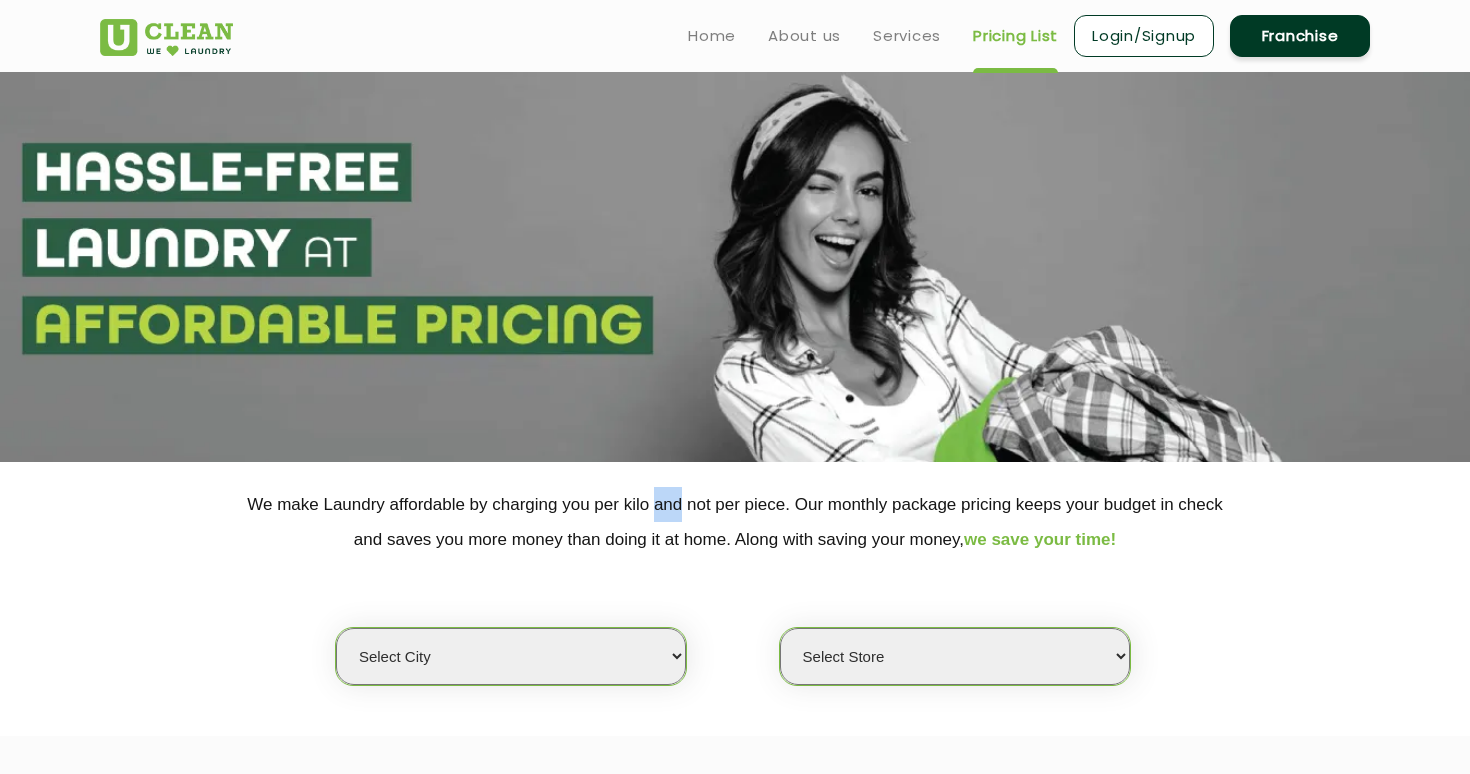 click on "We make Laundry affordable by charging you per kilo and not per piece. Our monthly package pricing keeps your budget in check   and saves you more money than doing it at home. Along with saving your money,  we save your time!" 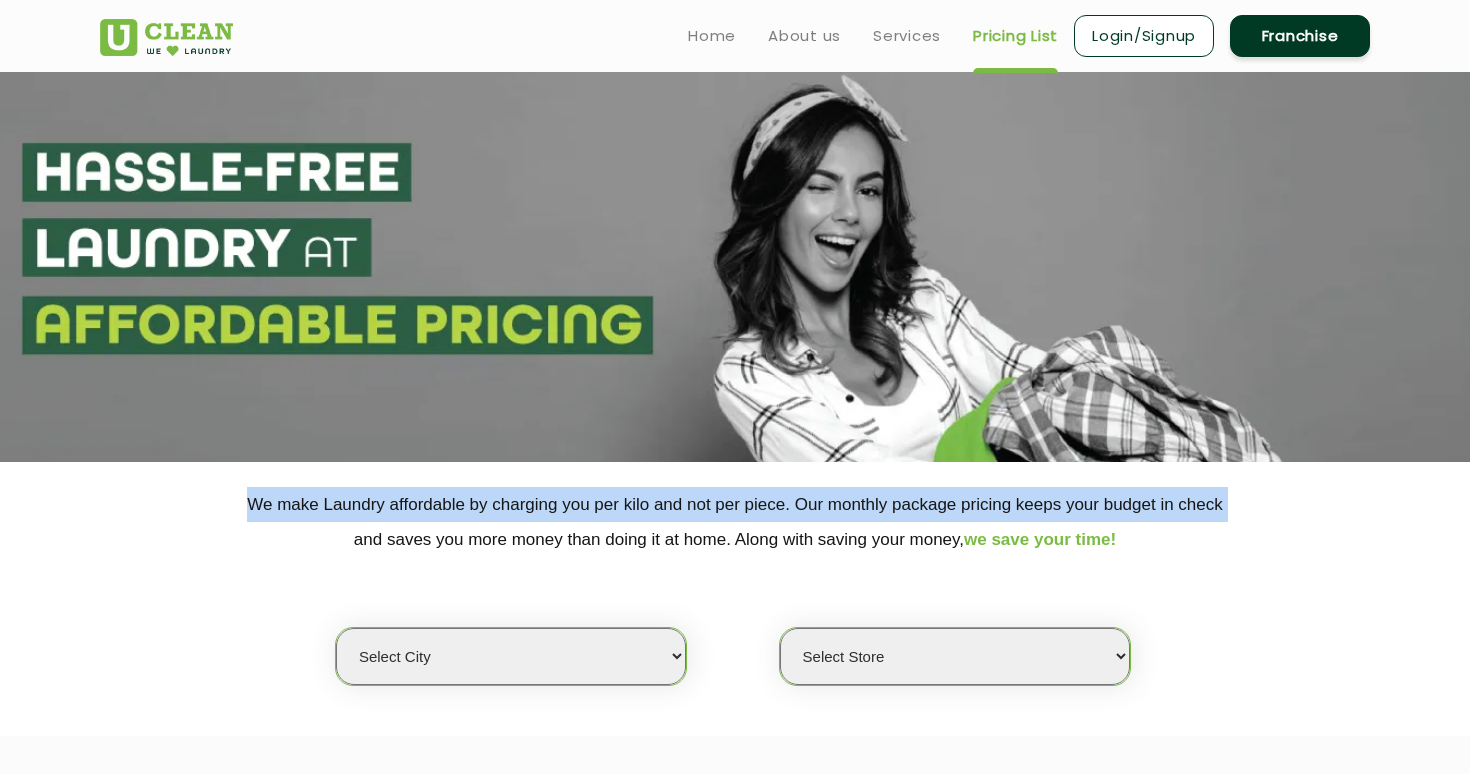 click on "We make Laundry affordable by charging you per kilo and not per piece. Our monthly package pricing keeps your budget in check   and saves you more money than doing it at home. Along with saving your money,  we save your time!" 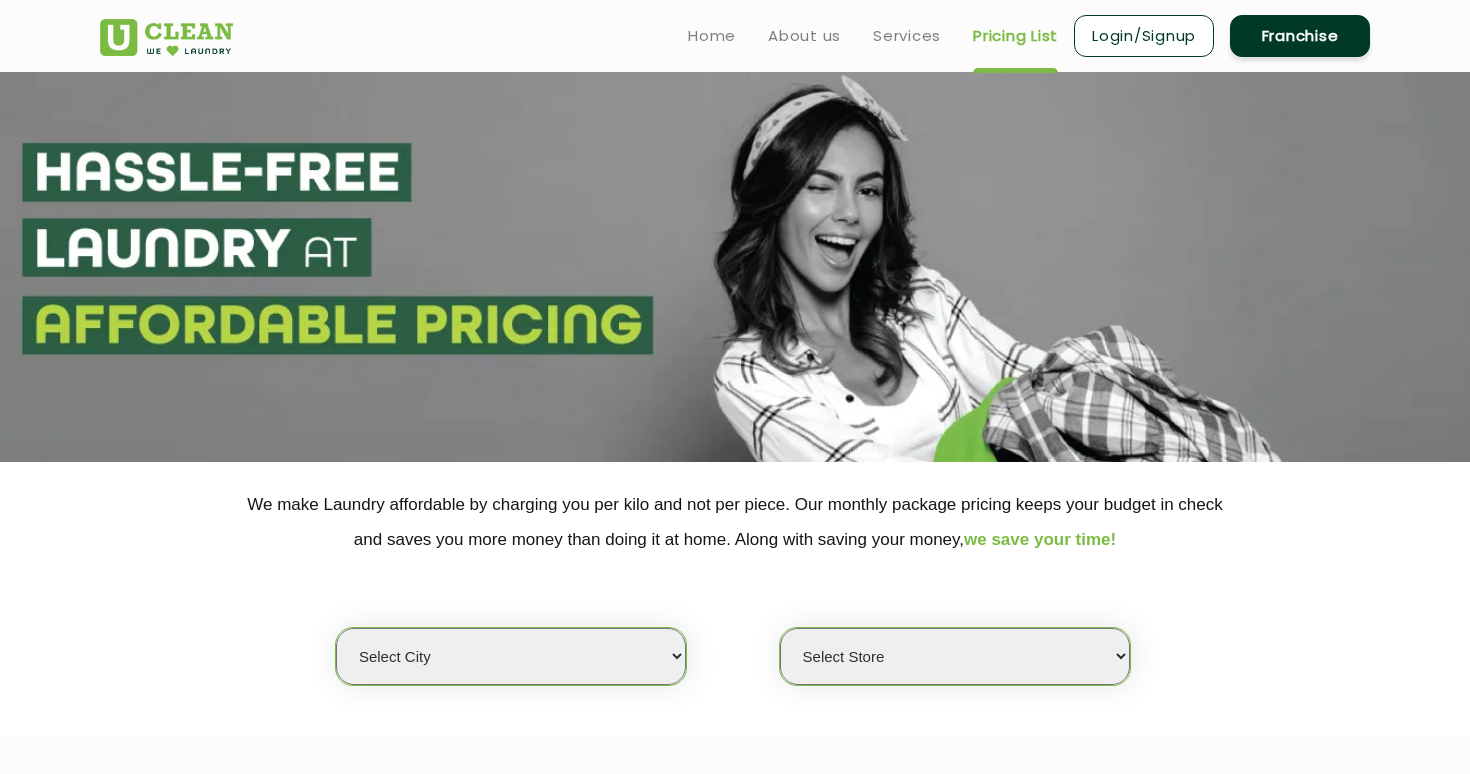 click 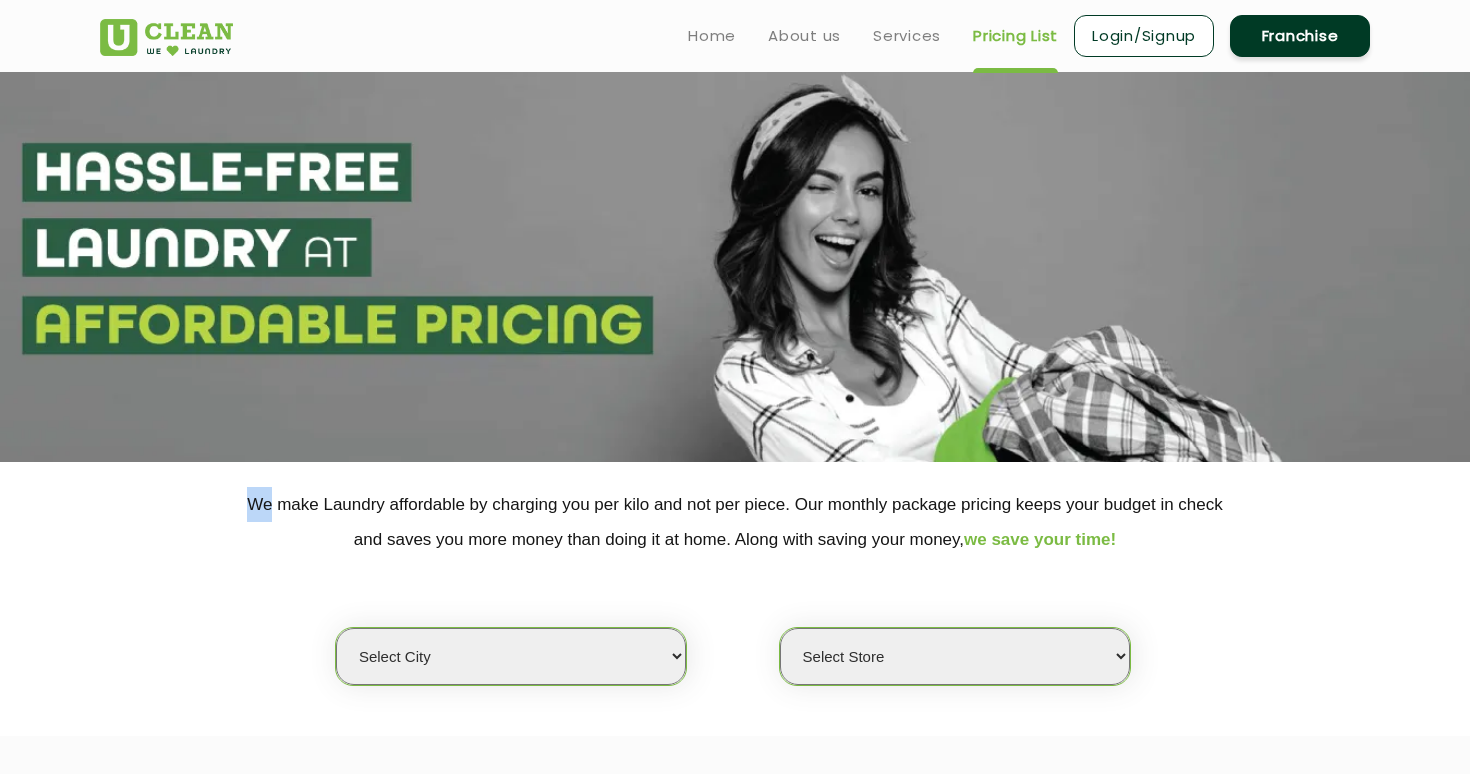 click 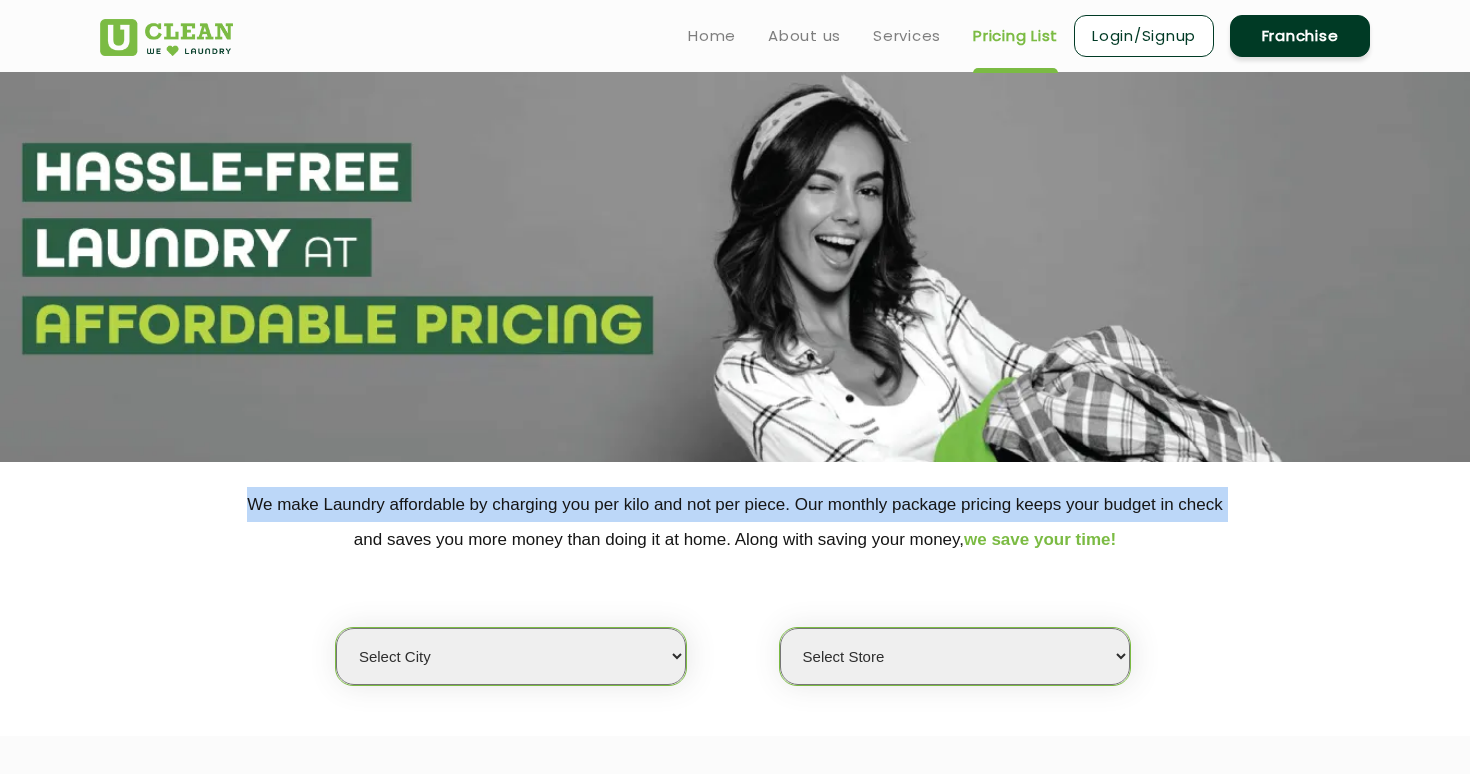 click 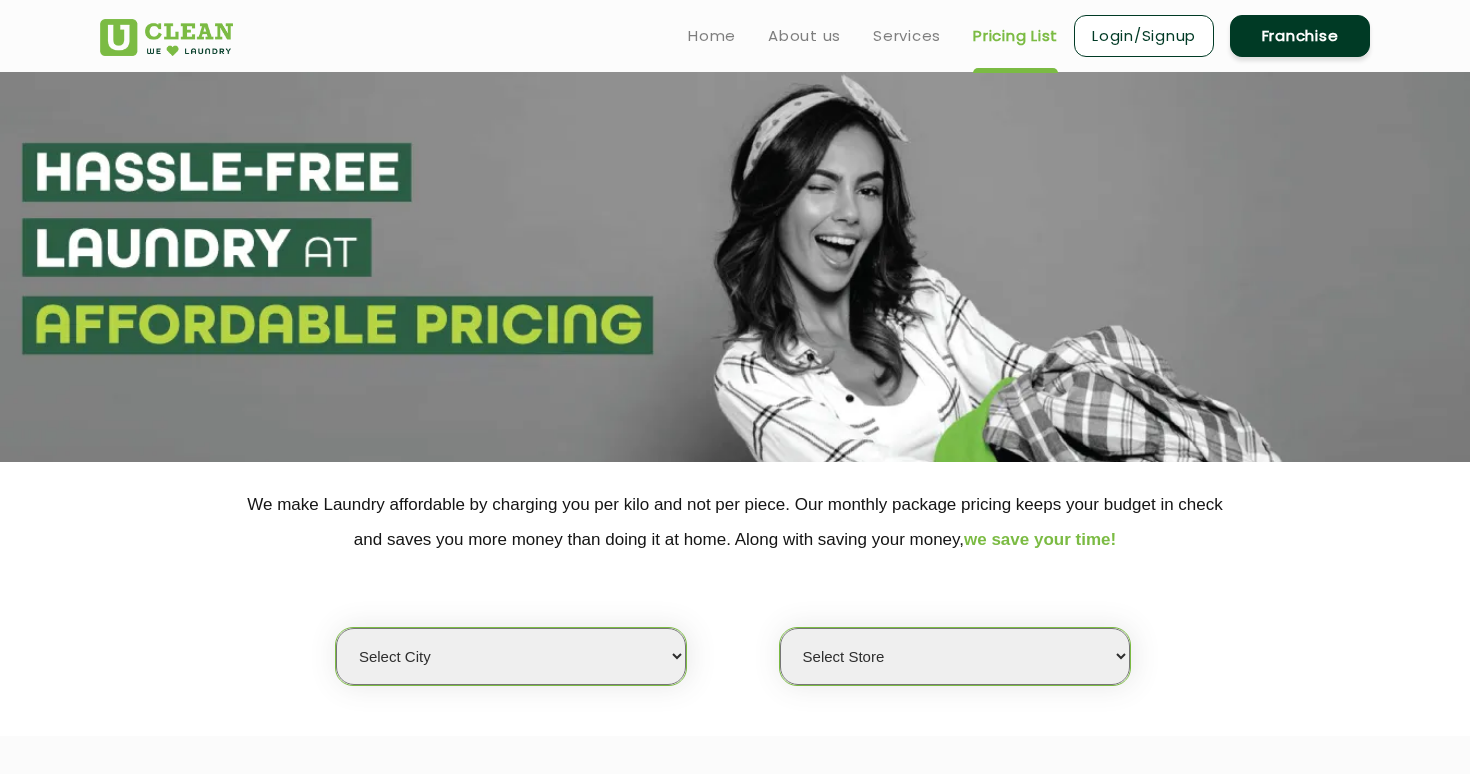 click on "We make Laundry affordable by charging you per kilo and not per piece. Our monthly package pricing keeps your budget in check   and saves you more money than doing it at home. Along with saving your money,  we save your time!" 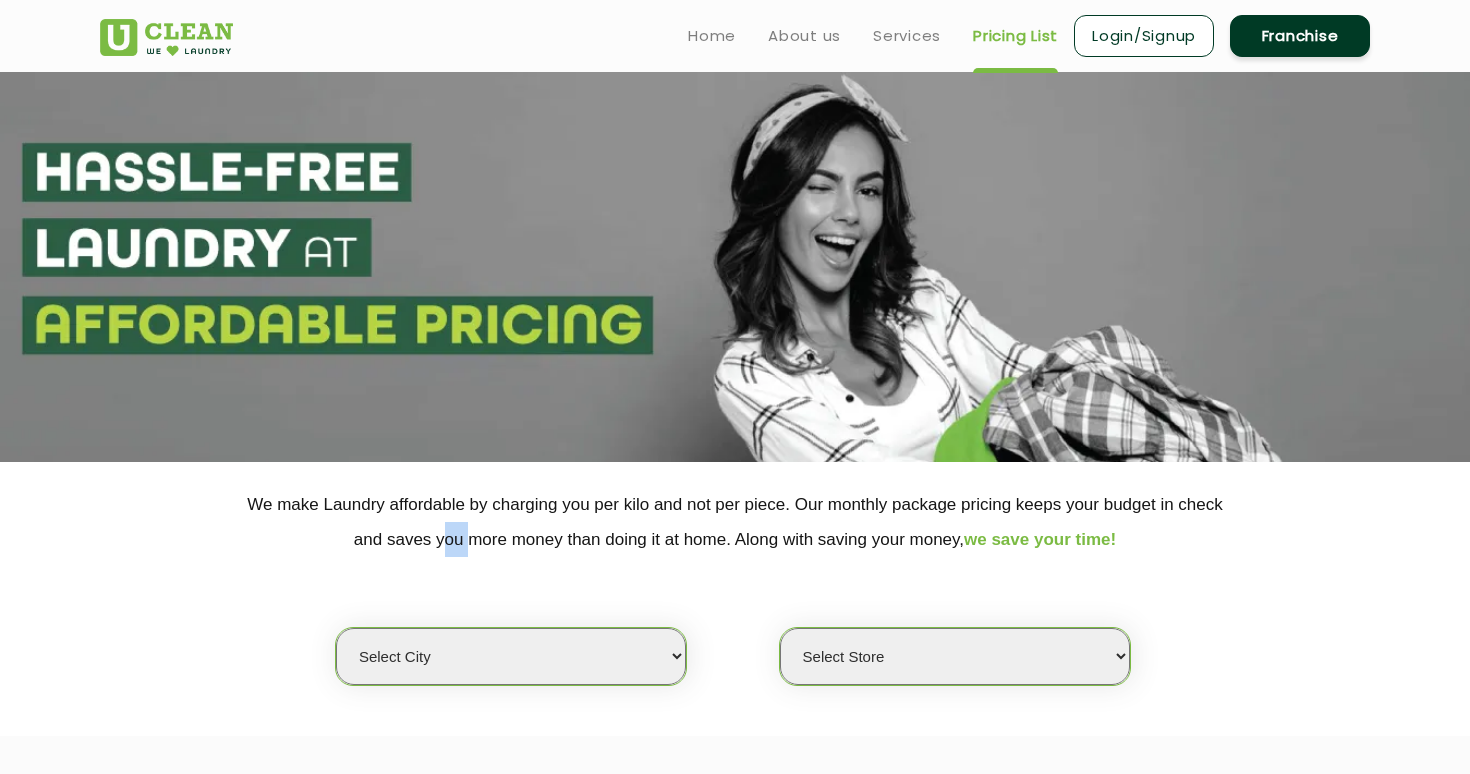 click on "We make Laundry affordable by charging you per kilo and not per piece. Our monthly package pricing keeps your budget in check   and saves you more money than doing it at home. Along with saving your money,  we save your time!" 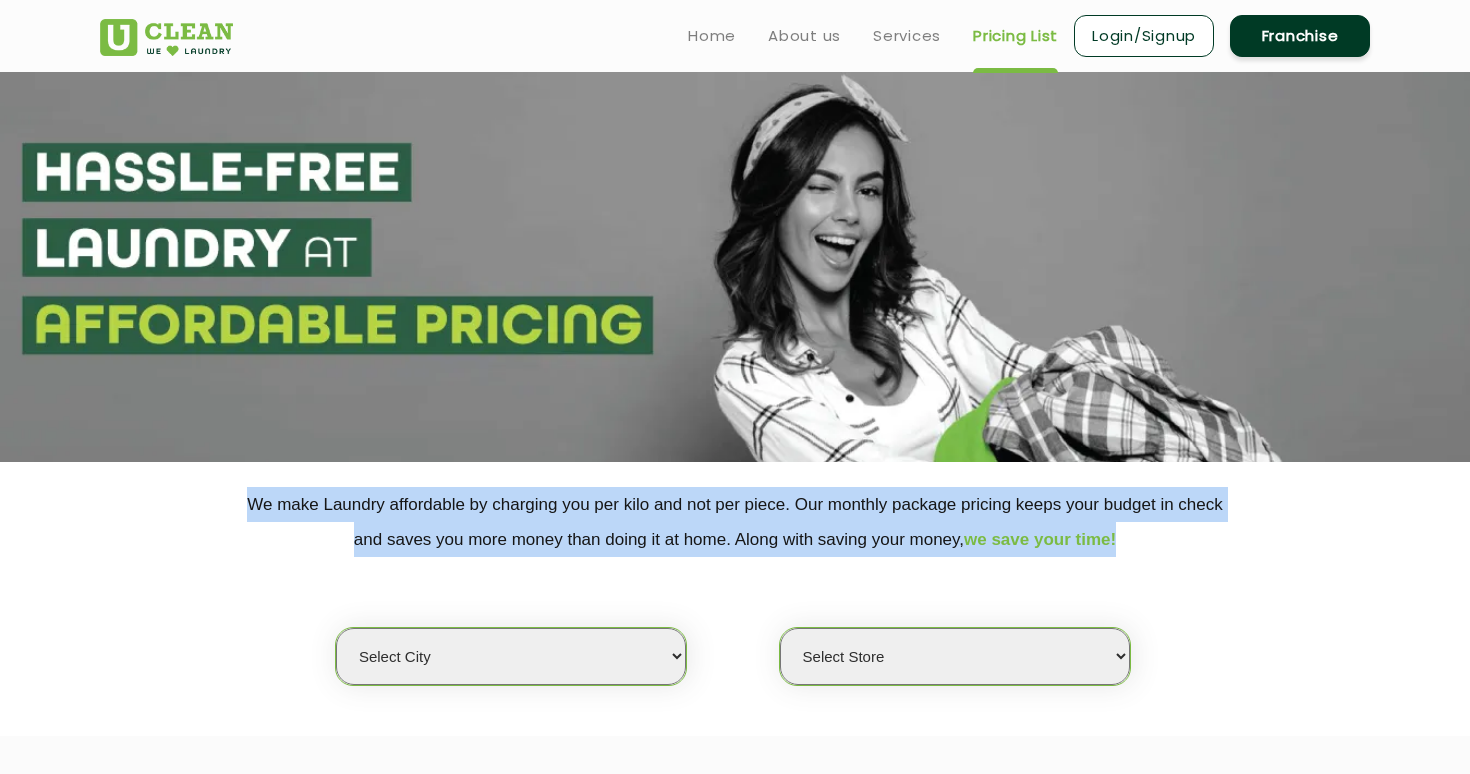 drag, startPoint x: 429, startPoint y: 543, endPoint x: 473, endPoint y: -123, distance: 667.45184 